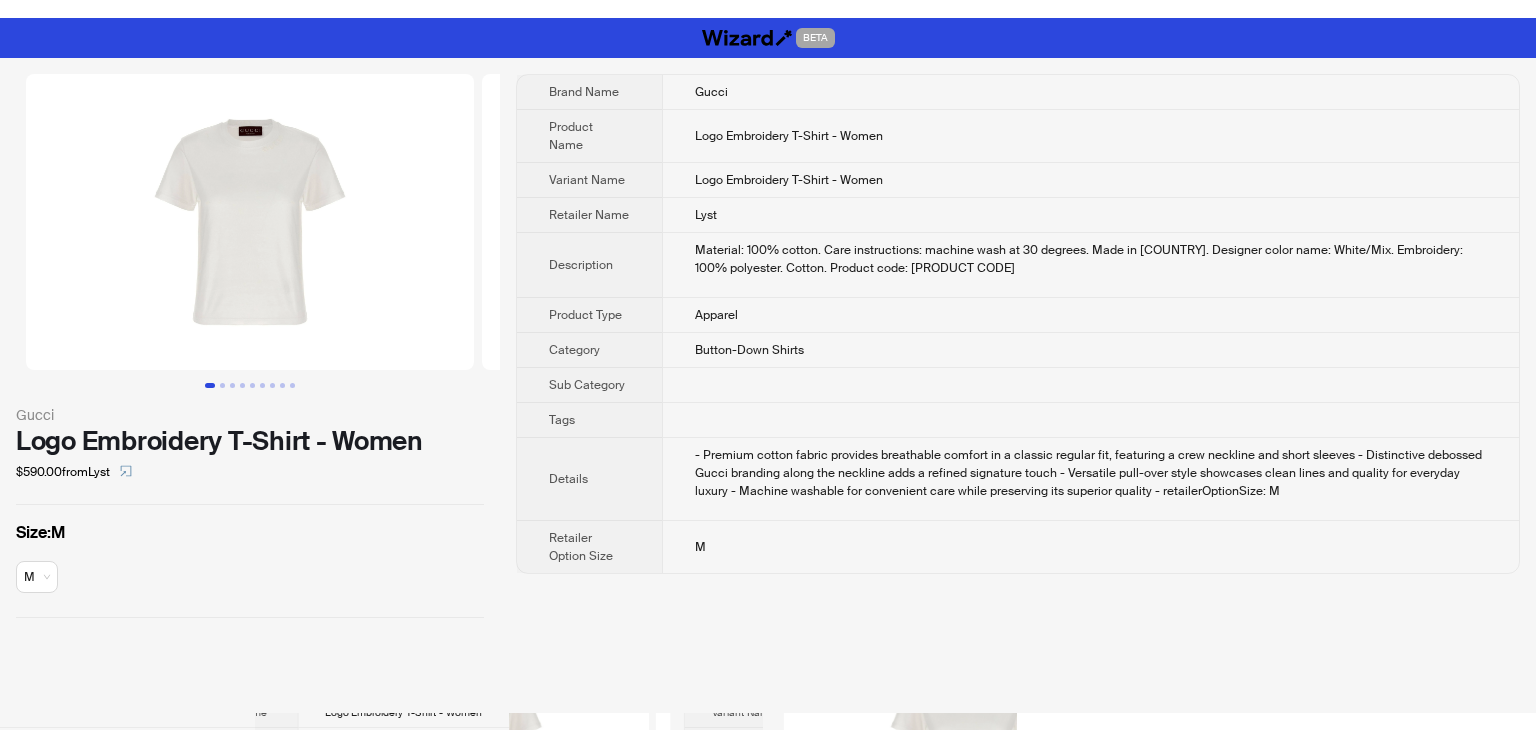 scroll, scrollTop: 0, scrollLeft: 0, axis: both 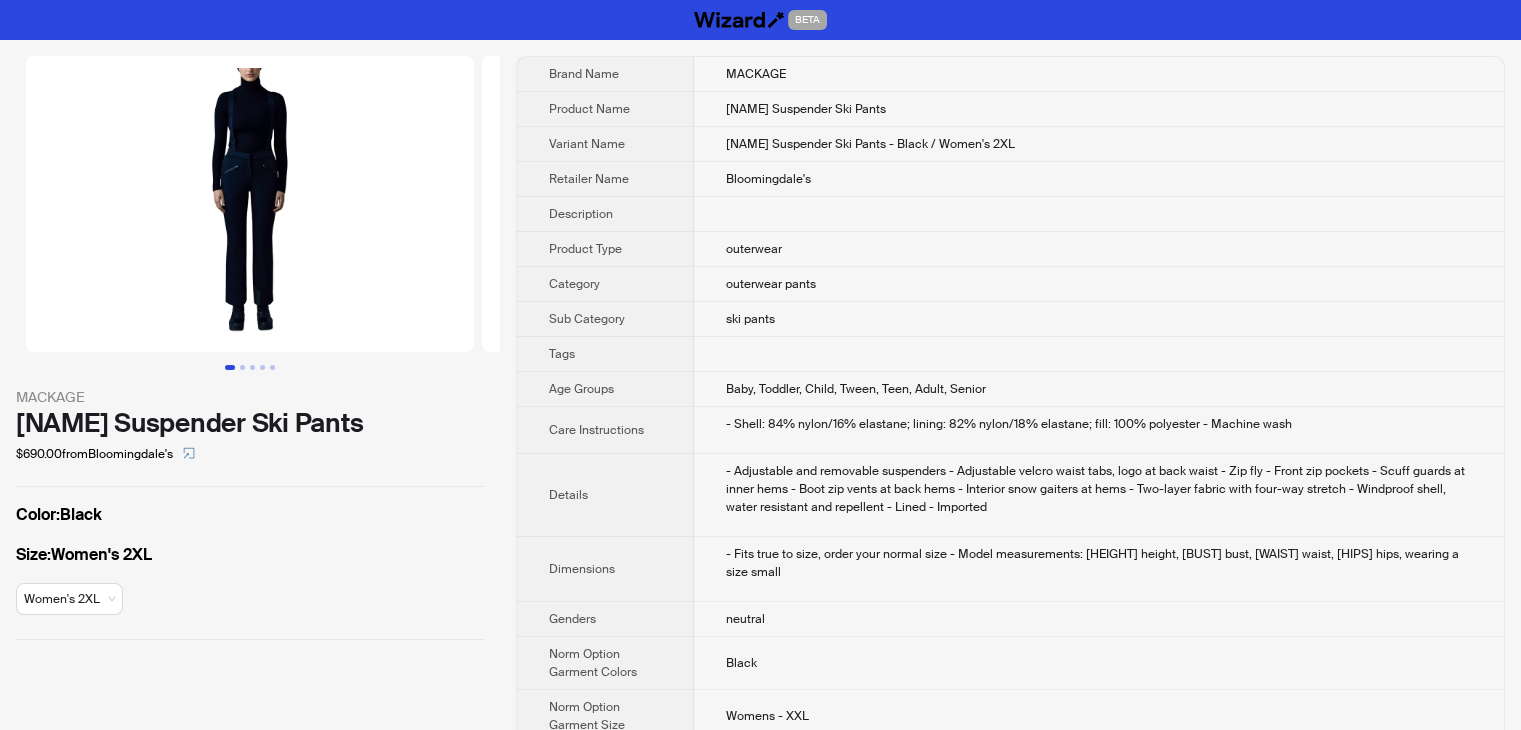 click on "Bloomingdale's" at bounding box center [1099, 179] 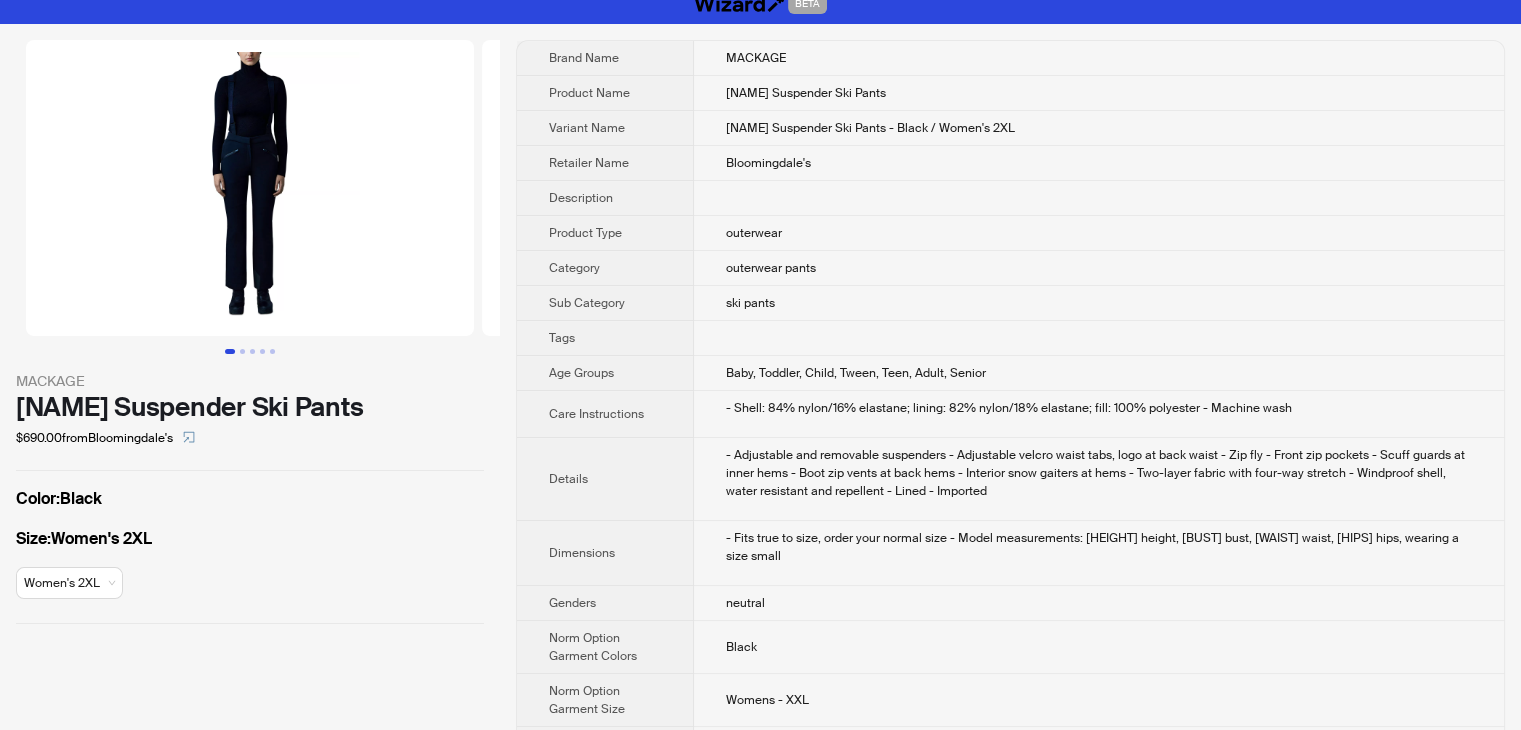 scroll, scrollTop: 0, scrollLeft: 0, axis: both 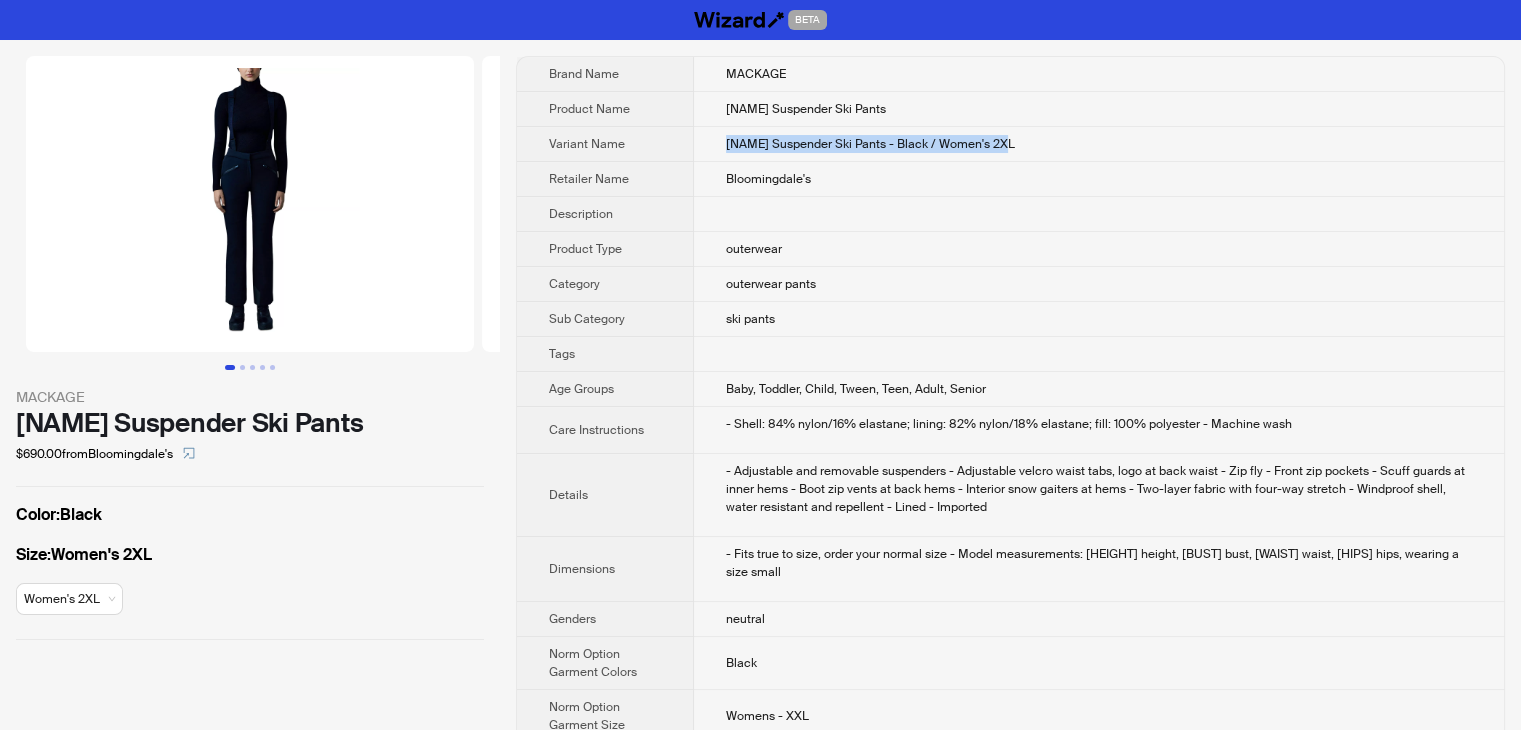 drag, startPoint x: 1024, startPoint y: 137, endPoint x: 719, endPoint y: 150, distance: 305.27692 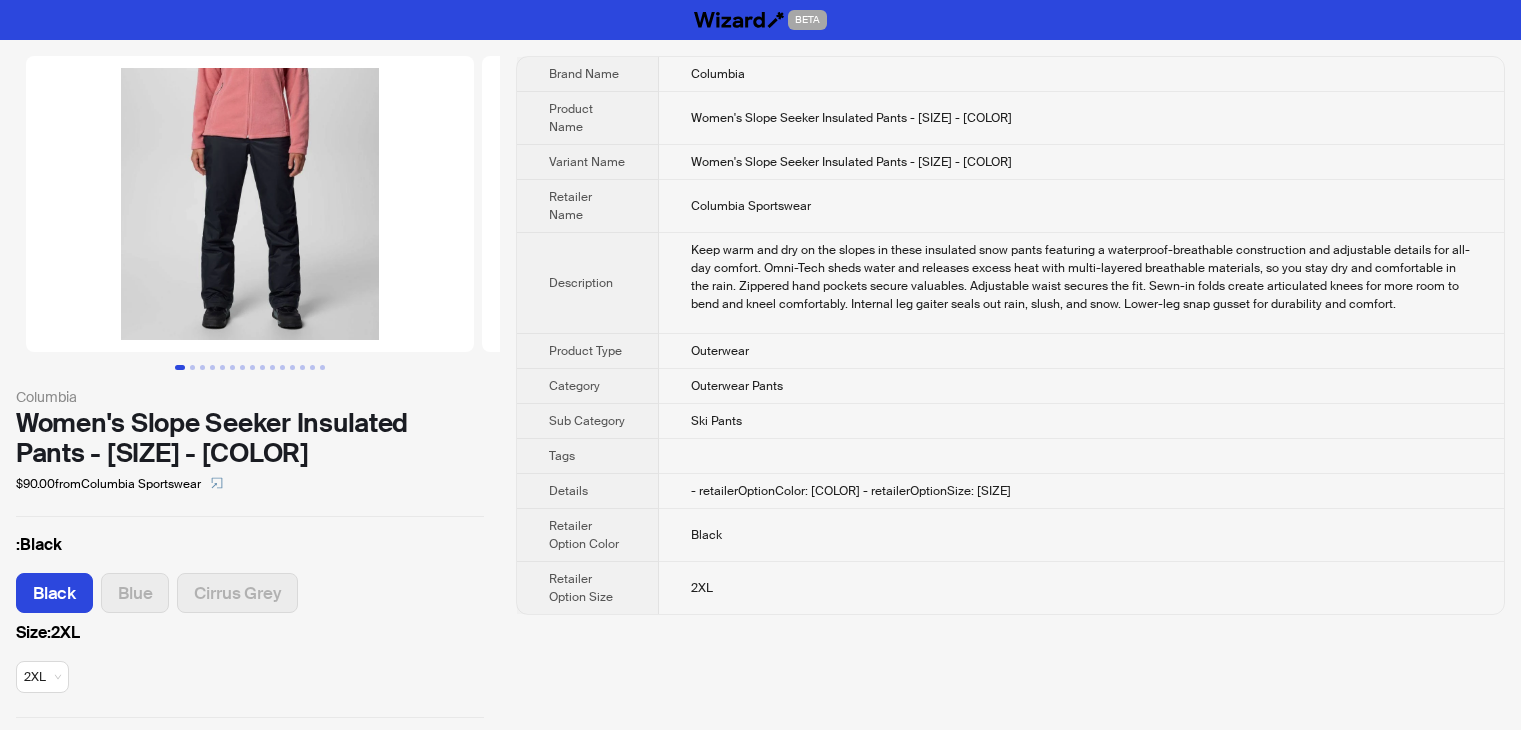 scroll, scrollTop: 0, scrollLeft: 0, axis: both 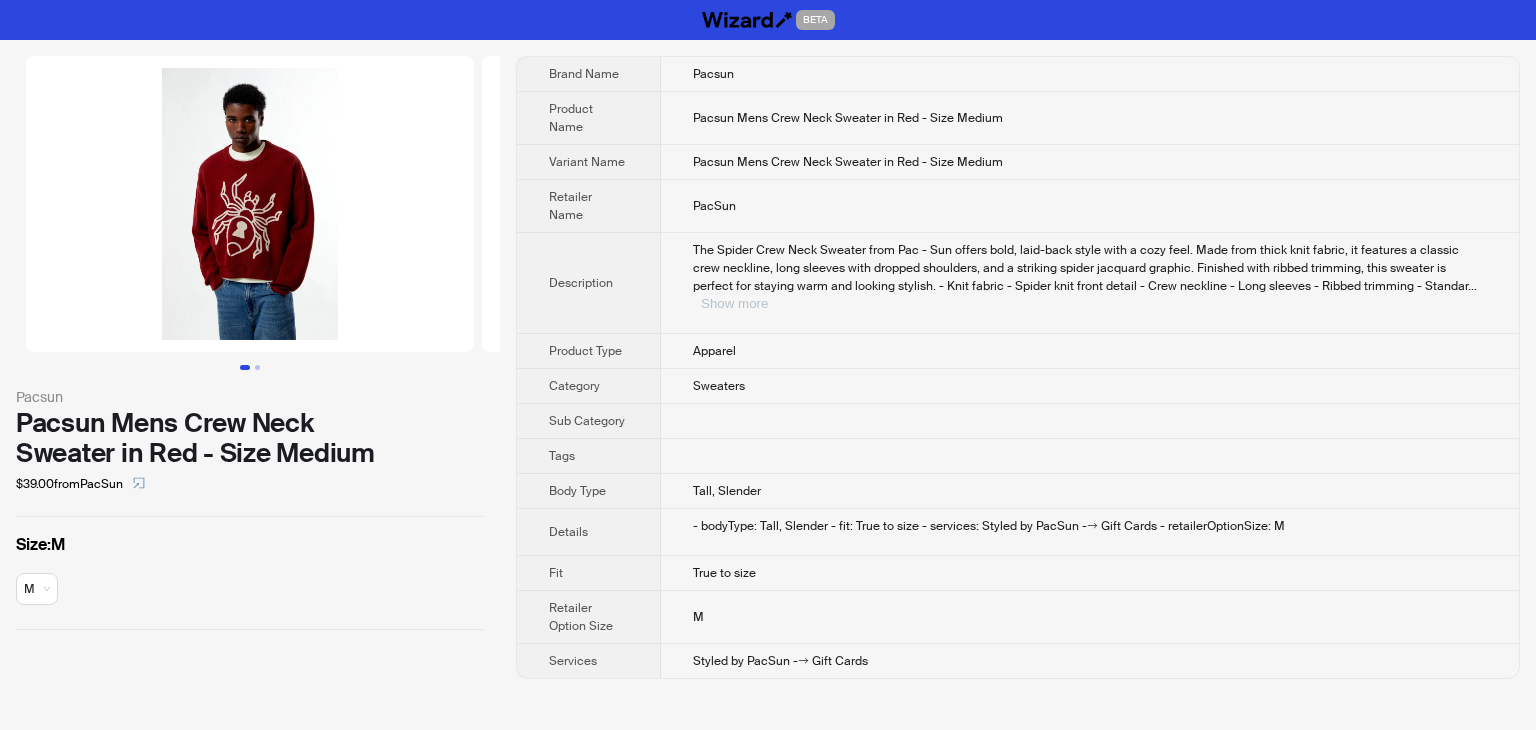 click on "Show more" at bounding box center (734, 303) 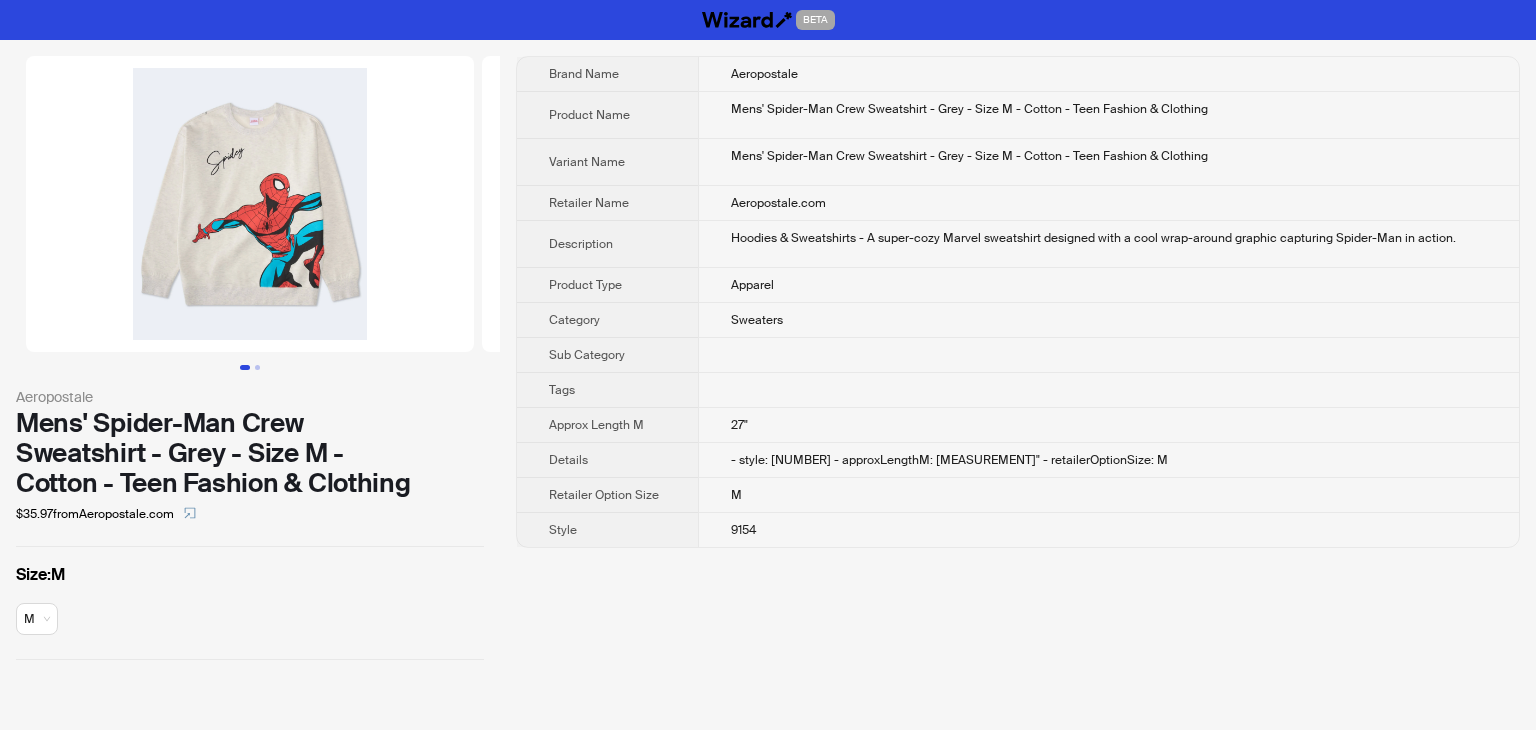 scroll, scrollTop: 0, scrollLeft: 0, axis: both 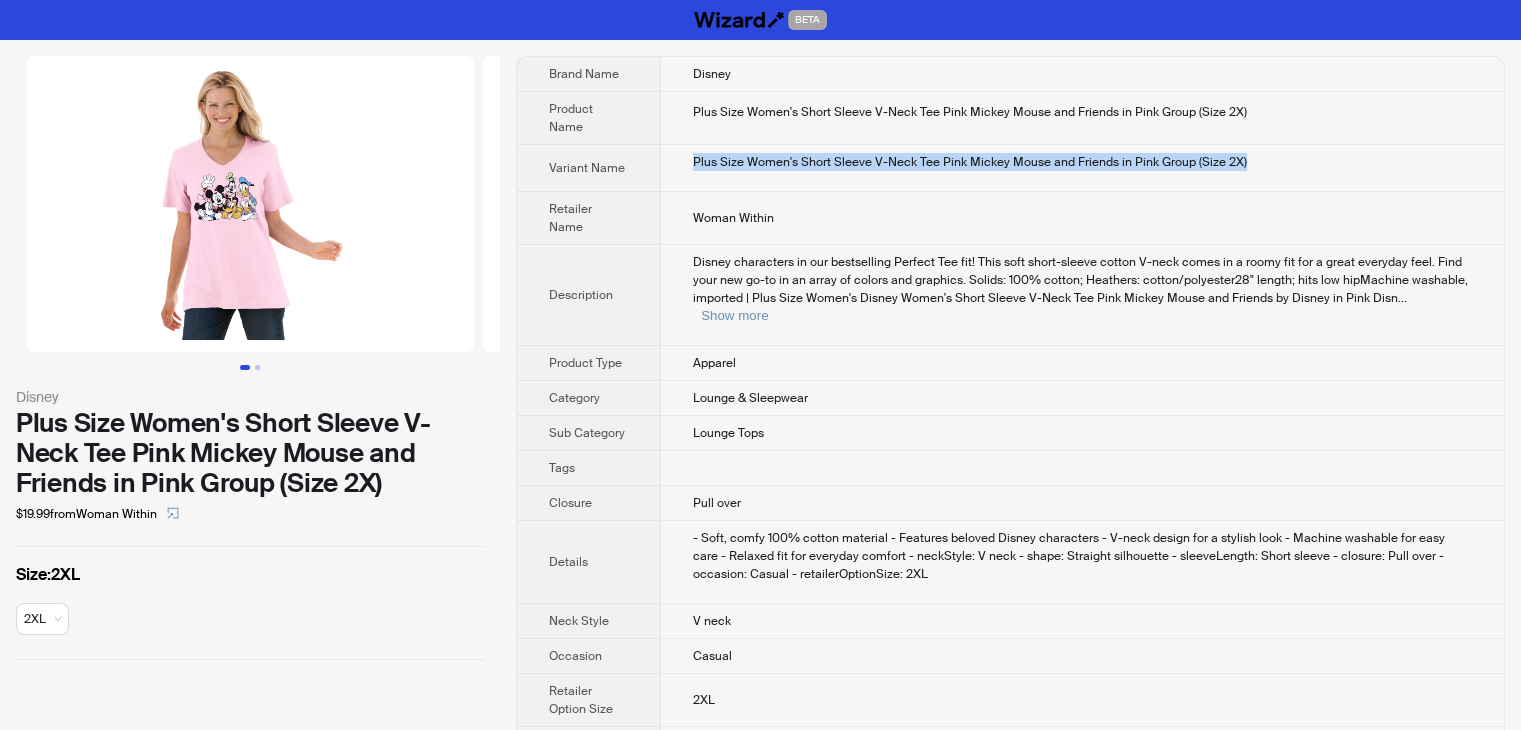 drag, startPoint x: 1278, startPoint y: 157, endPoint x: 687, endPoint y: 173, distance: 591.21655 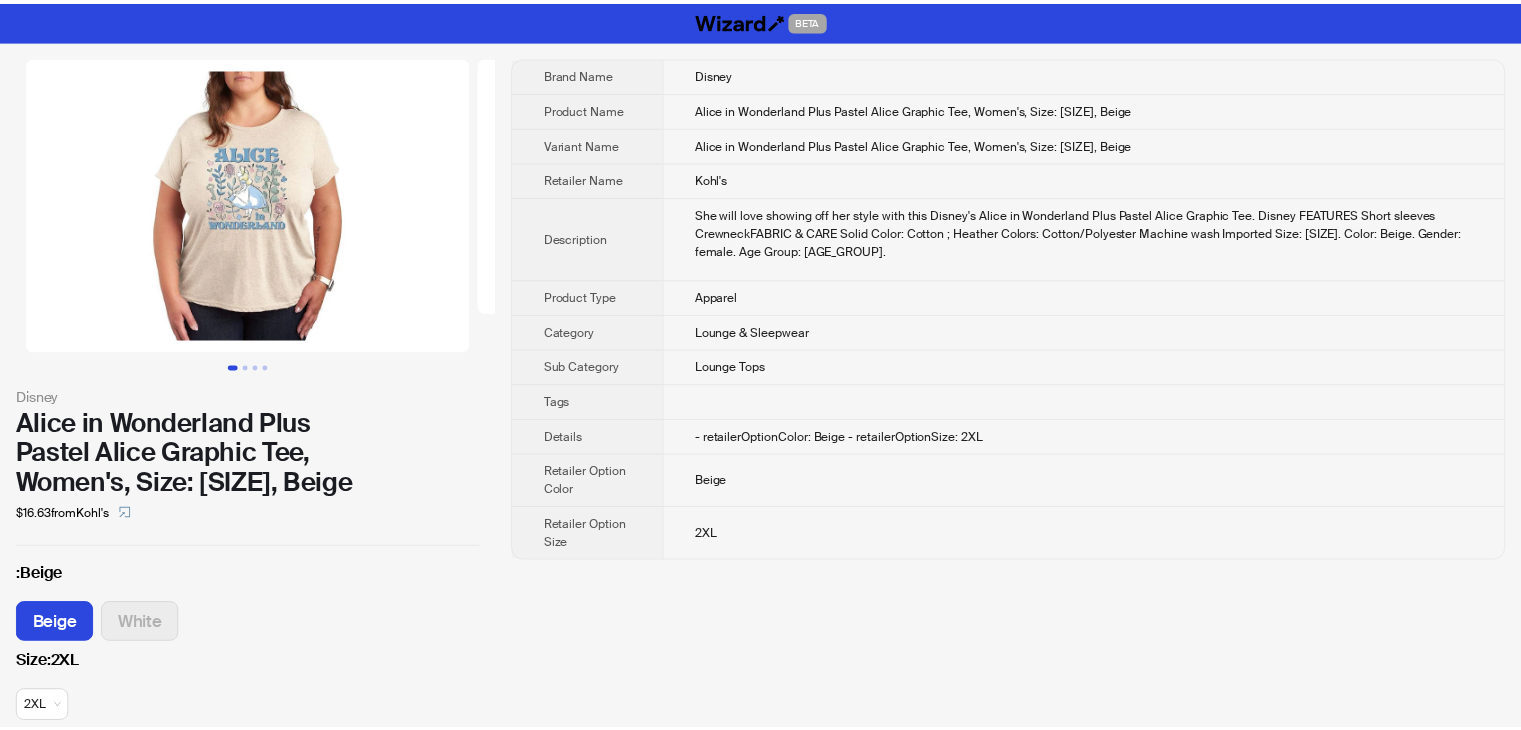 scroll, scrollTop: 0, scrollLeft: 0, axis: both 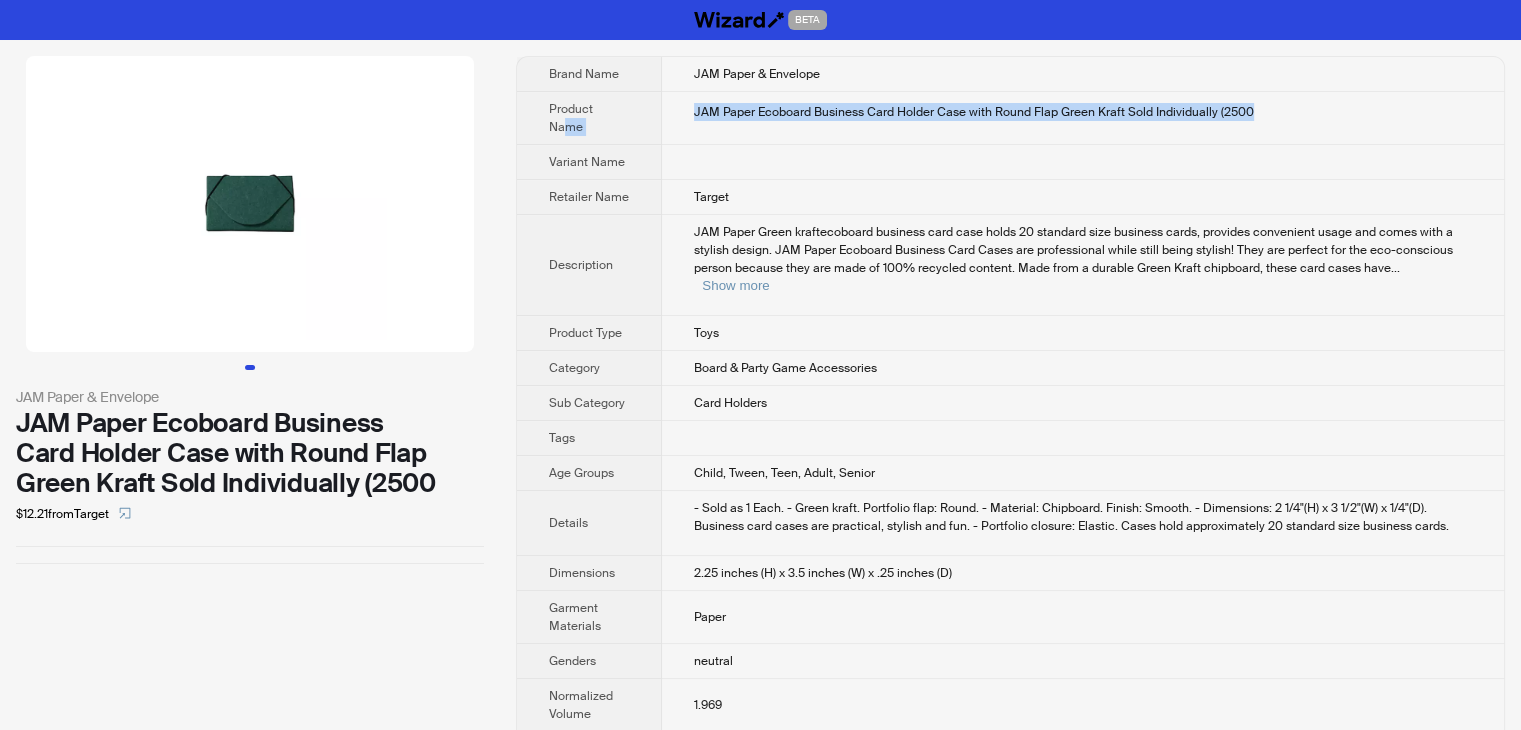 drag, startPoint x: 1294, startPoint y: 109, endPoint x: 612, endPoint y: 114, distance: 682.0183 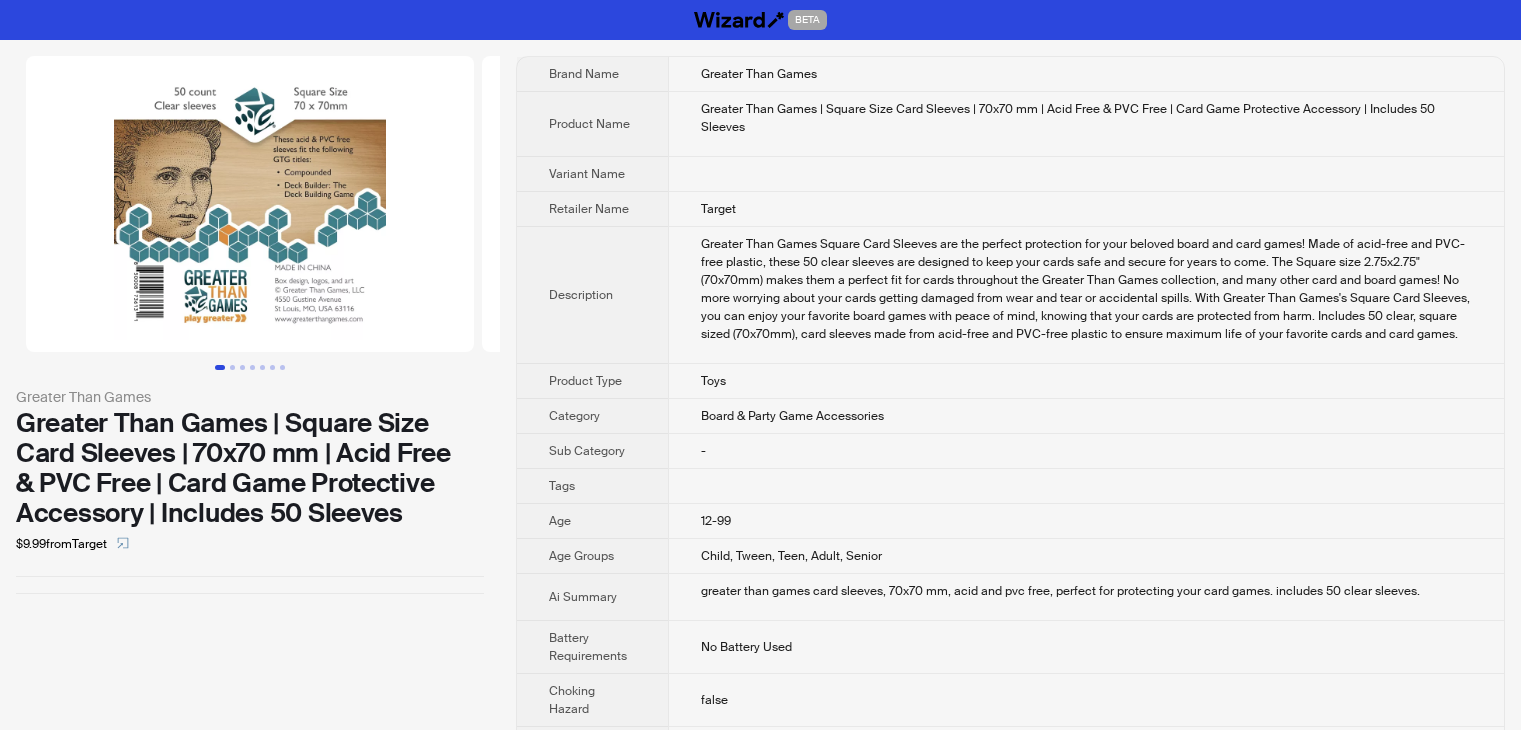 scroll, scrollTop: 0, scrollLeft: 0, axis: both 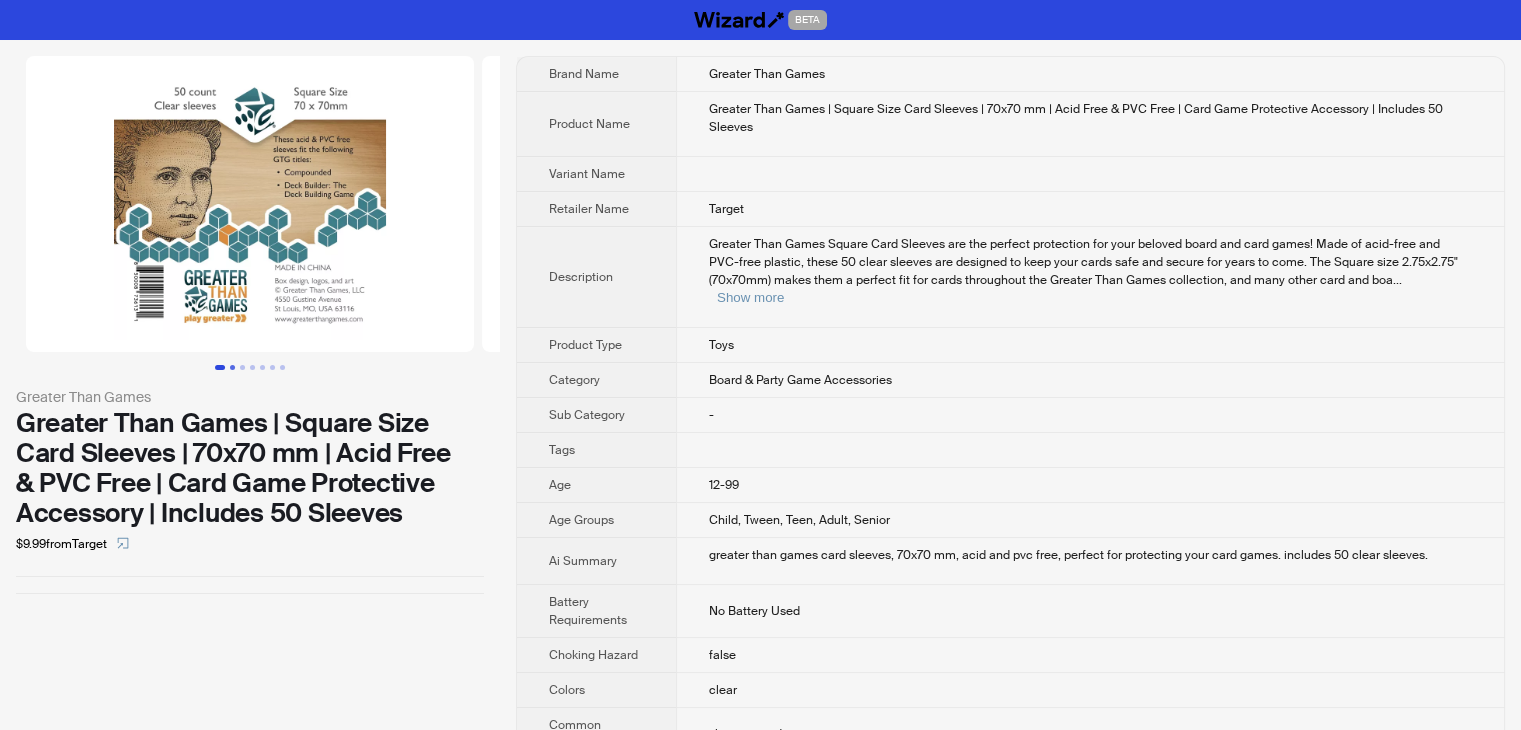 click at bounding box center (232, 367) 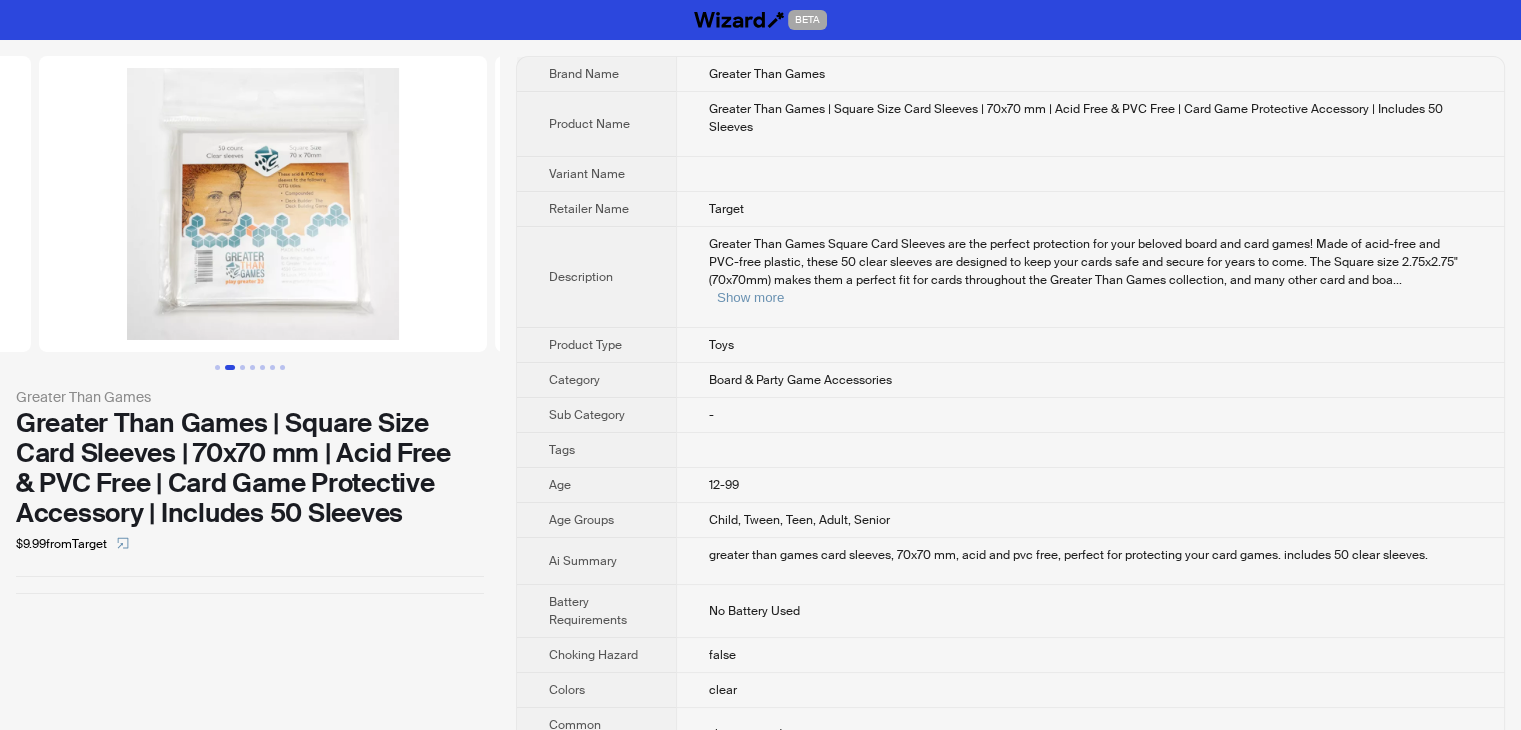scroll, scrollTop: 0, scrollLeft: 456, axis: horizontal 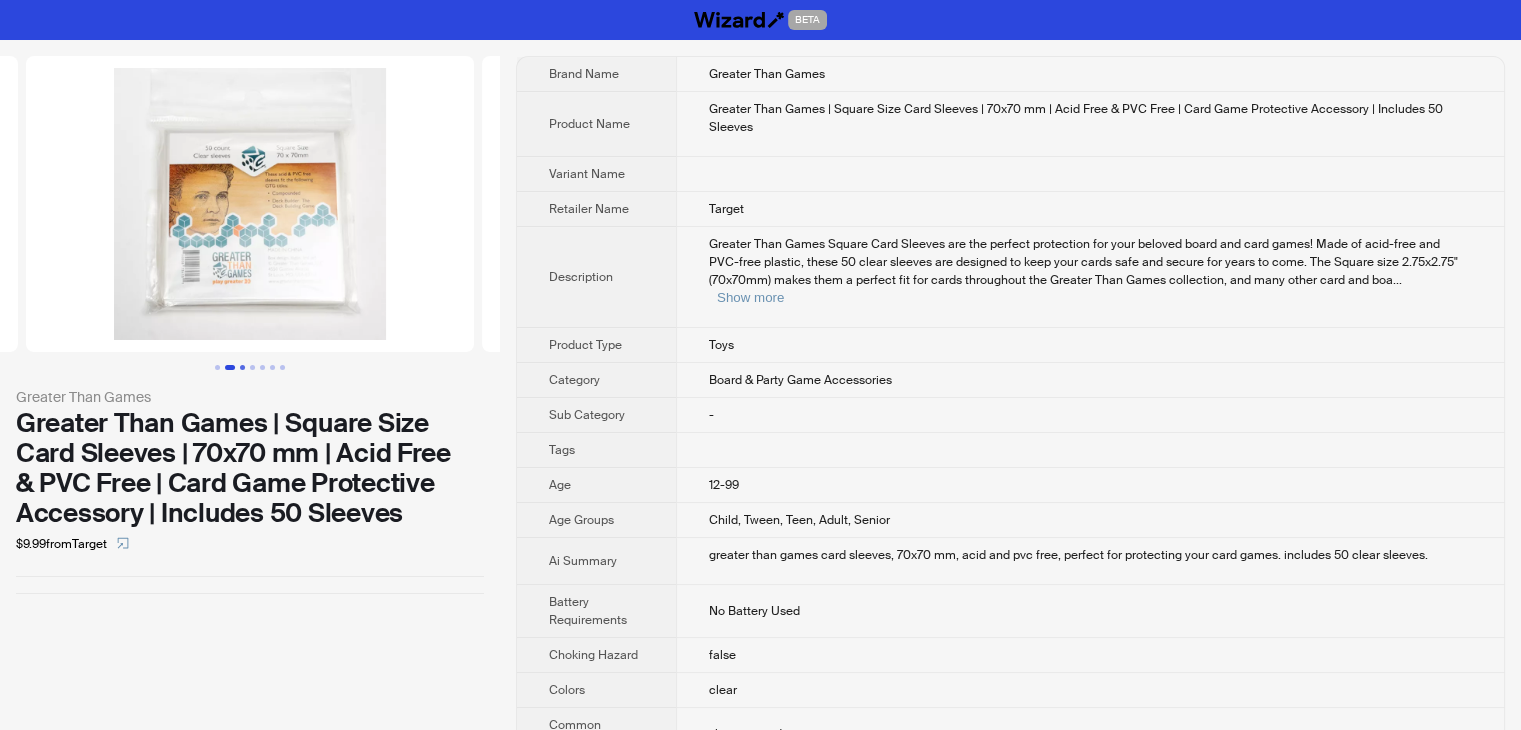 click at bounding box center (242, 367) 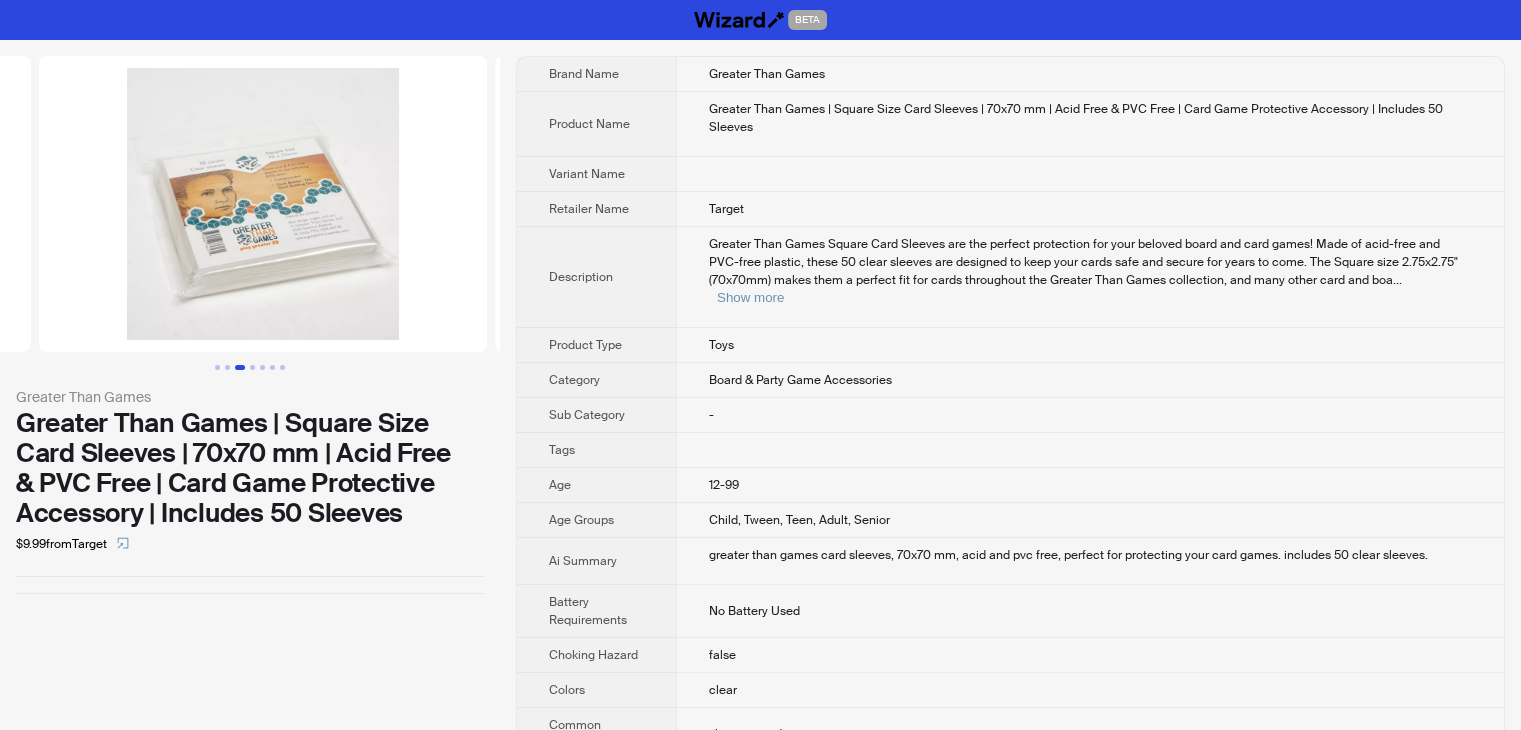 scroll, scrollTop: 0, scrollLeft: 912, axis: horizontal 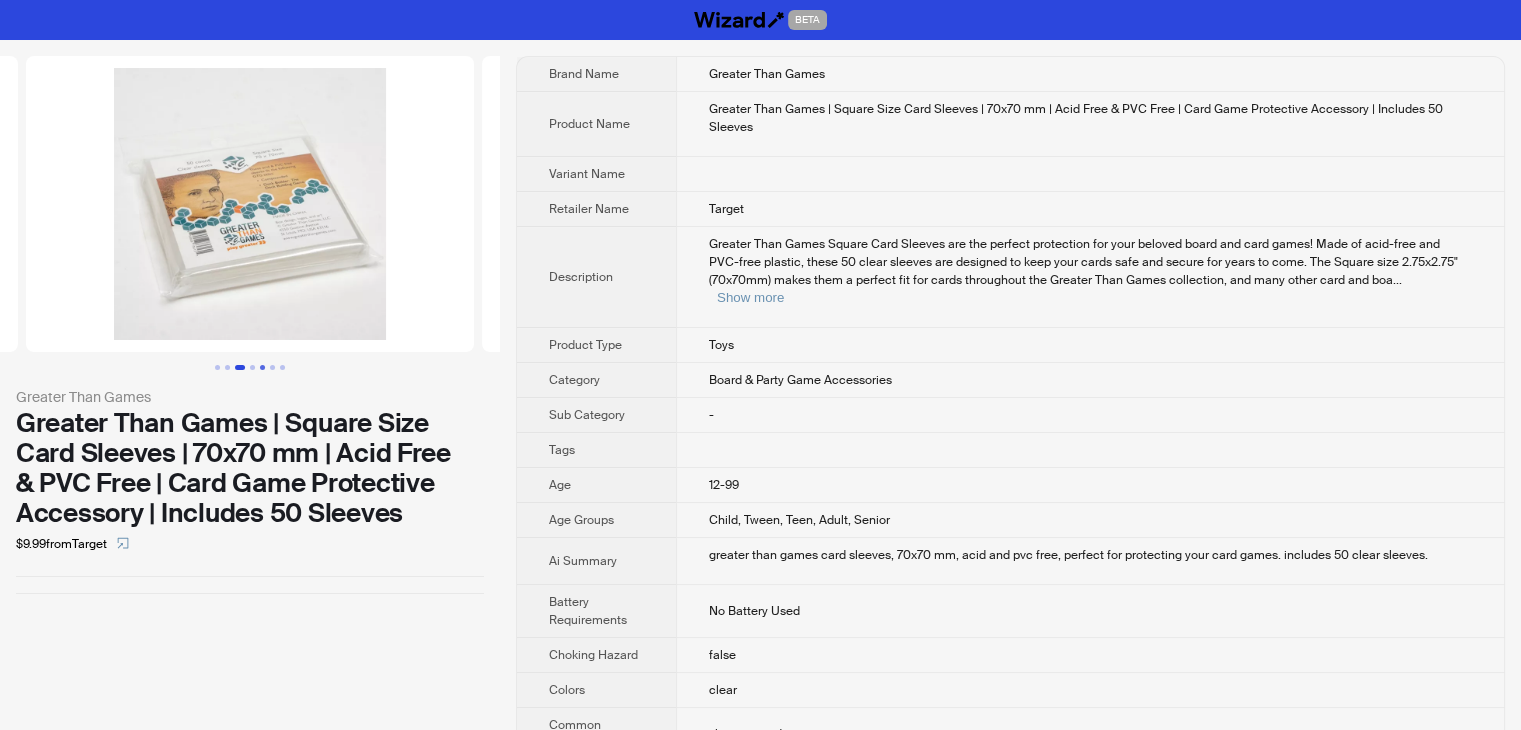 click at bounding box center (262, 367) 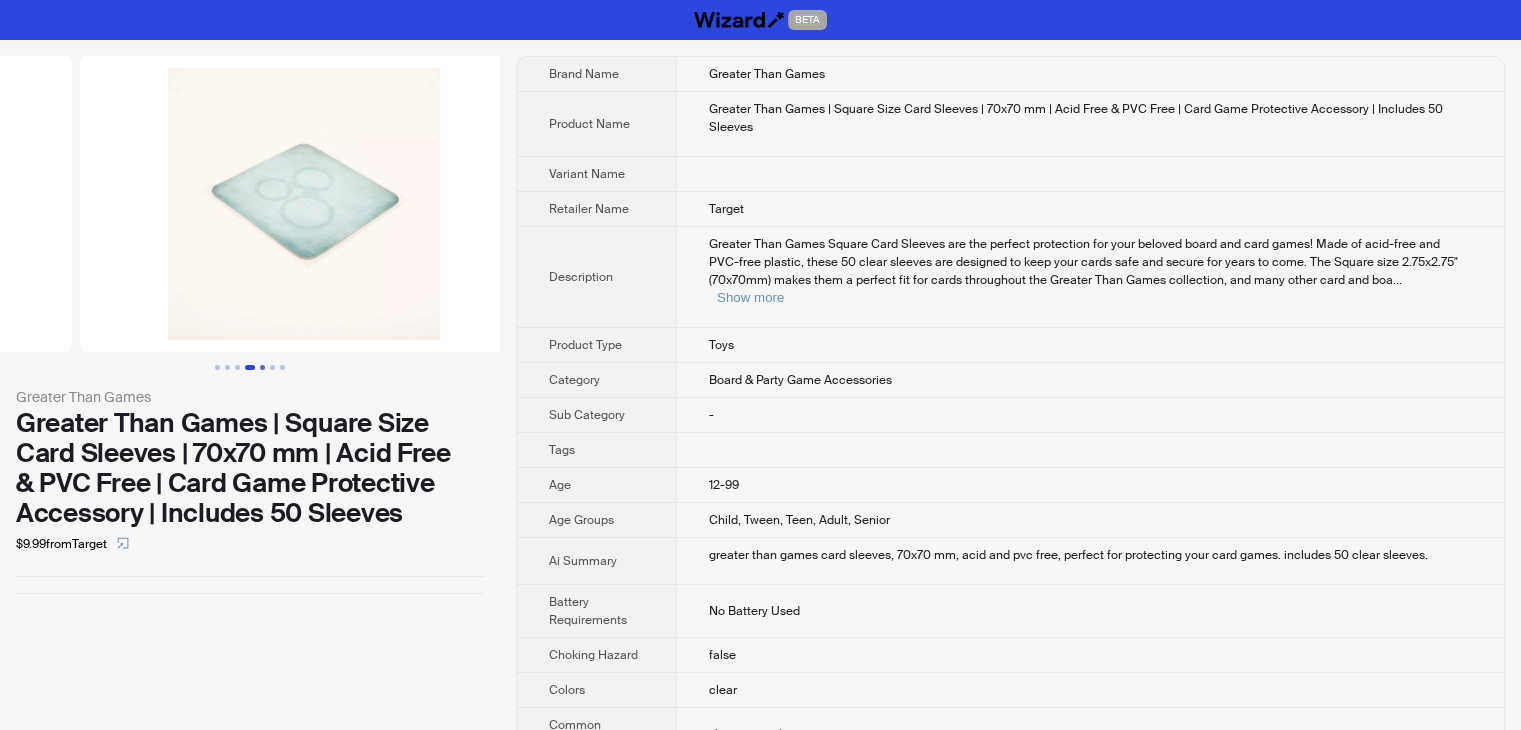 scroll, scrollTop: 0, scrollLeft: 1824, axis: horizontal 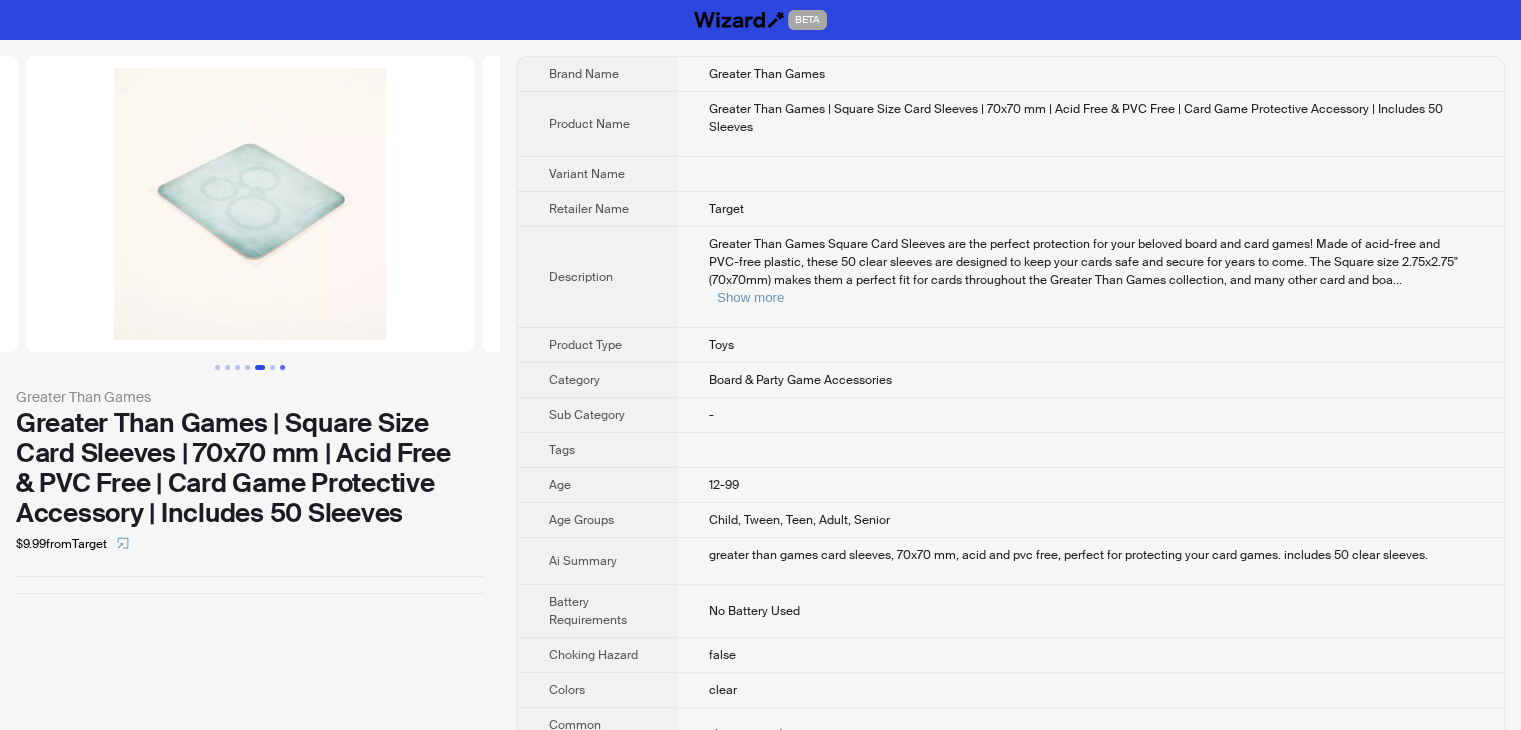 click at bounding box center (282, 367) 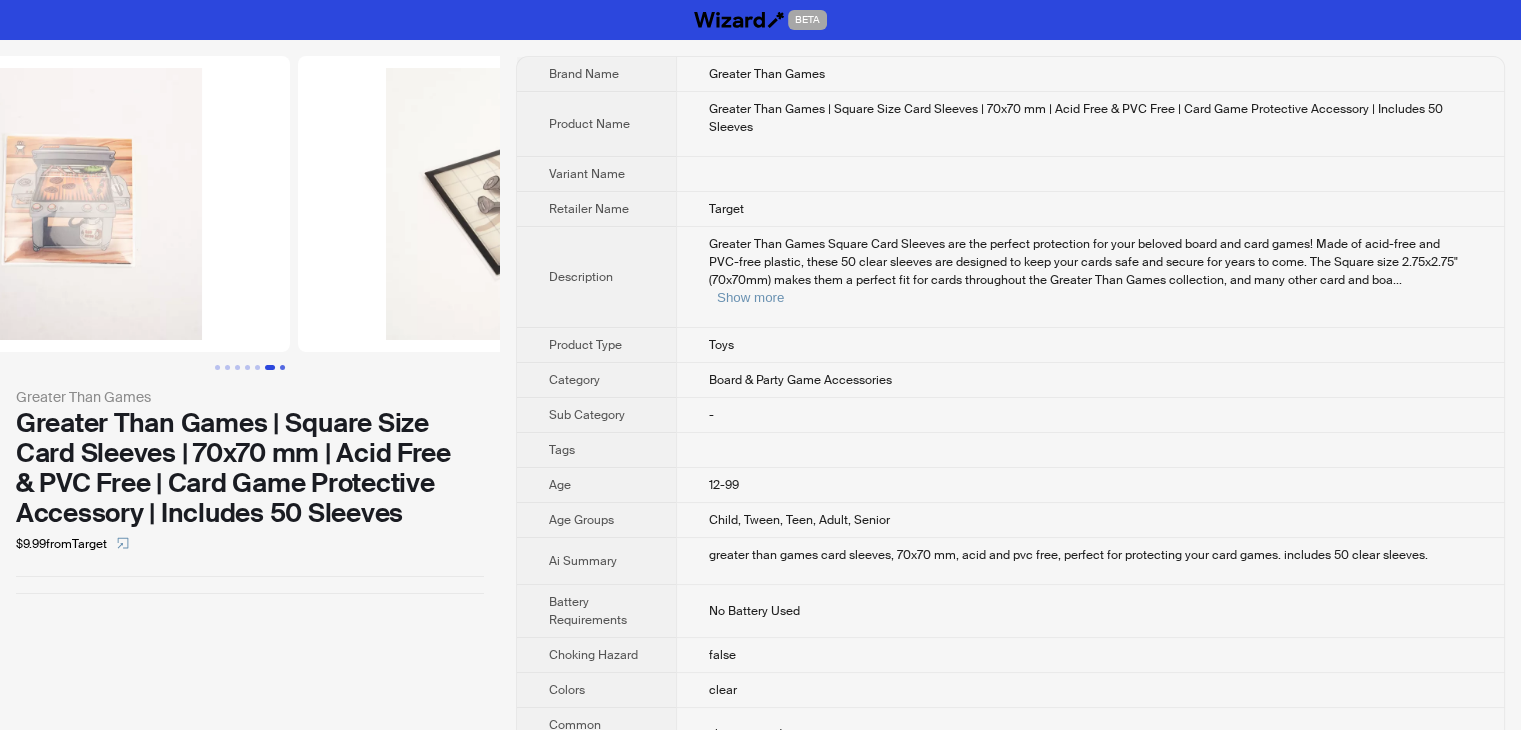 scroll, scrollTop: 0, scrollLeft: 2736, axis: horizontal 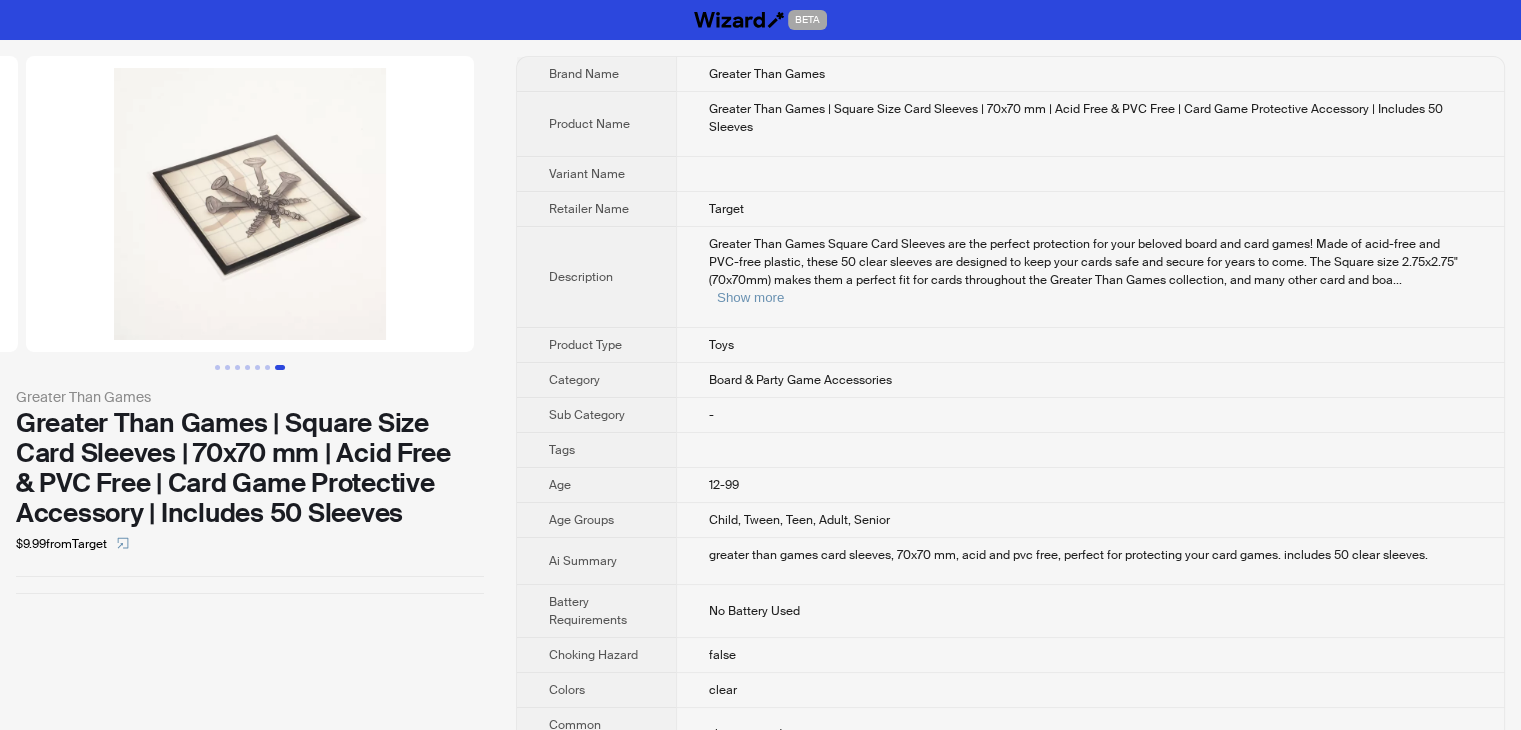 click at bounding box center (280, 367) 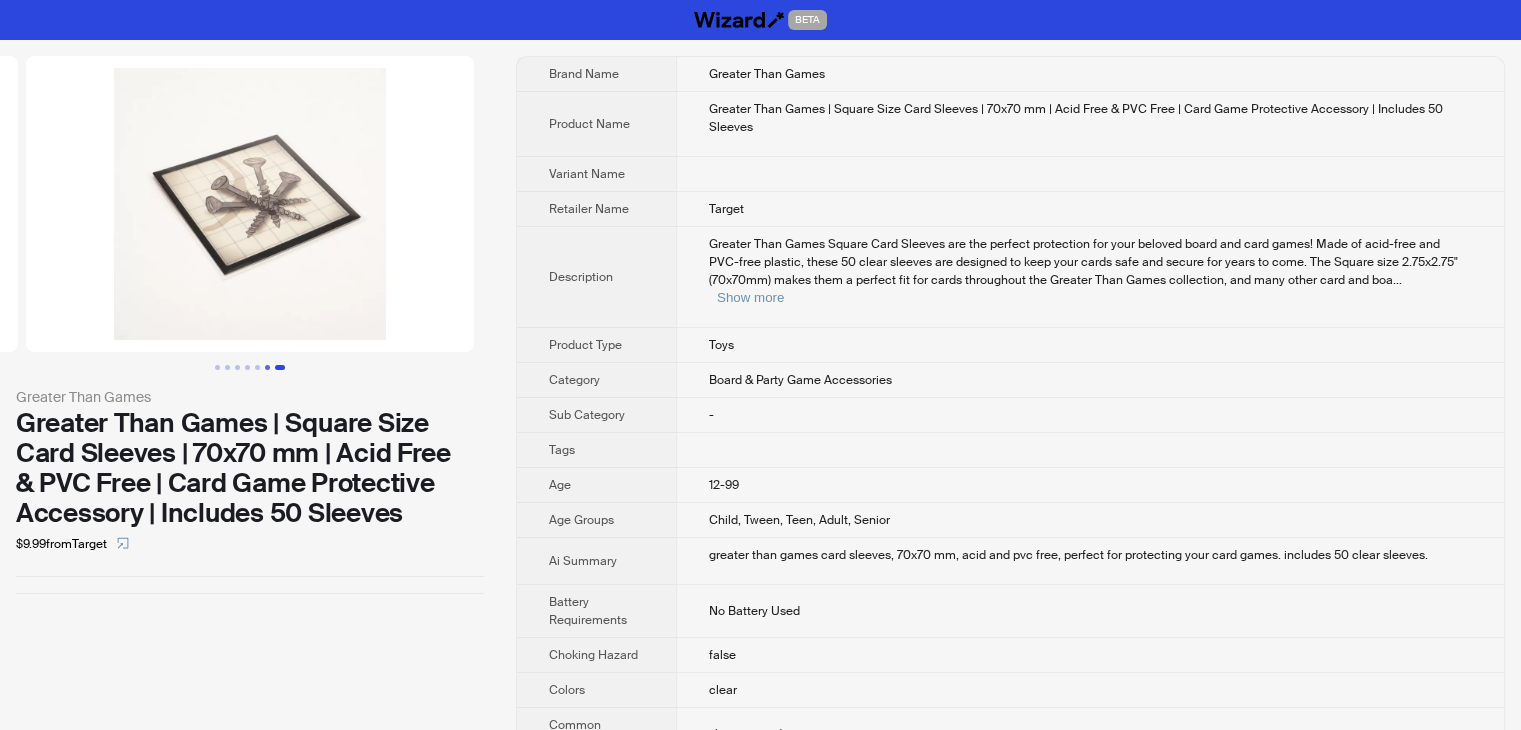 click at bounding box center [267, 367] 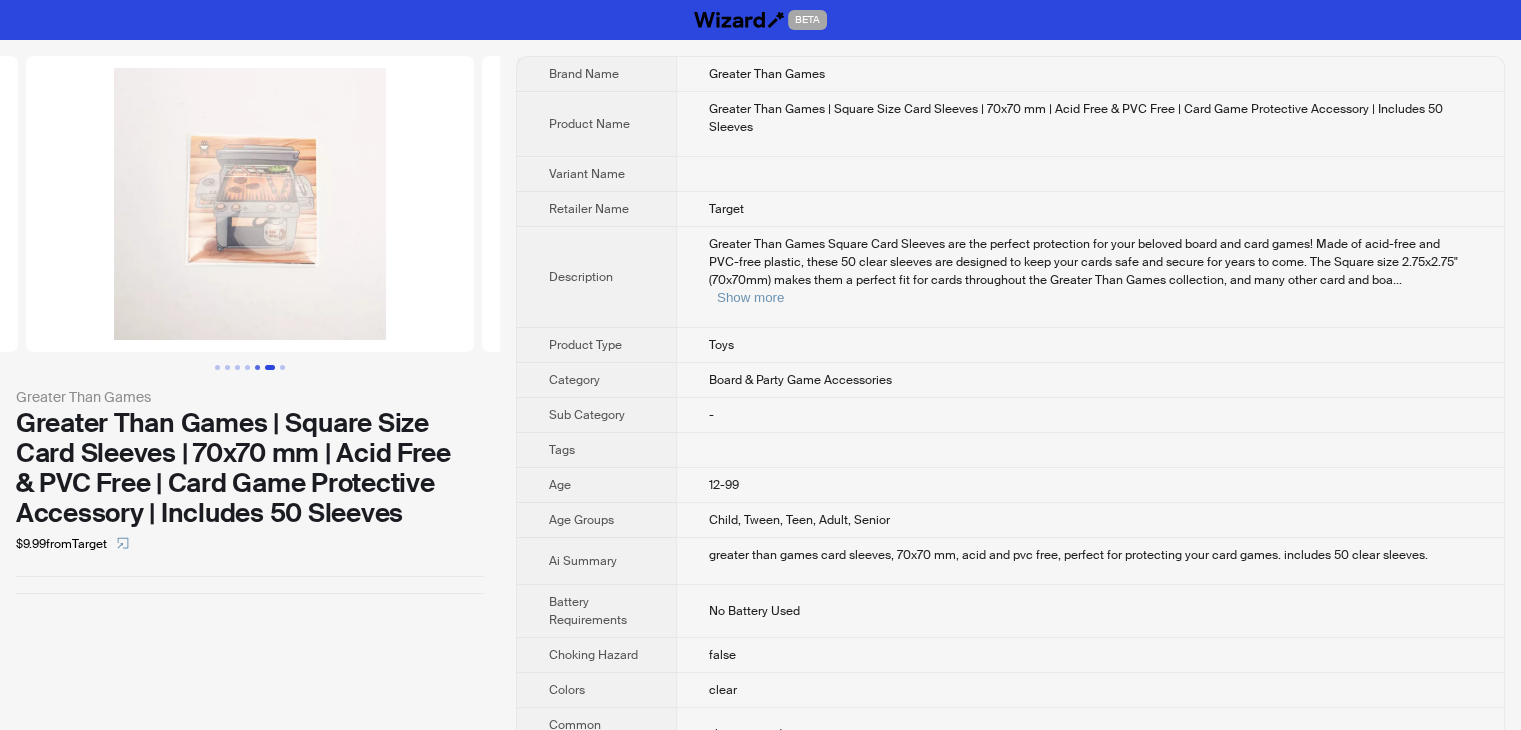 click at bounding box center (257, 367) 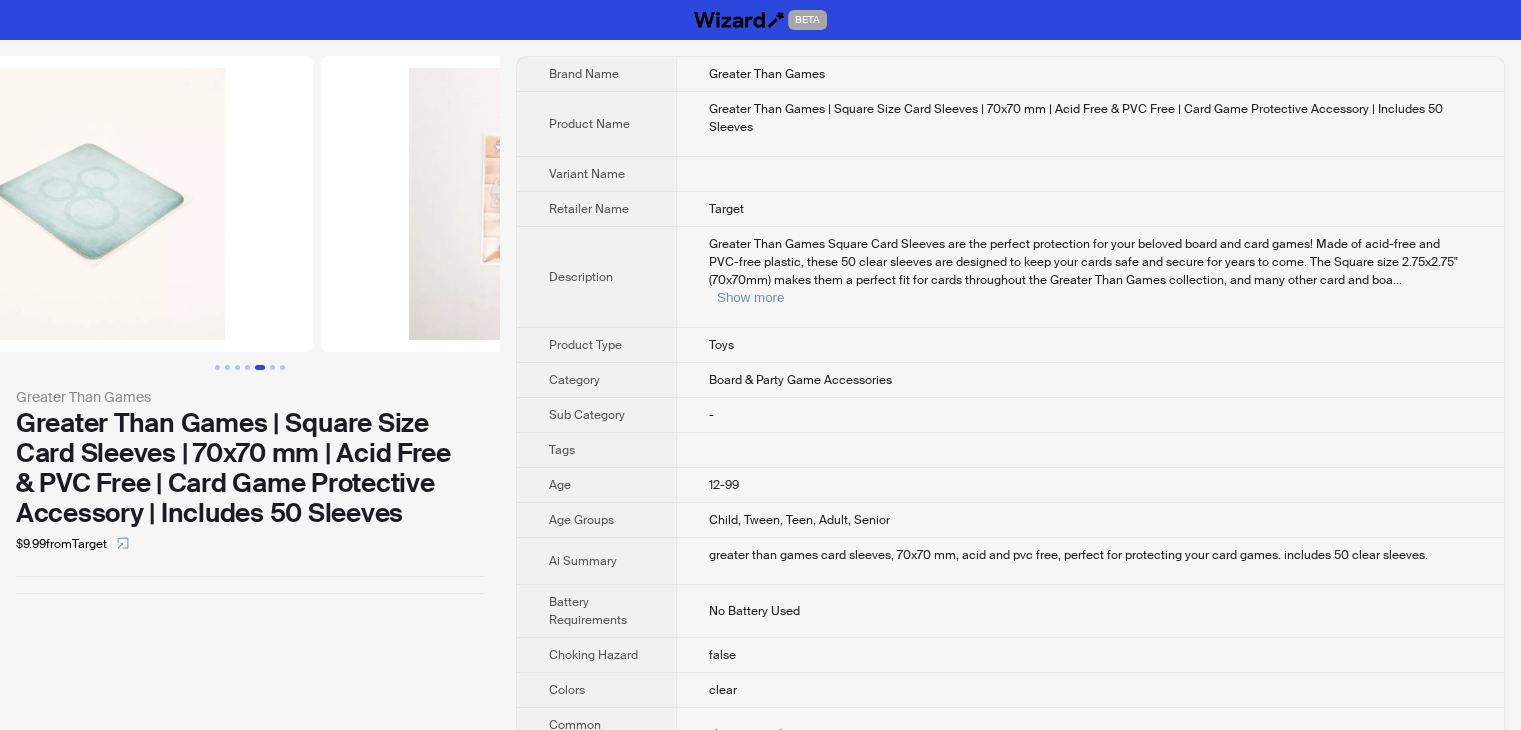 scroll, scrollTop: 0, scrollLeft: 1824, axis: horizontal 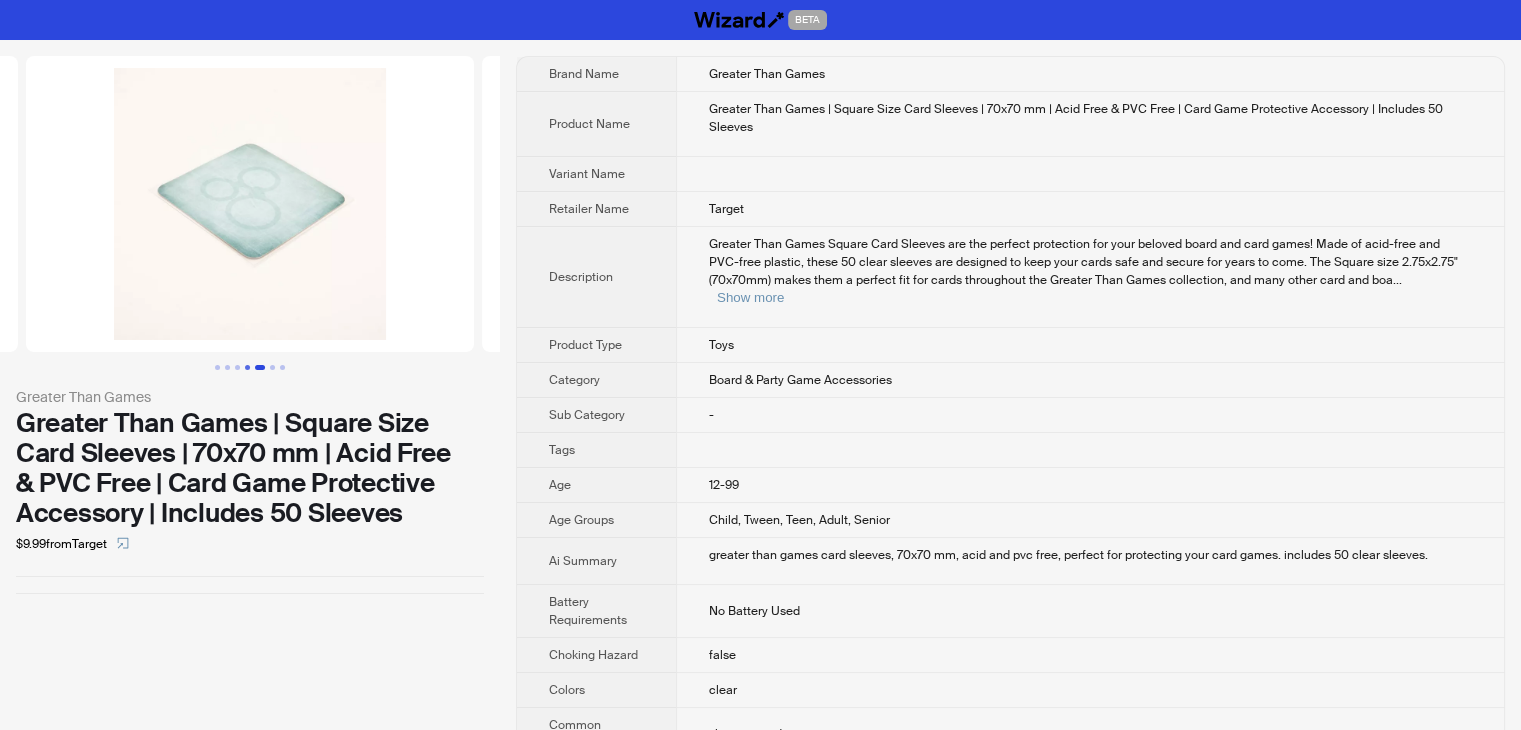 click at bounding box center [247, 367] 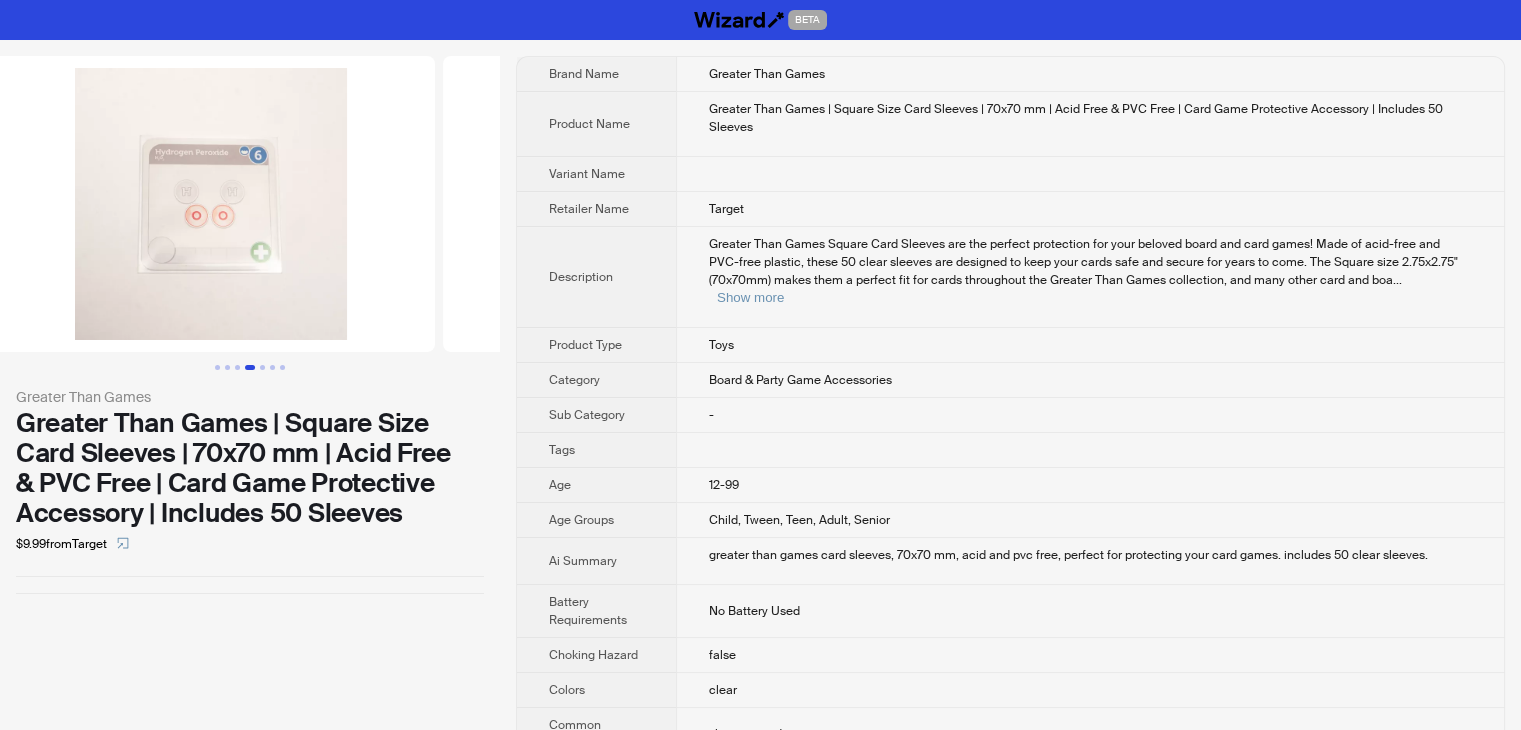scroll, scrollTop: 0, scrollLeft: 1368, axis: horizontal 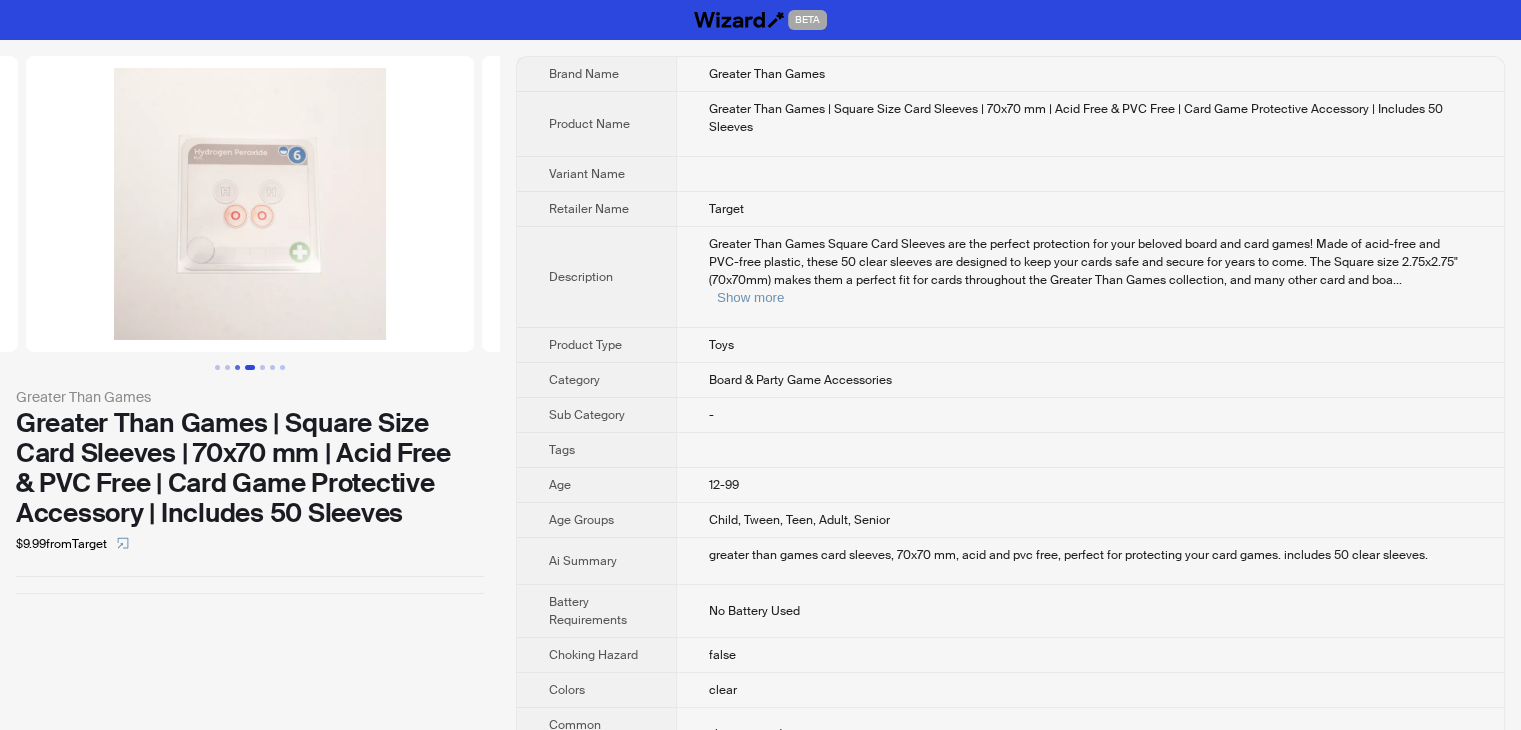 click at bounding box center [237, 367] 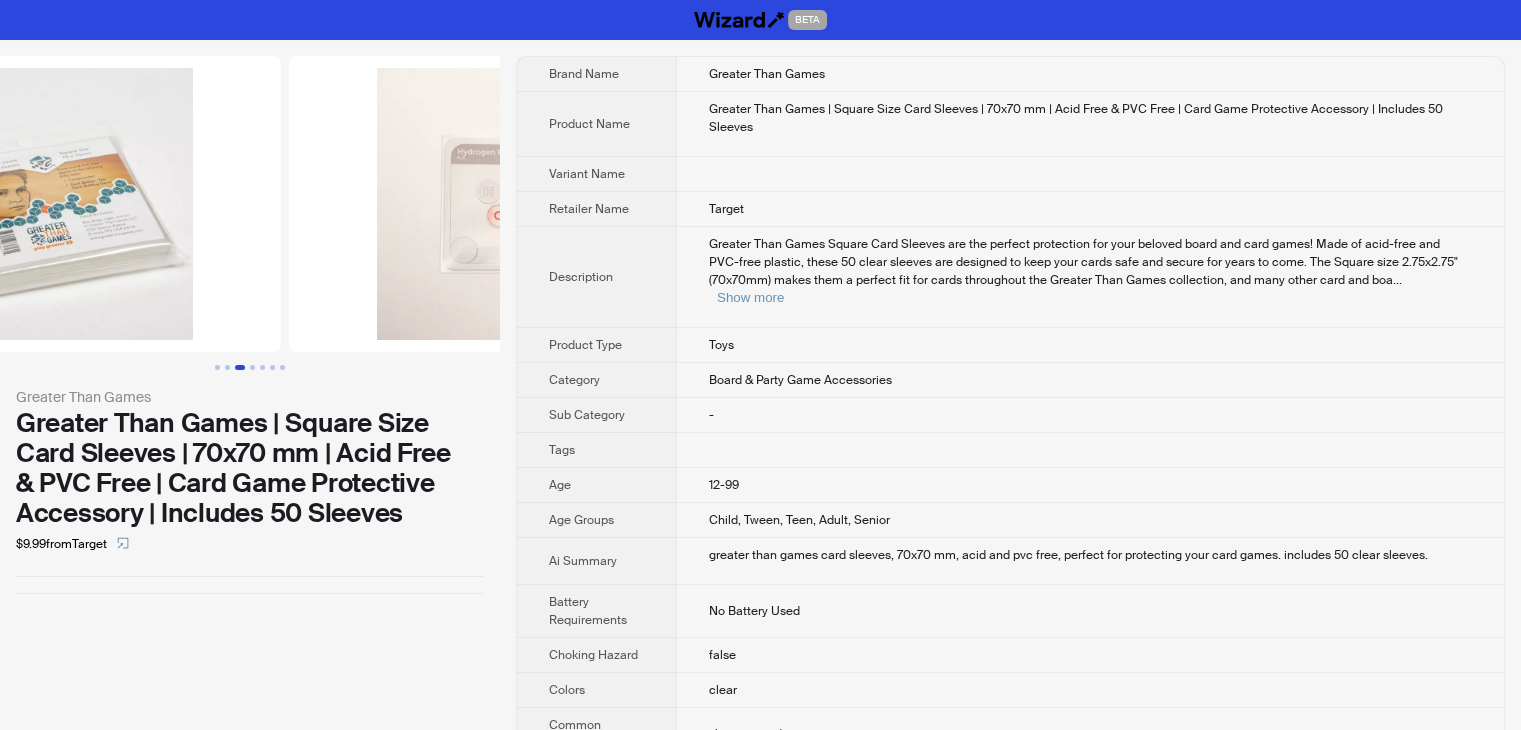 scroll, scrollTop: 0, scrollLeft: 912, axis: horizontal 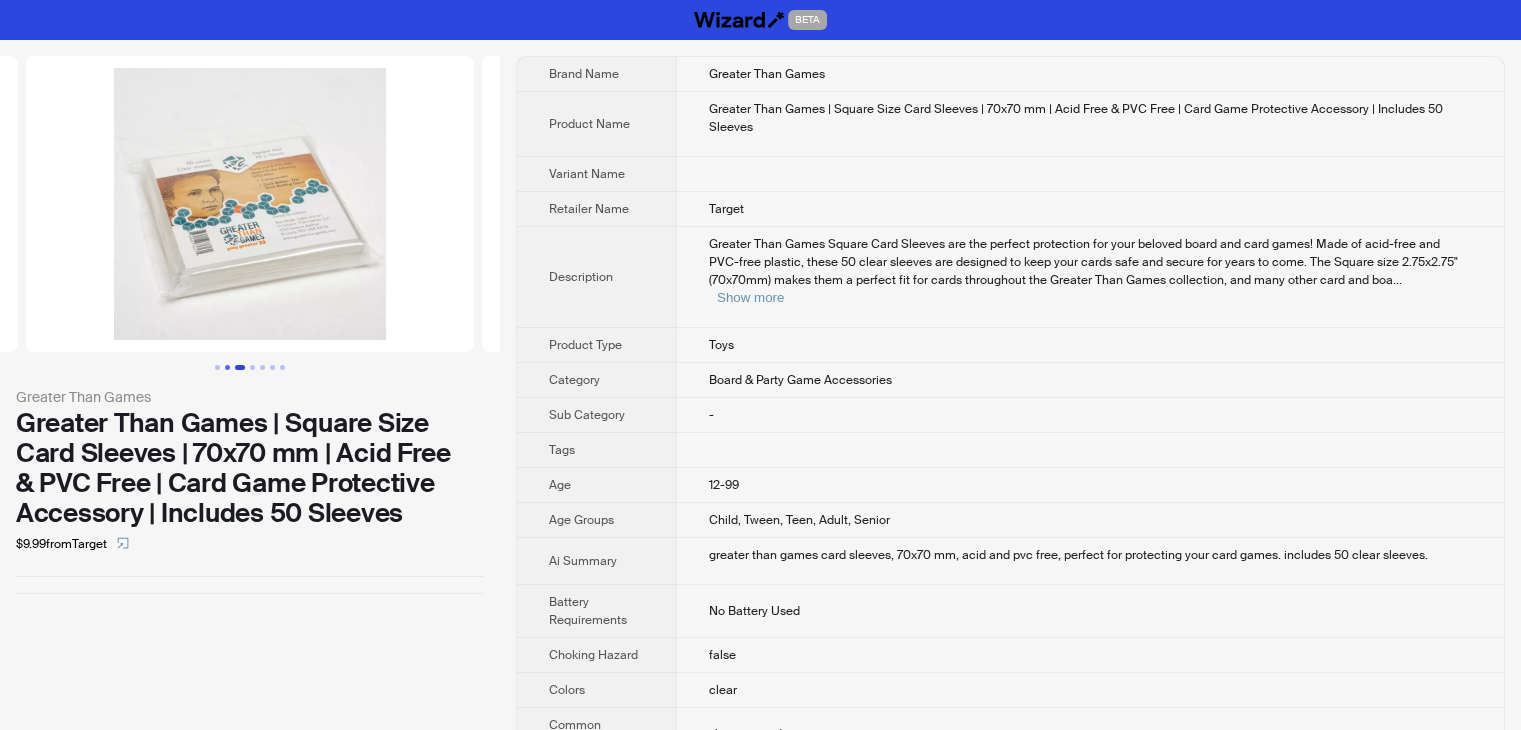 click at bounding box center [227, 367] 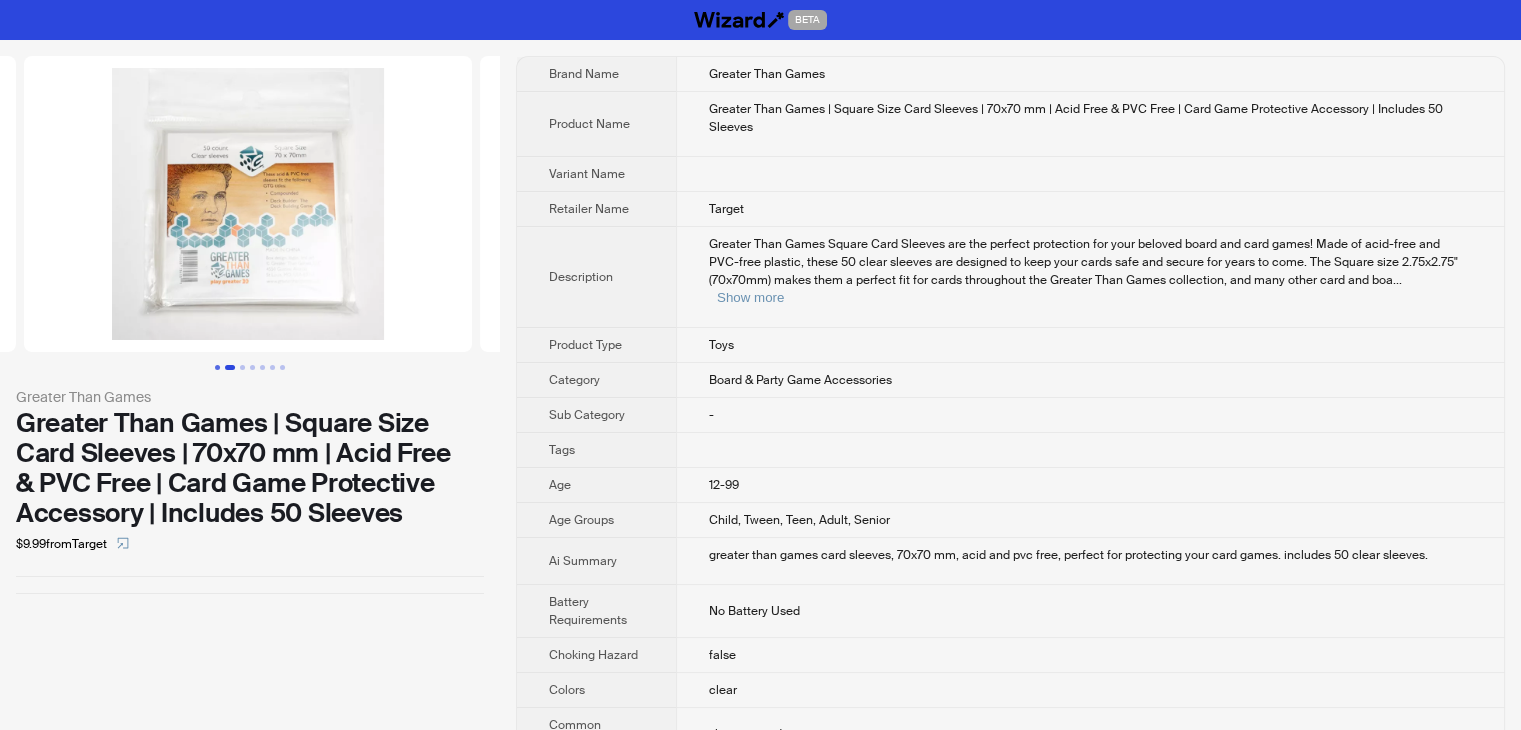 click at bounding box center (217, 367) 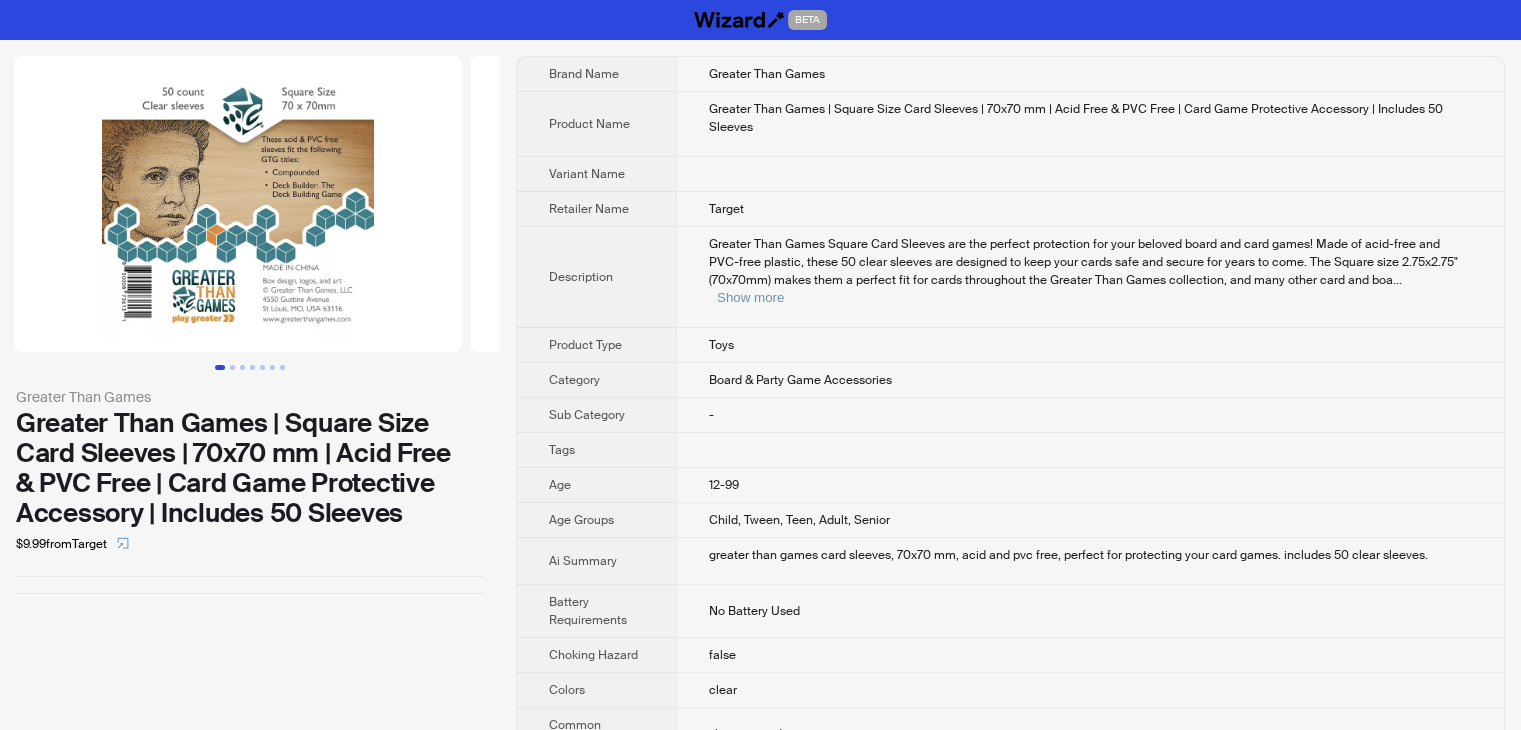 scroll, scrollTop: 0, scrollLeft: 0, axis: both 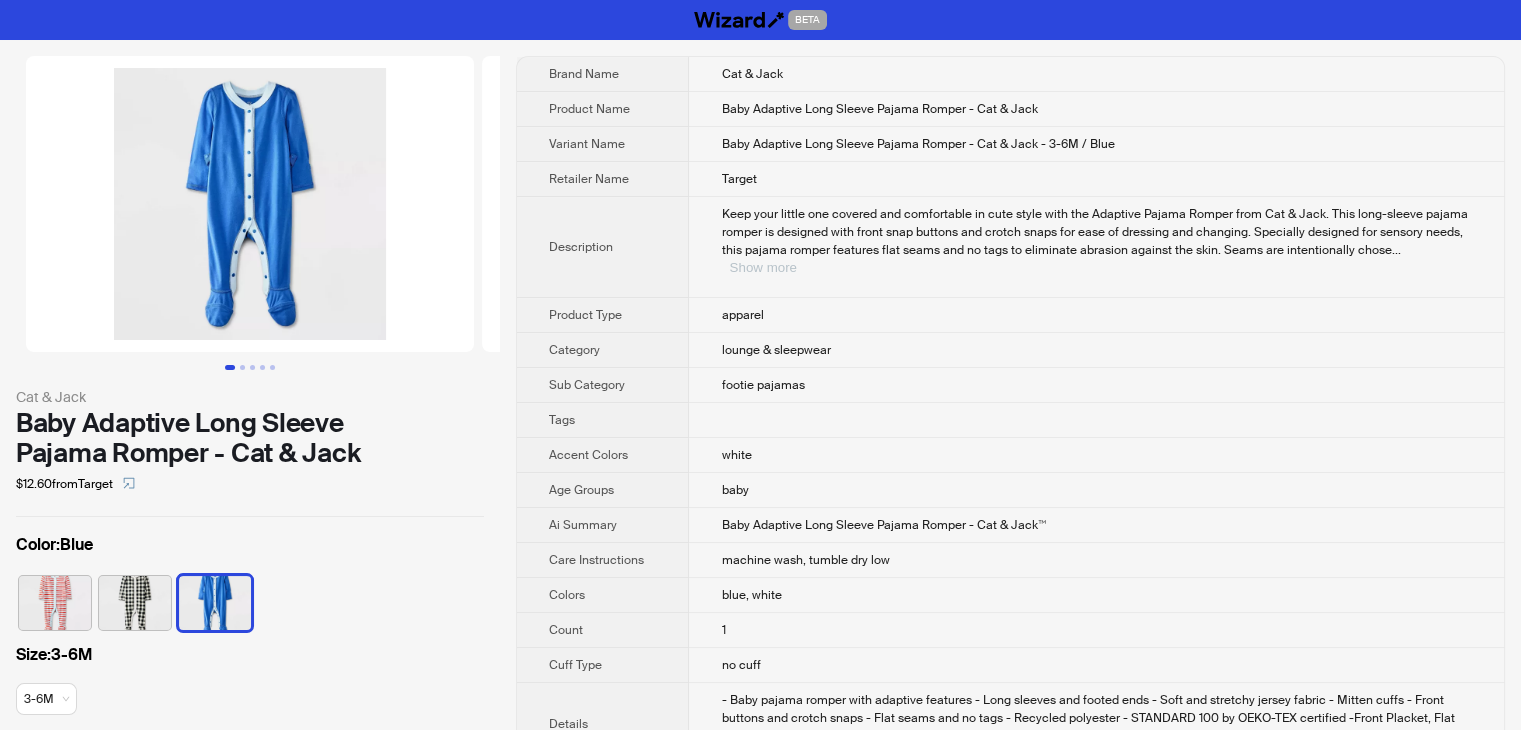 click on "Show more" at bounding box center [762, 267] 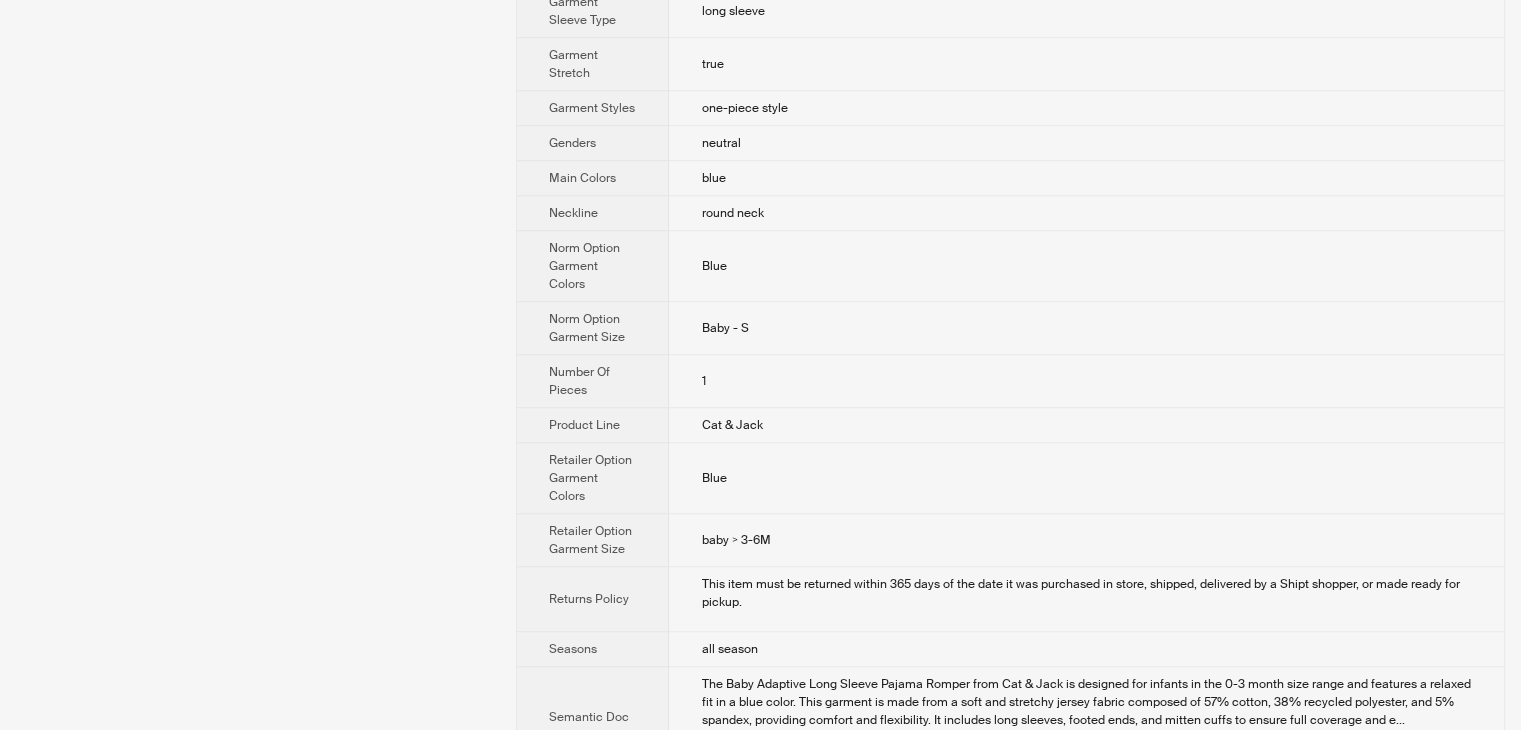 scroll, scrollTop: 1675, scrollLeft: 0, axis: vertical 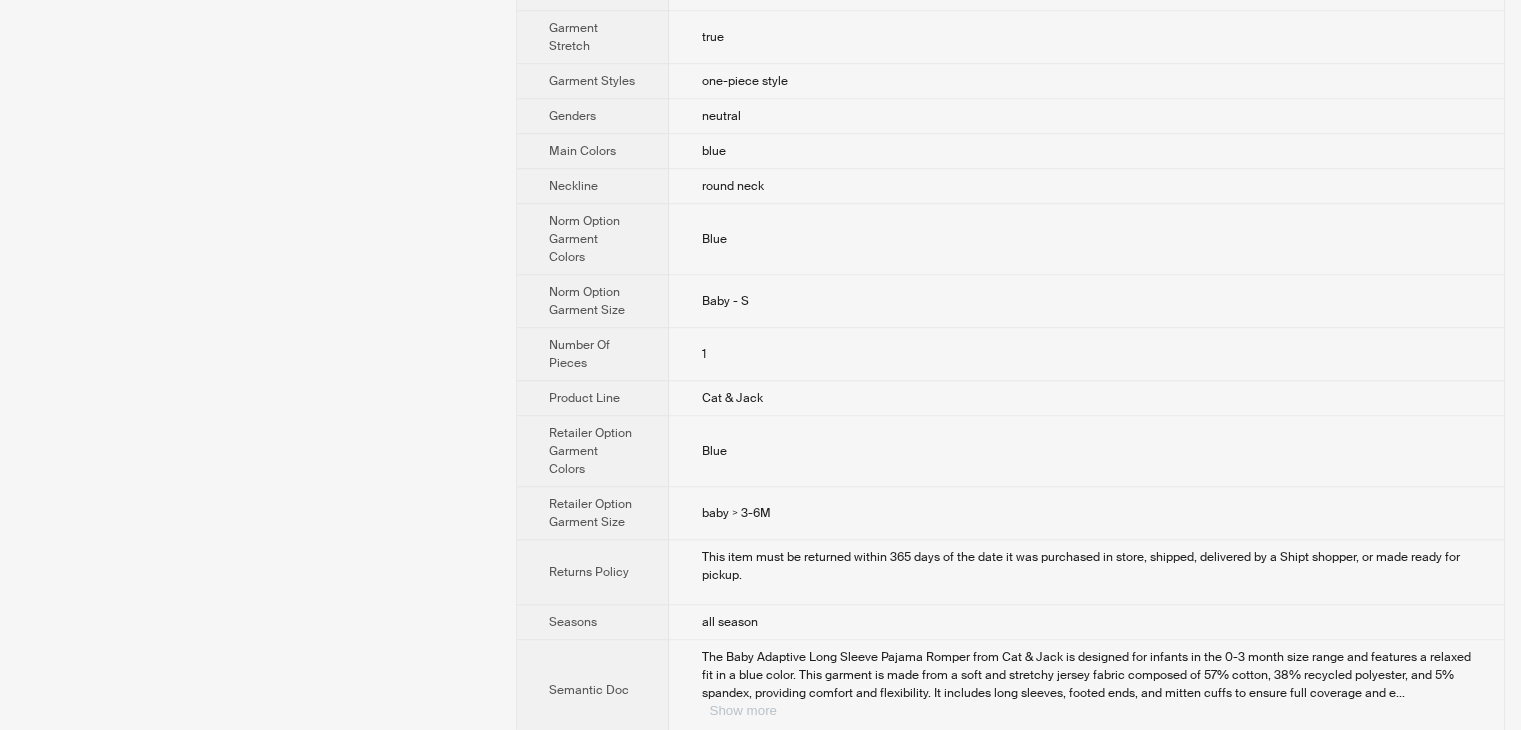 click on "Show more" at bounding box center [742, 710] 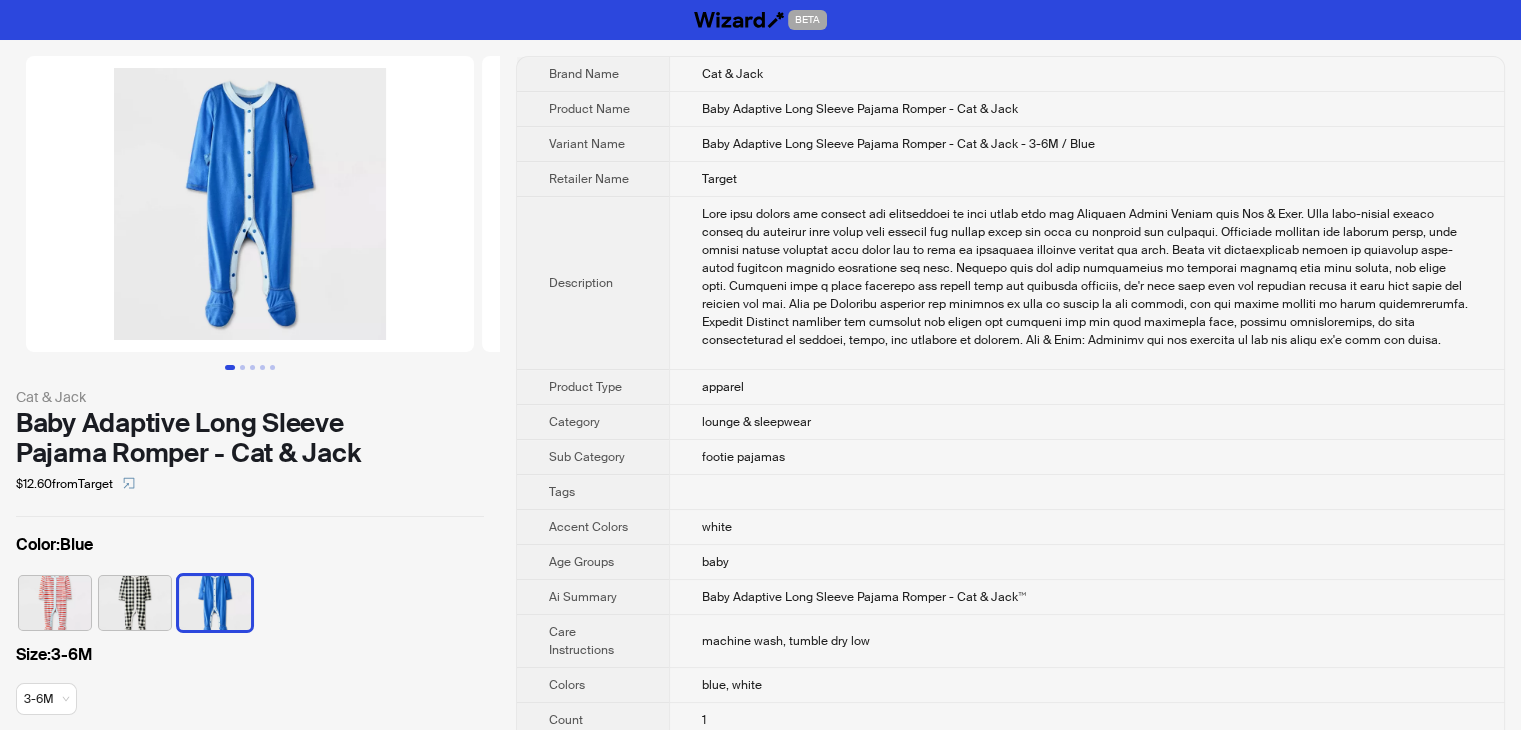 scroll, scrollTop: 0, scrollLeft: 0, axis: both 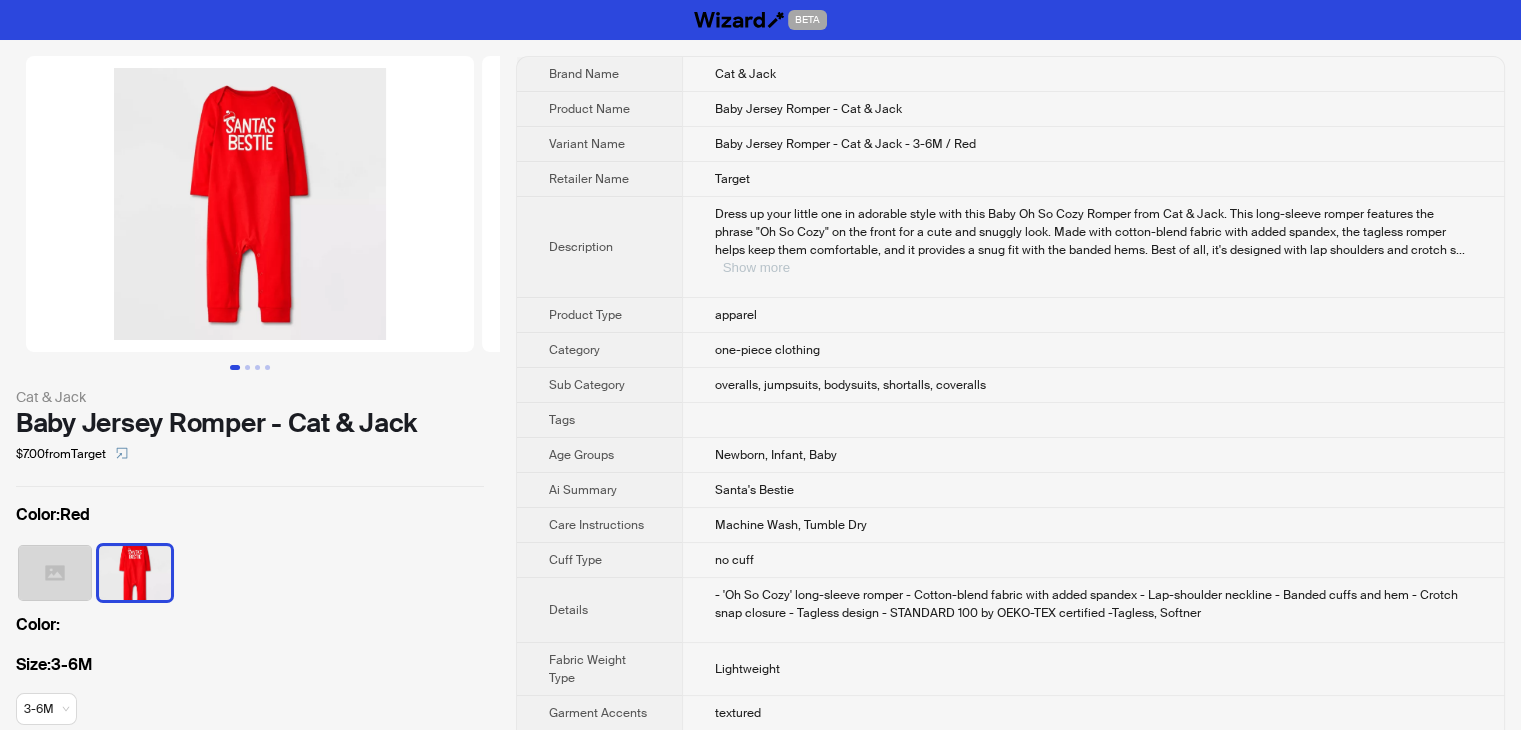 click on "Show more" at bounding box center [756, 267] 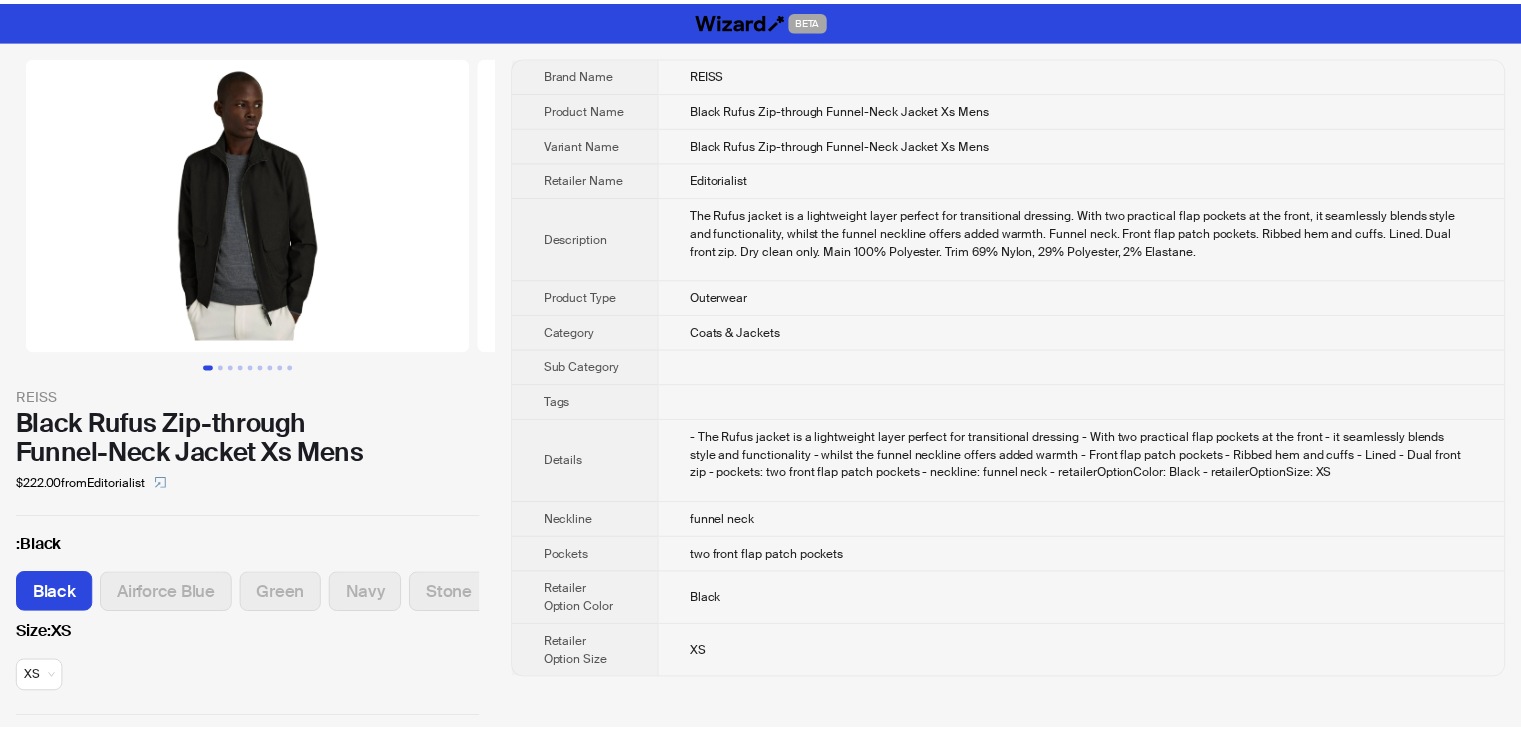 scroll, scrollTop: 0, scrollLeft: 0, axis: both 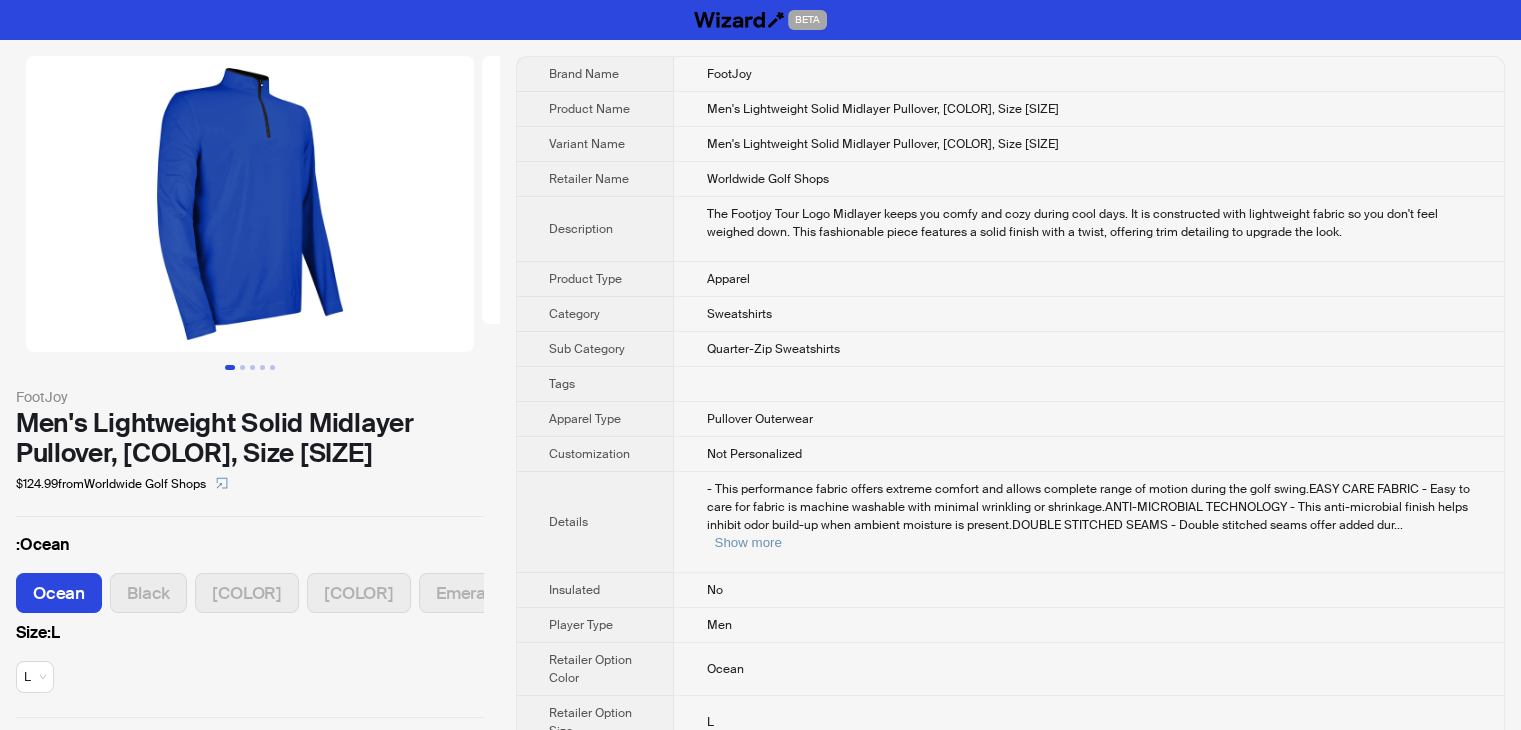click on "The Footjoy Tour Logo Midlayer keeps you comfy and cozy during cool days. It is constructed with lightweight fabric so you don't feel weighed down. This fashionable piece features a solid finish with a twist, offering trim detailing to upgrade the look." at bounding box center (1089, 229) 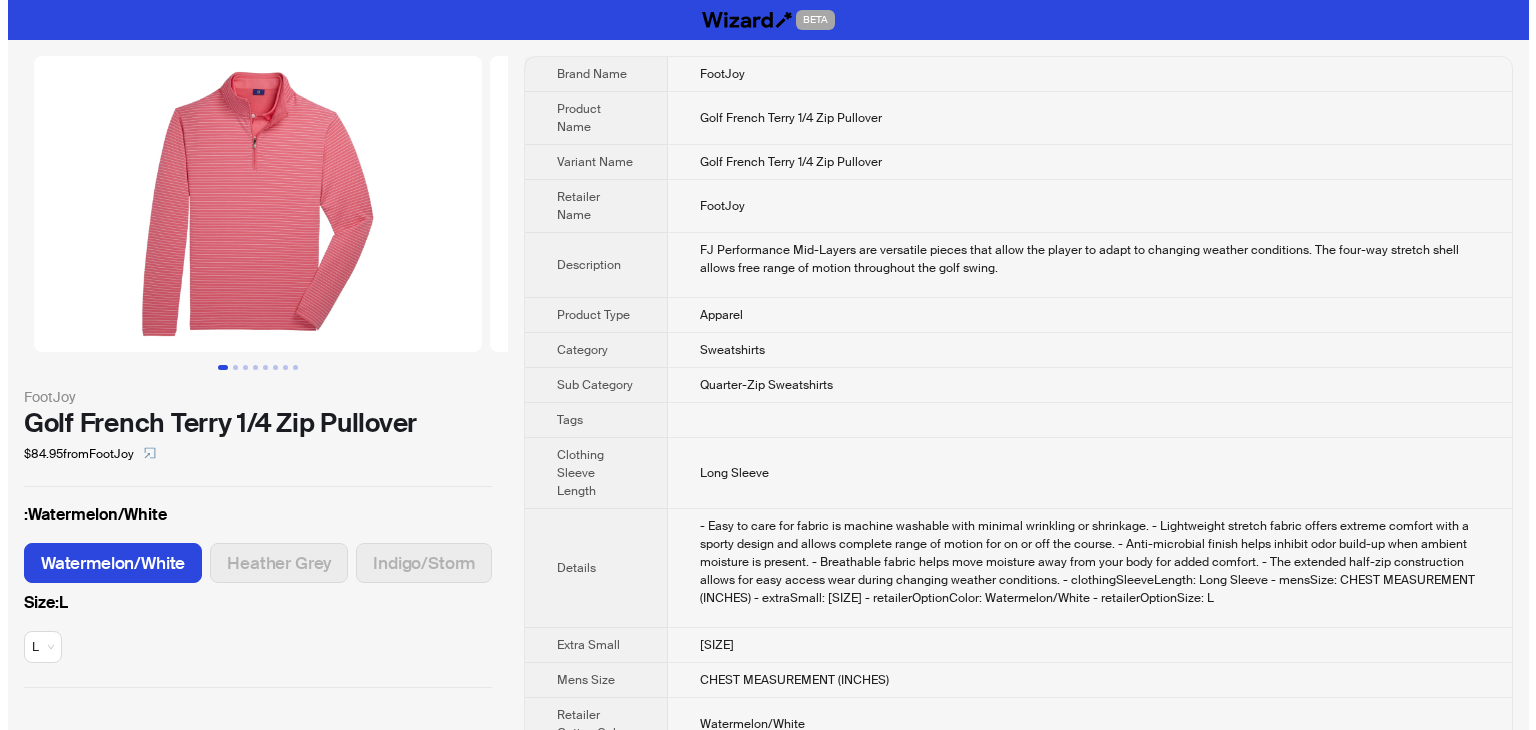 scroll, scrollTop: 0, scrollLeft: 0, axis: both 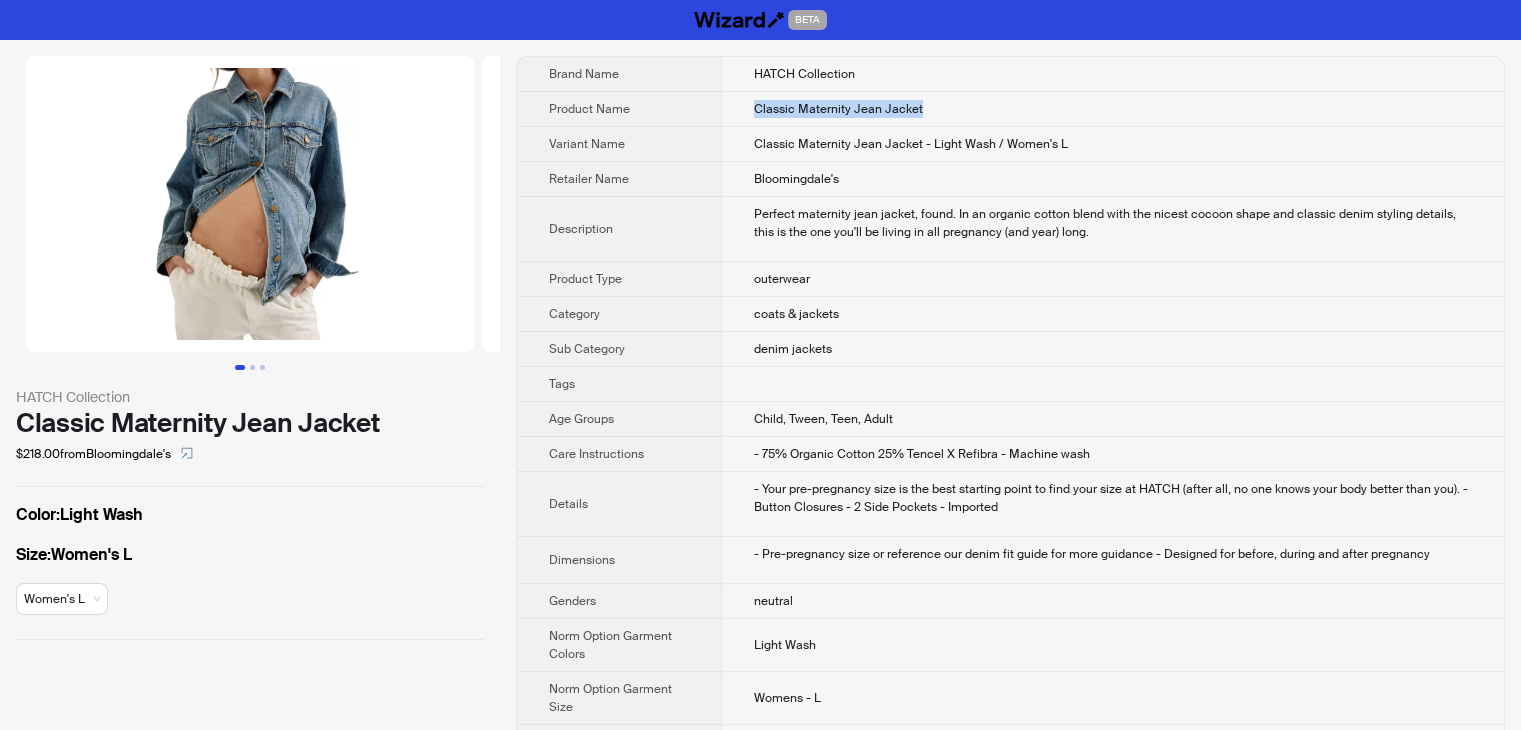 drag, startPoint x: 750, startPoint y: 109, endPoint x: 969, endPoint y: 111, distance: 219.00912 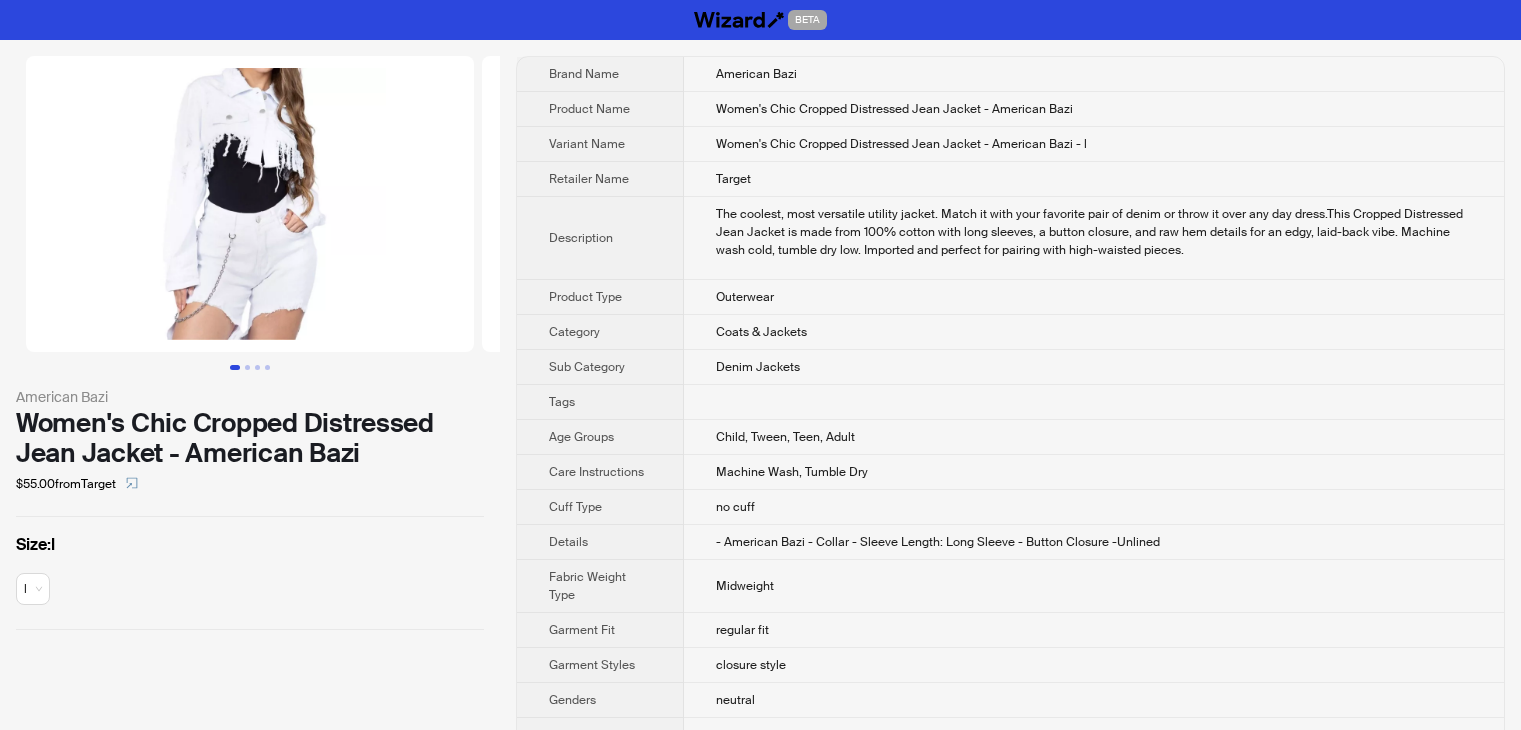scroll, scrollTop: 0, scrollLeft: 0, axis: both 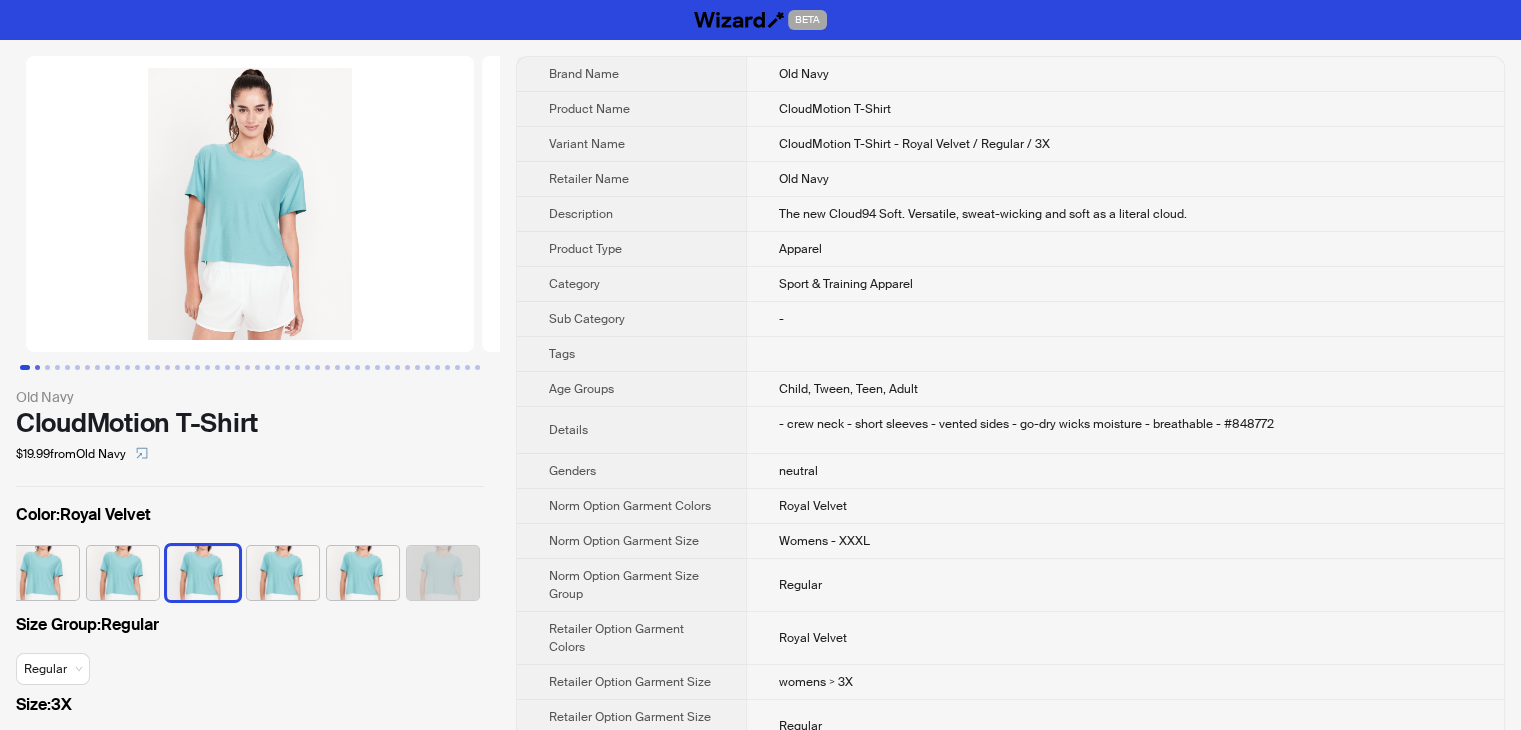 click at bounding box center [37, 367] 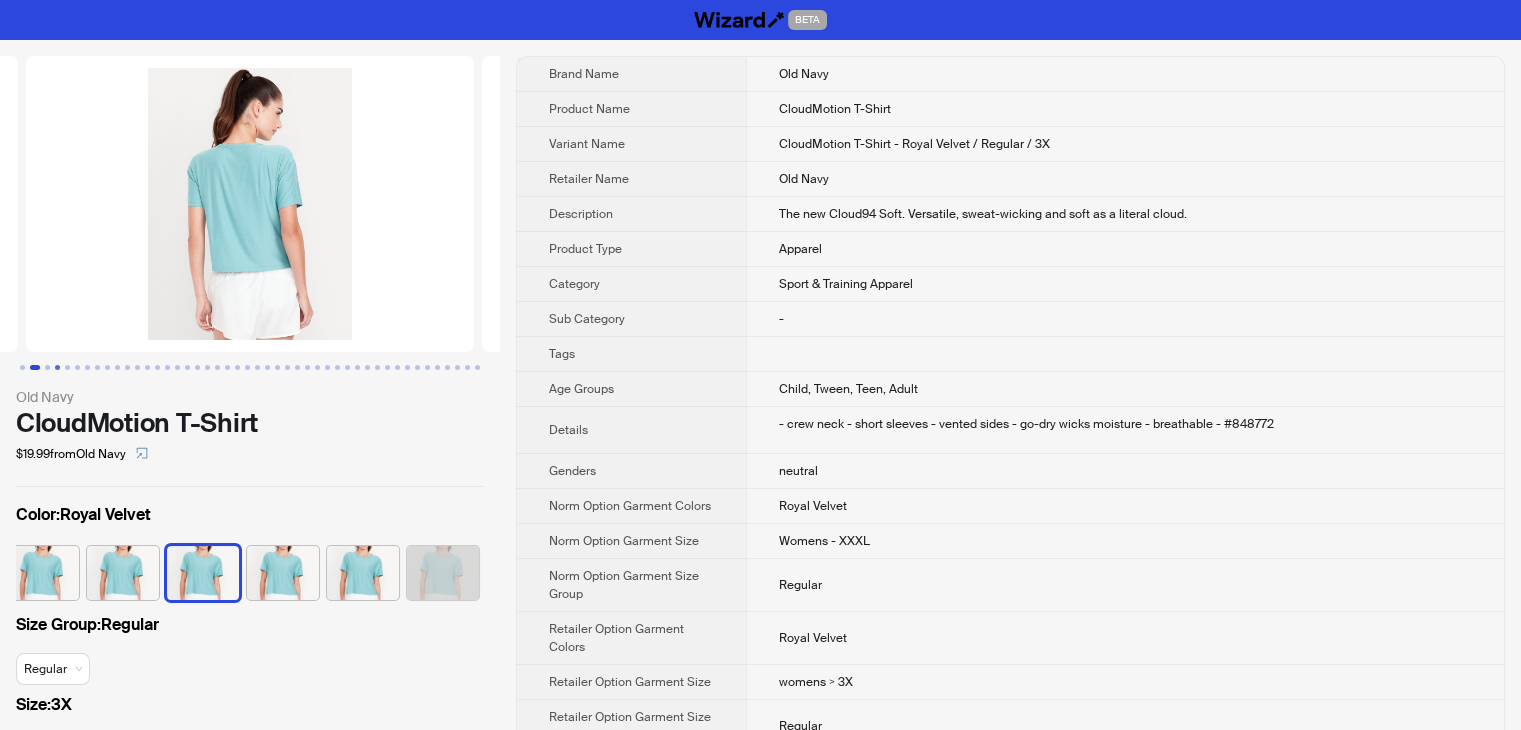 click at bounding box center (57, 367) 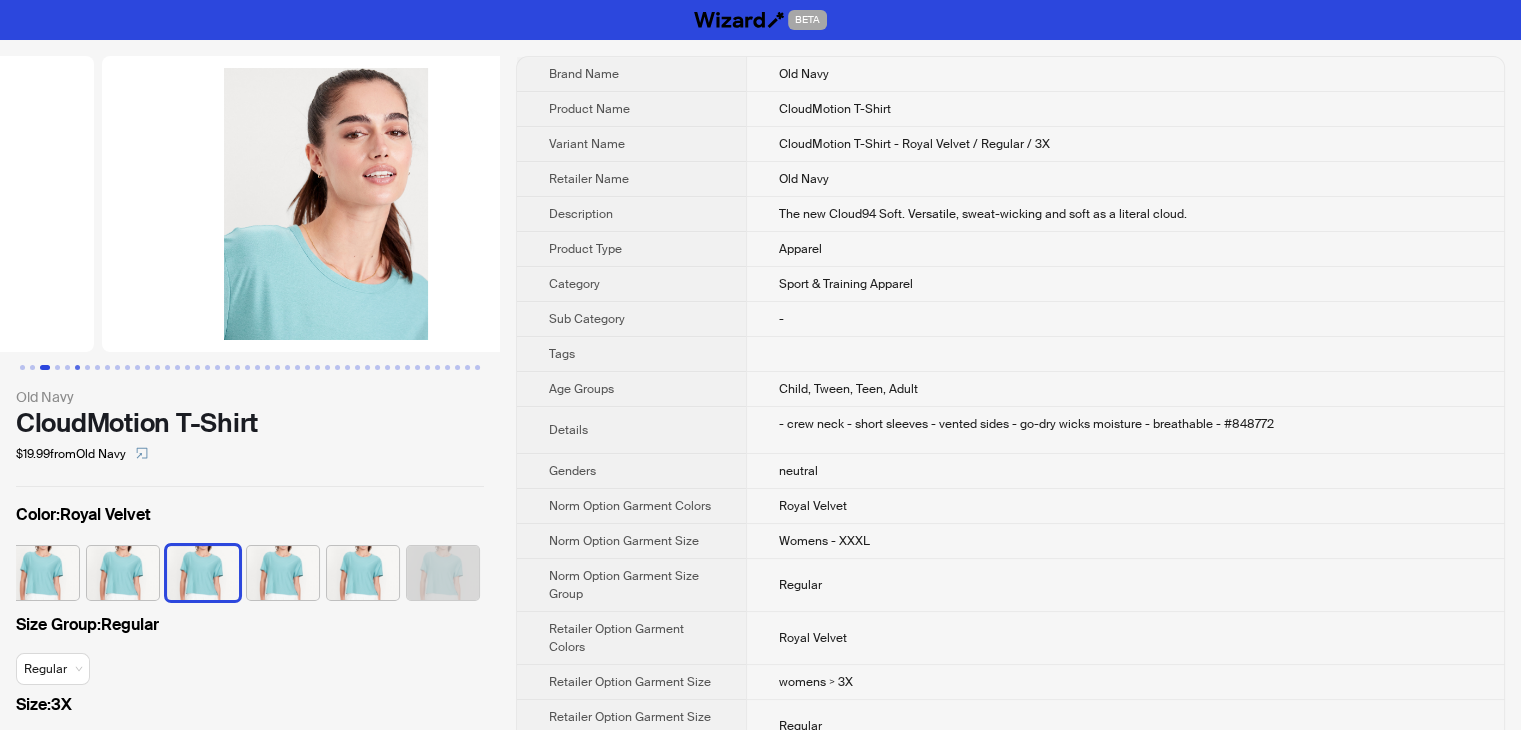 click at bounding box center [77, 367] 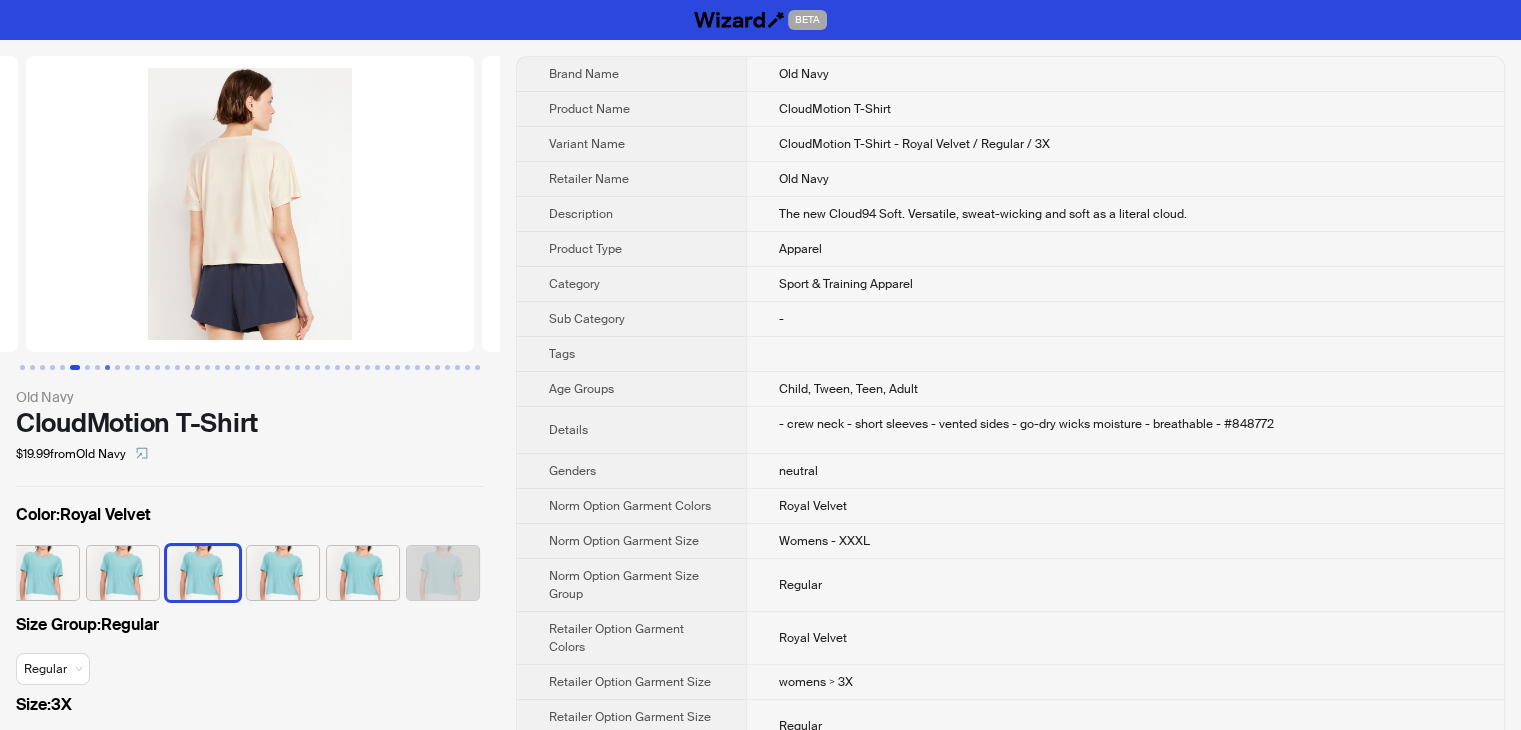 click at bounding box center (107, 367) 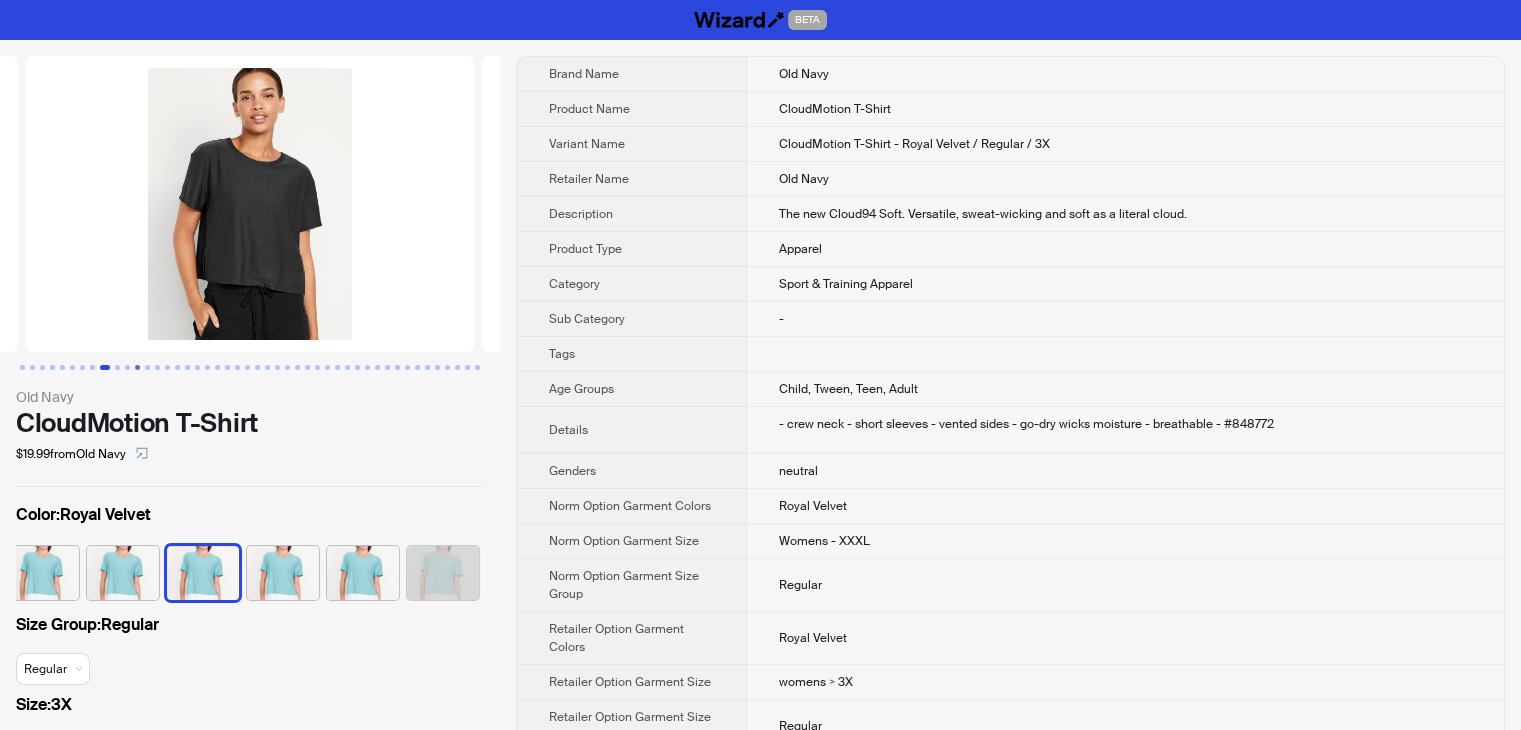 click at bounding box center (137, 367) 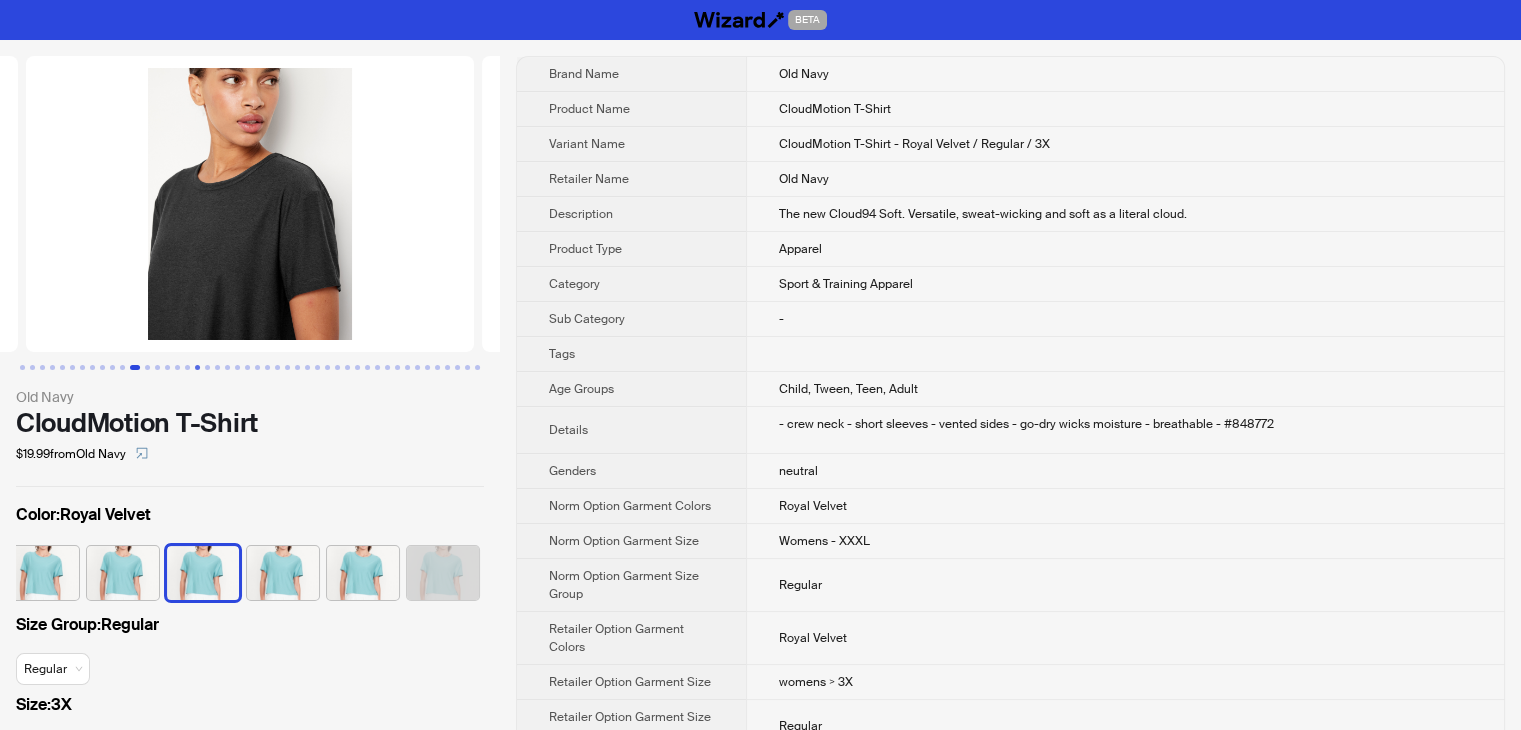 drag, startPoint x: 192, startPoint y: 369, endPoint x: 233, endPoint y: 369, distance: 41 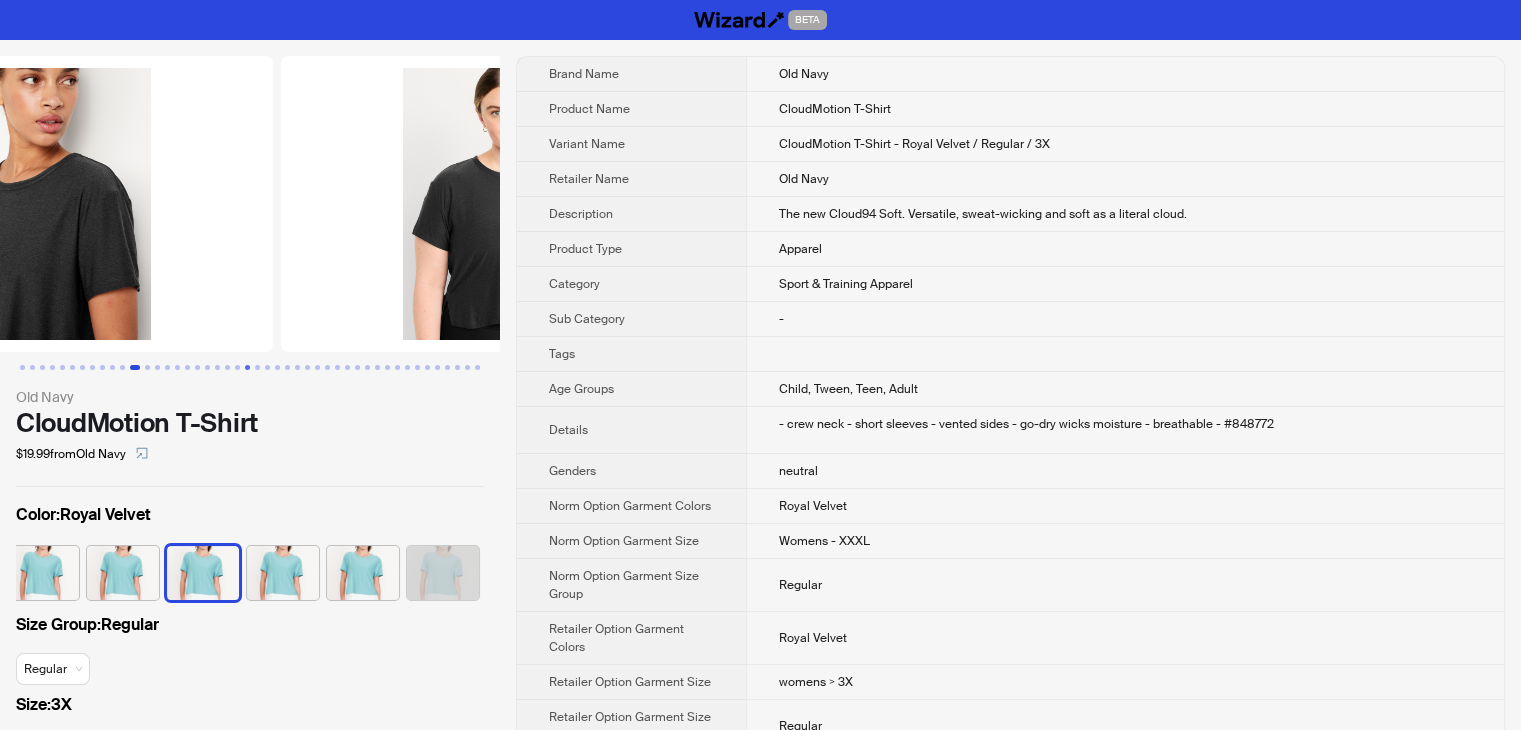 click at bounding box center (247, 367) 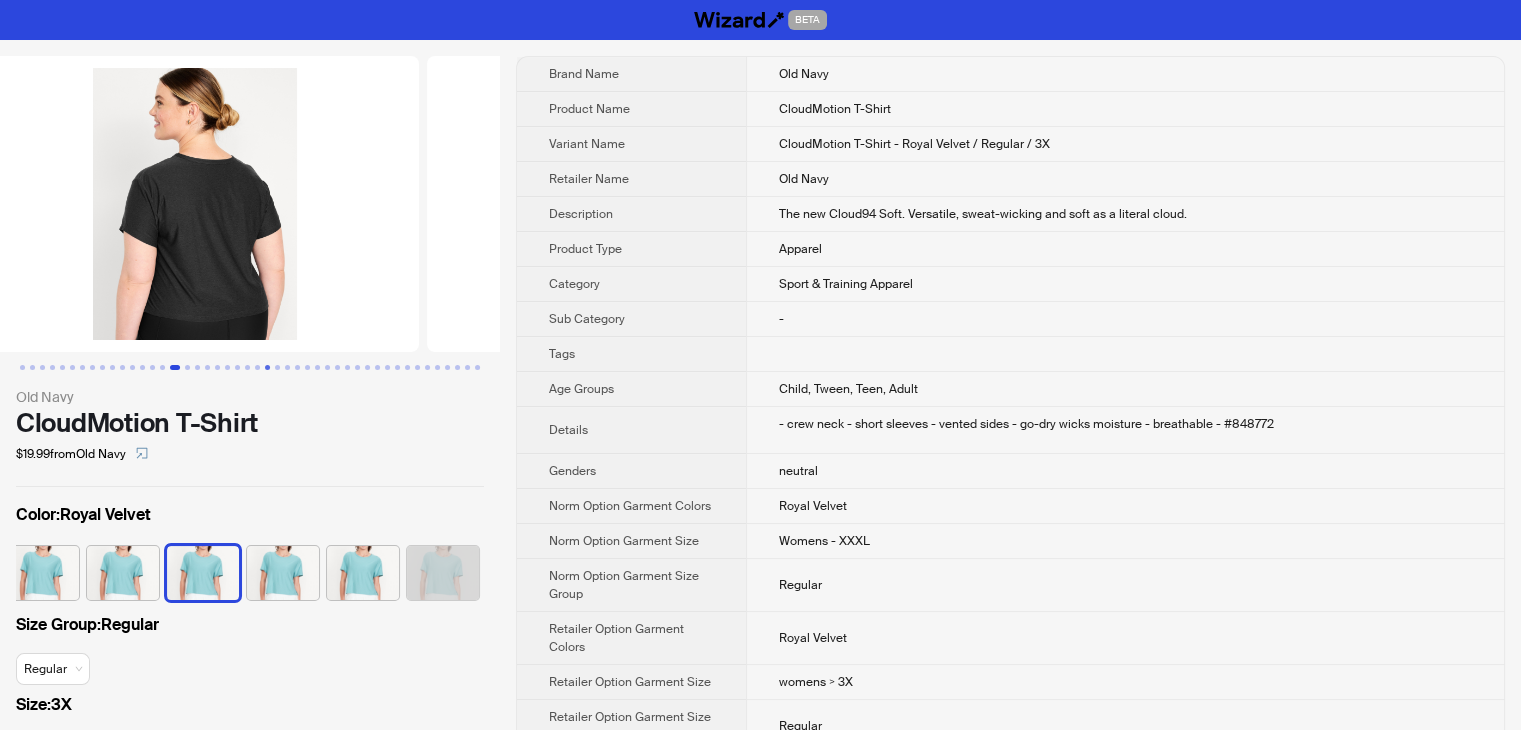 click at bounding box center (250, 367) 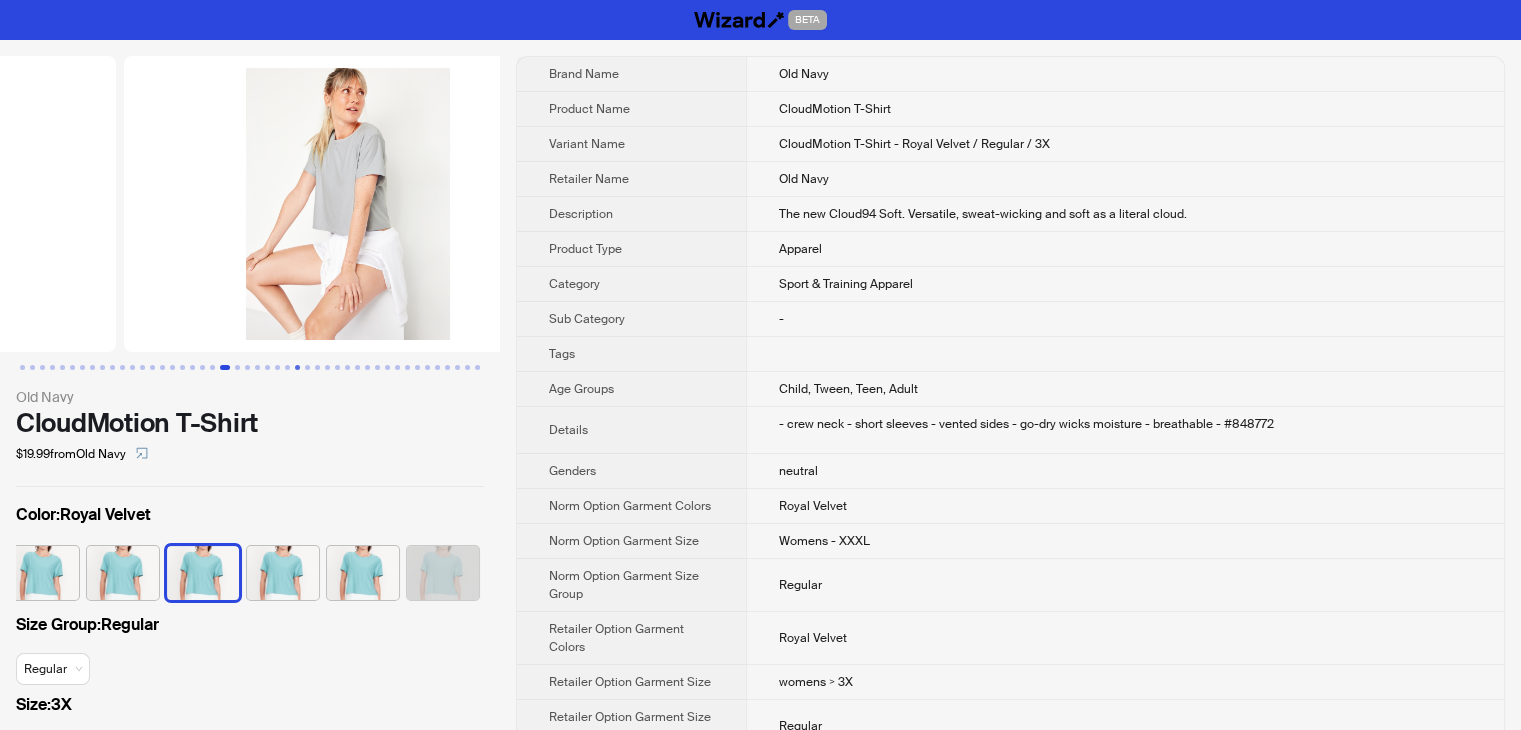 click at bounding box center [297, 367] 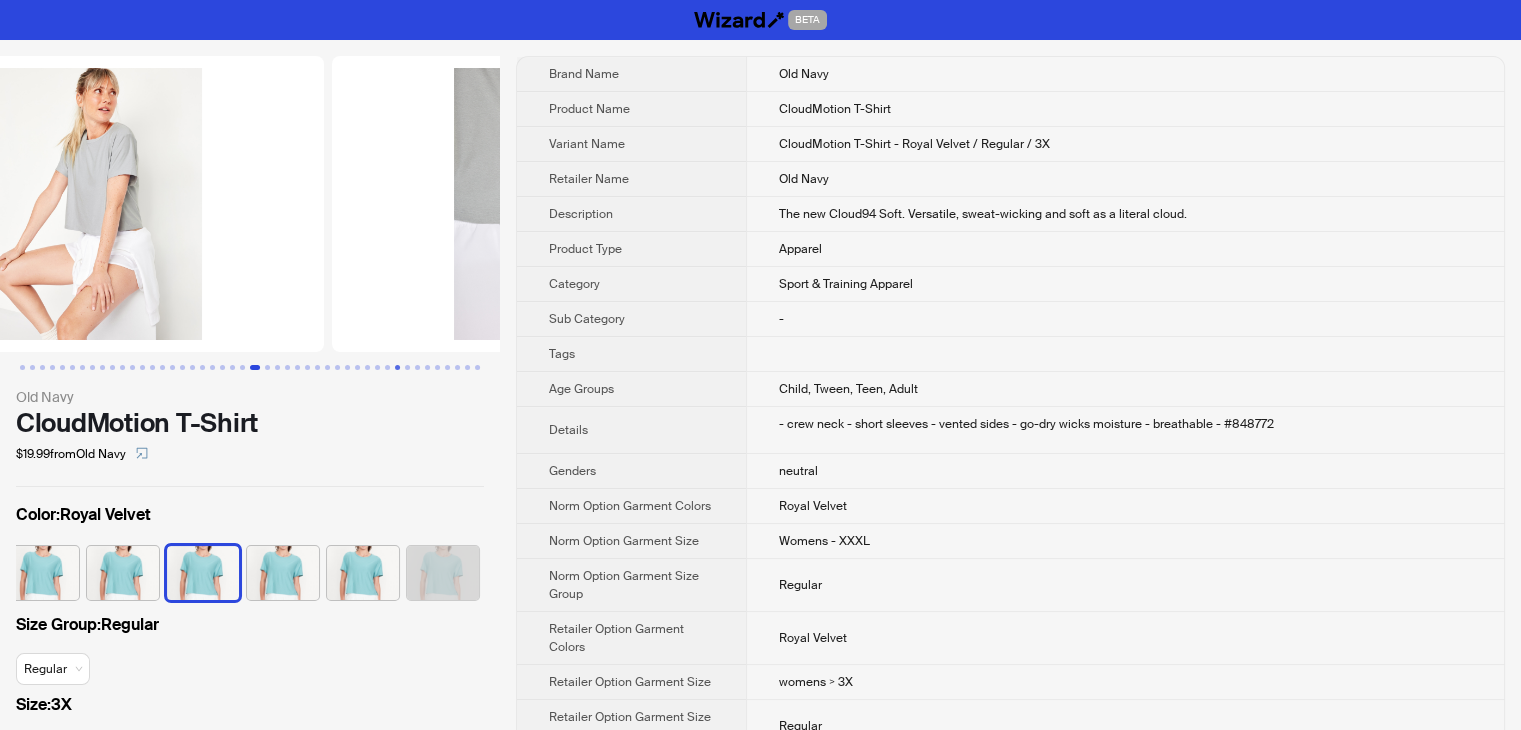 drag, startPoint x: 333, startPoint y: 363, endPoint x: 395, endPoint y: 362, distance: 62.008064 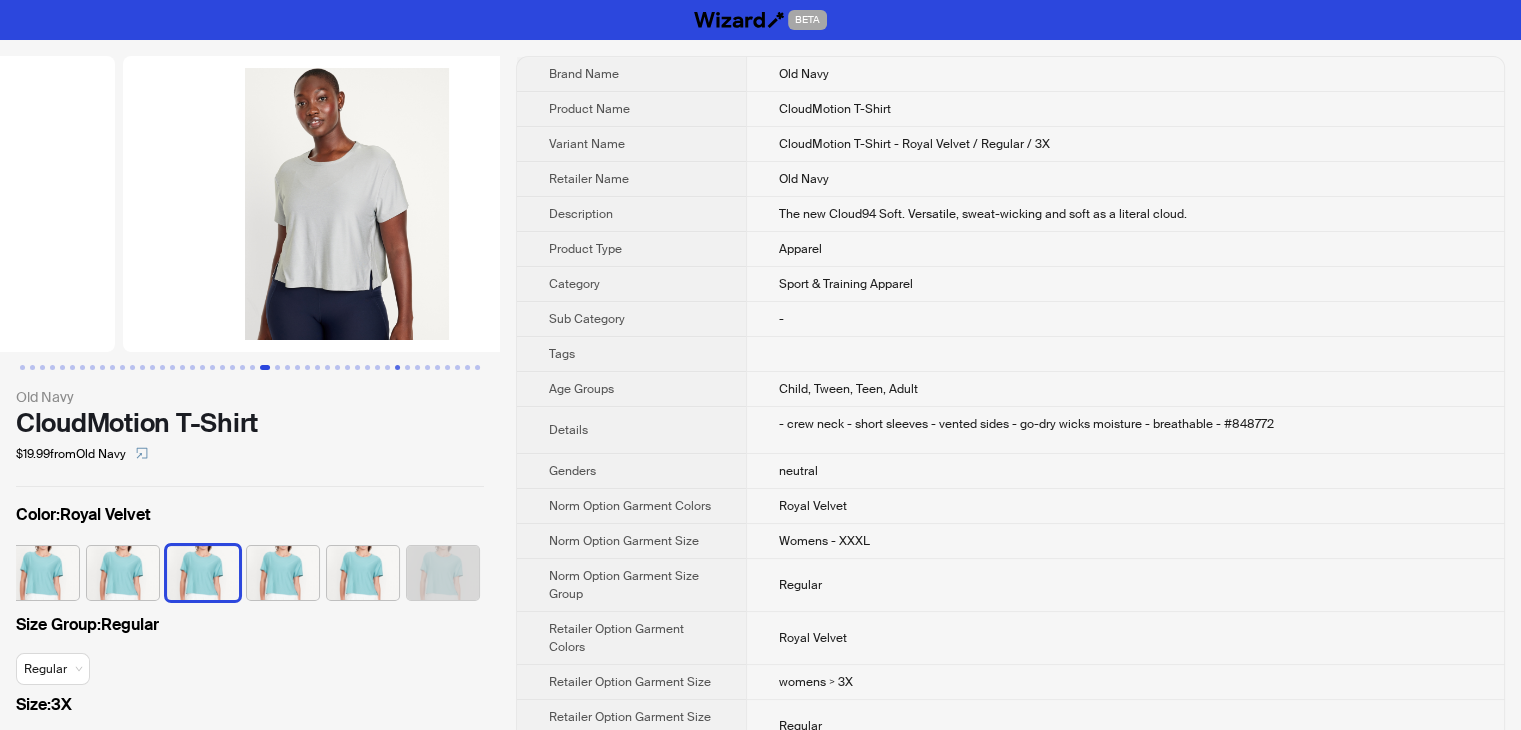 click at bounding box center [397, 367] 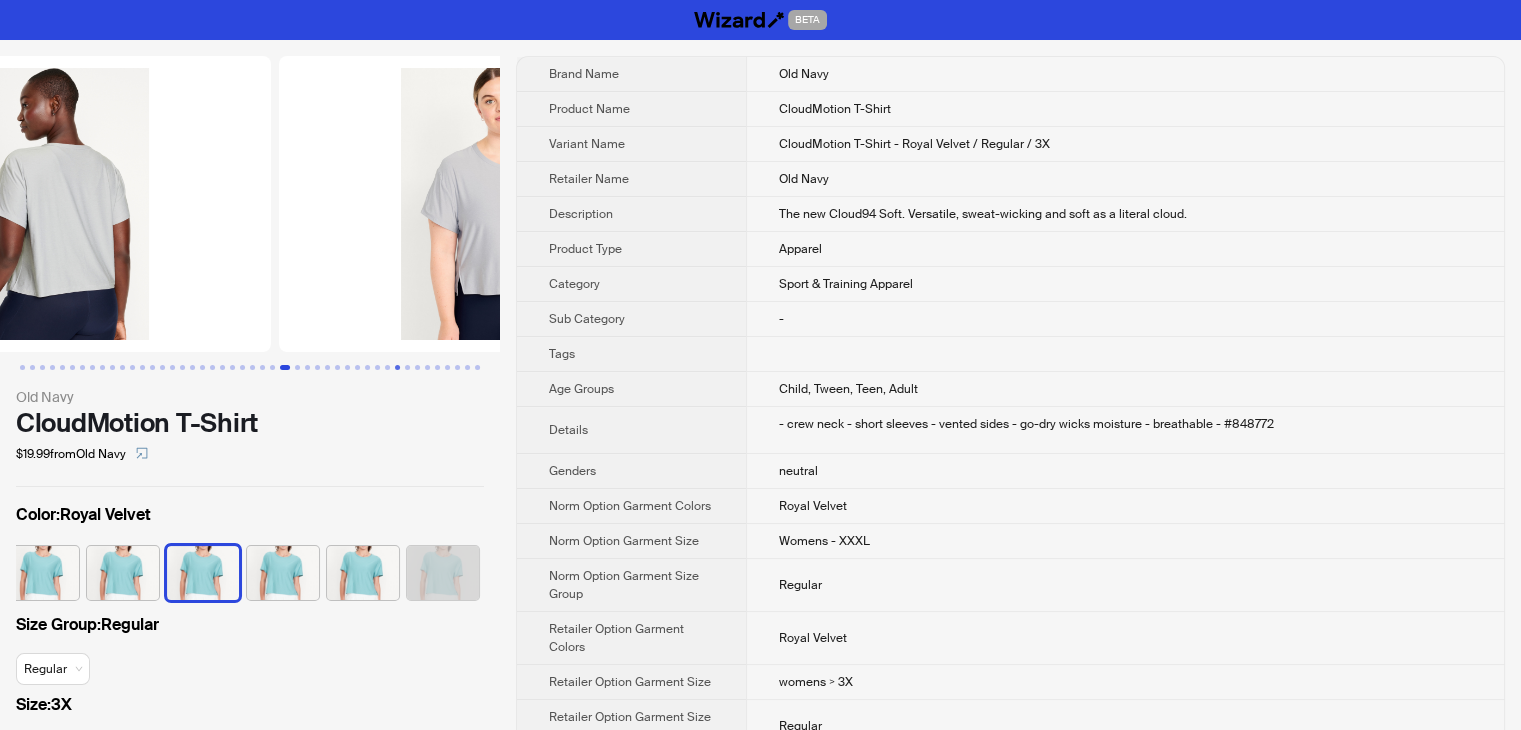 click at bounding box center [397, 367] 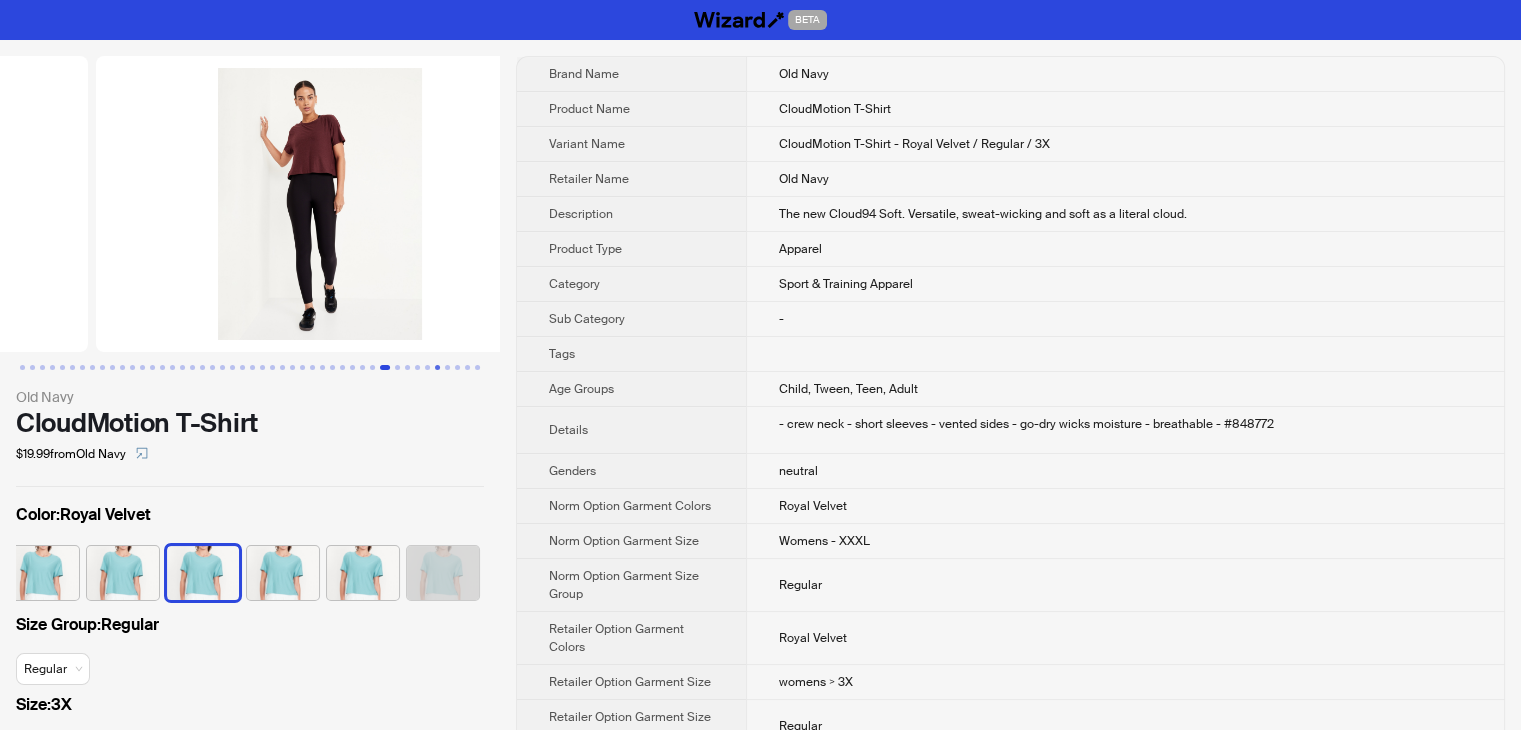 scroll, scrollTop: 0, scrollLeft: 16872, axis: horizontal 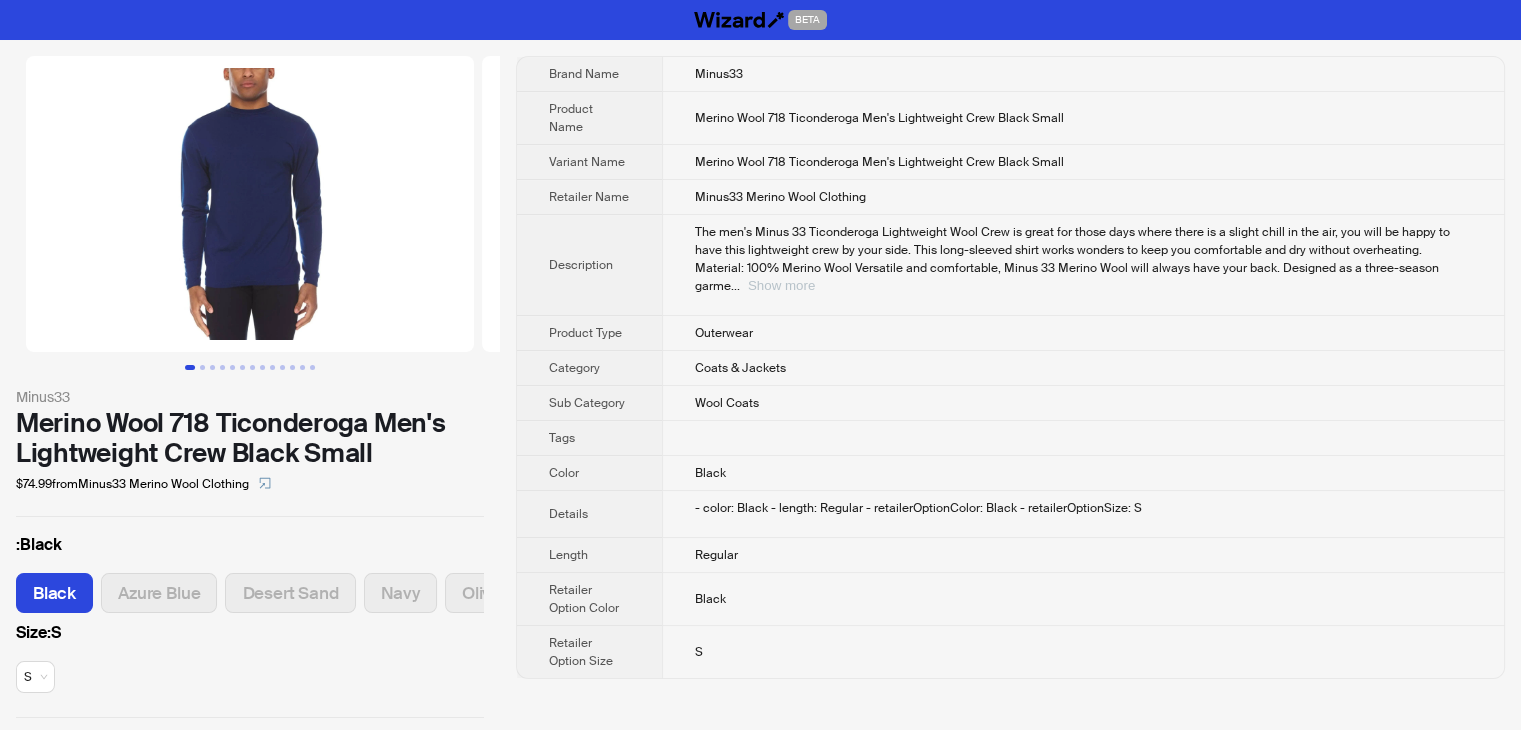click on "Show more" at bounding box center [781, 285] 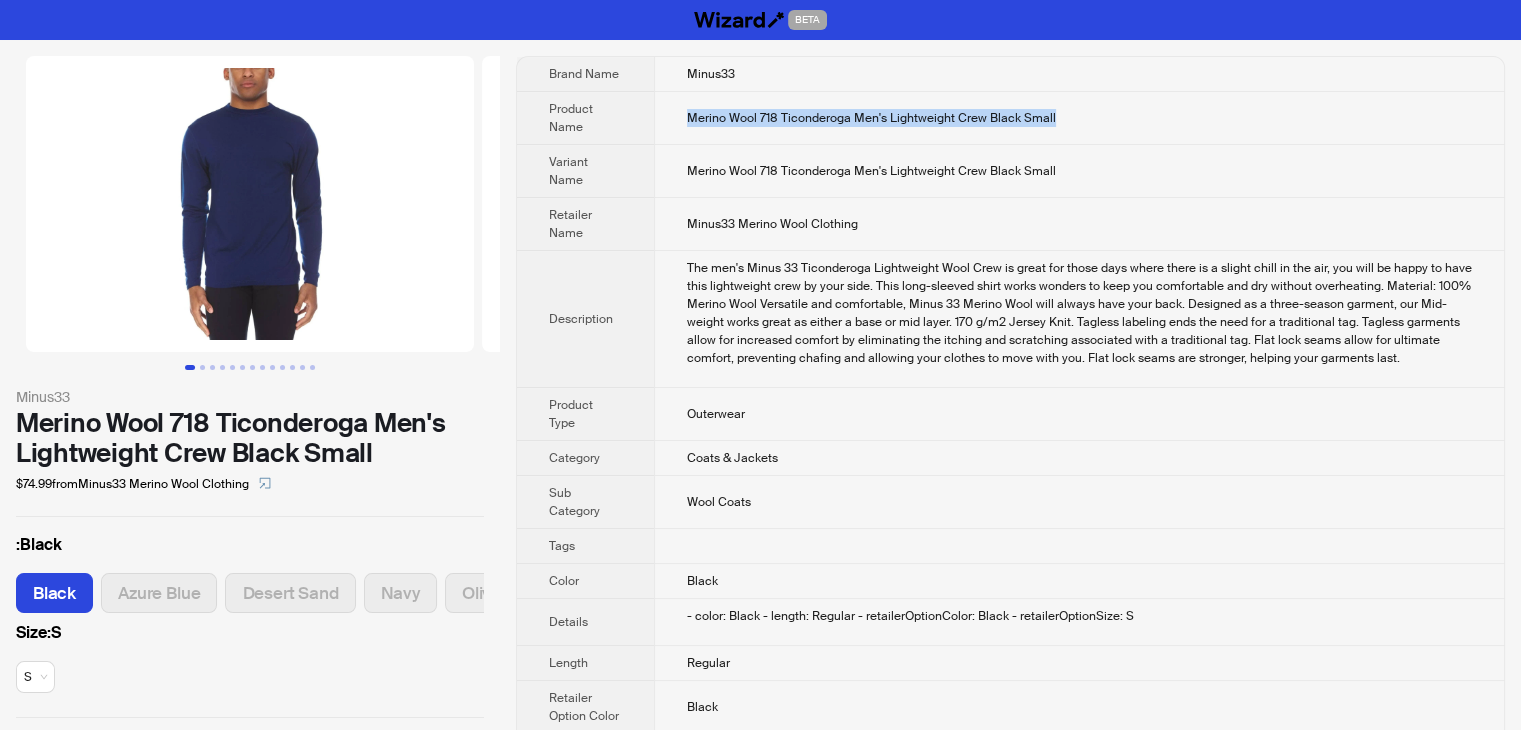 drag, startPoint x: 1094, startPoint y: 119, endPoint x: 664, endPoint y: 120, distance: 430.00116 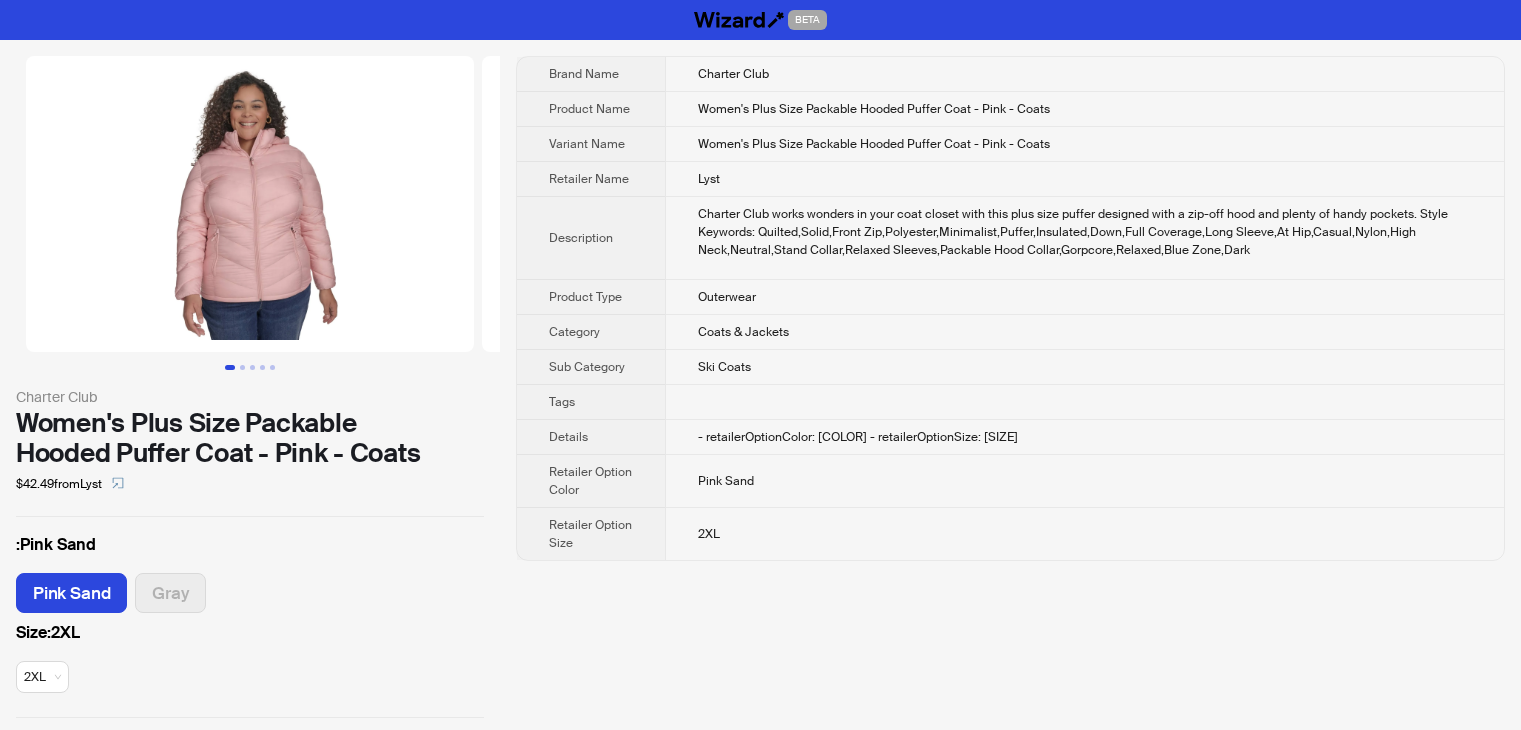 scroll, scrollTop: 0, scrollLeft: 0, axis: both 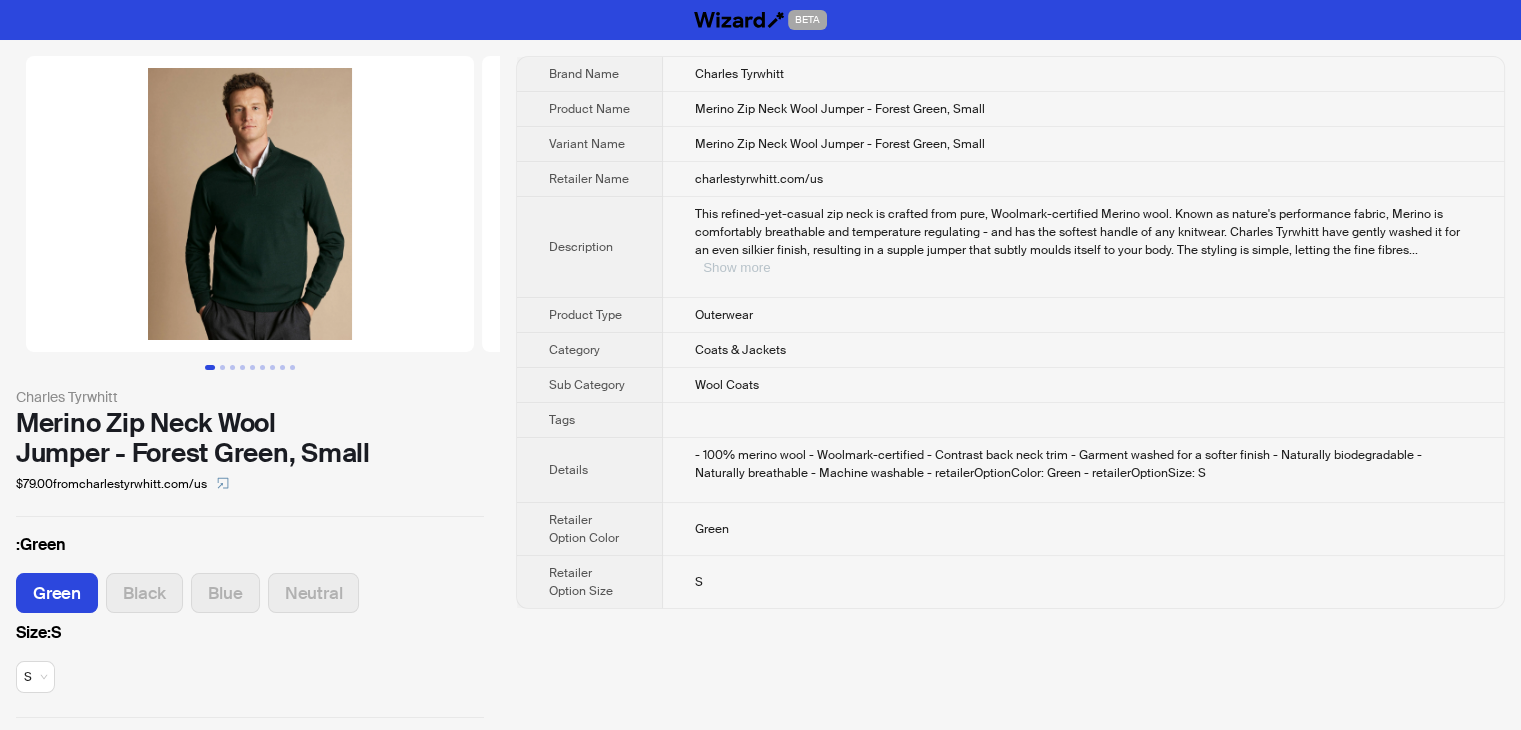 click on "Show more" at bounding box center (736, 267) 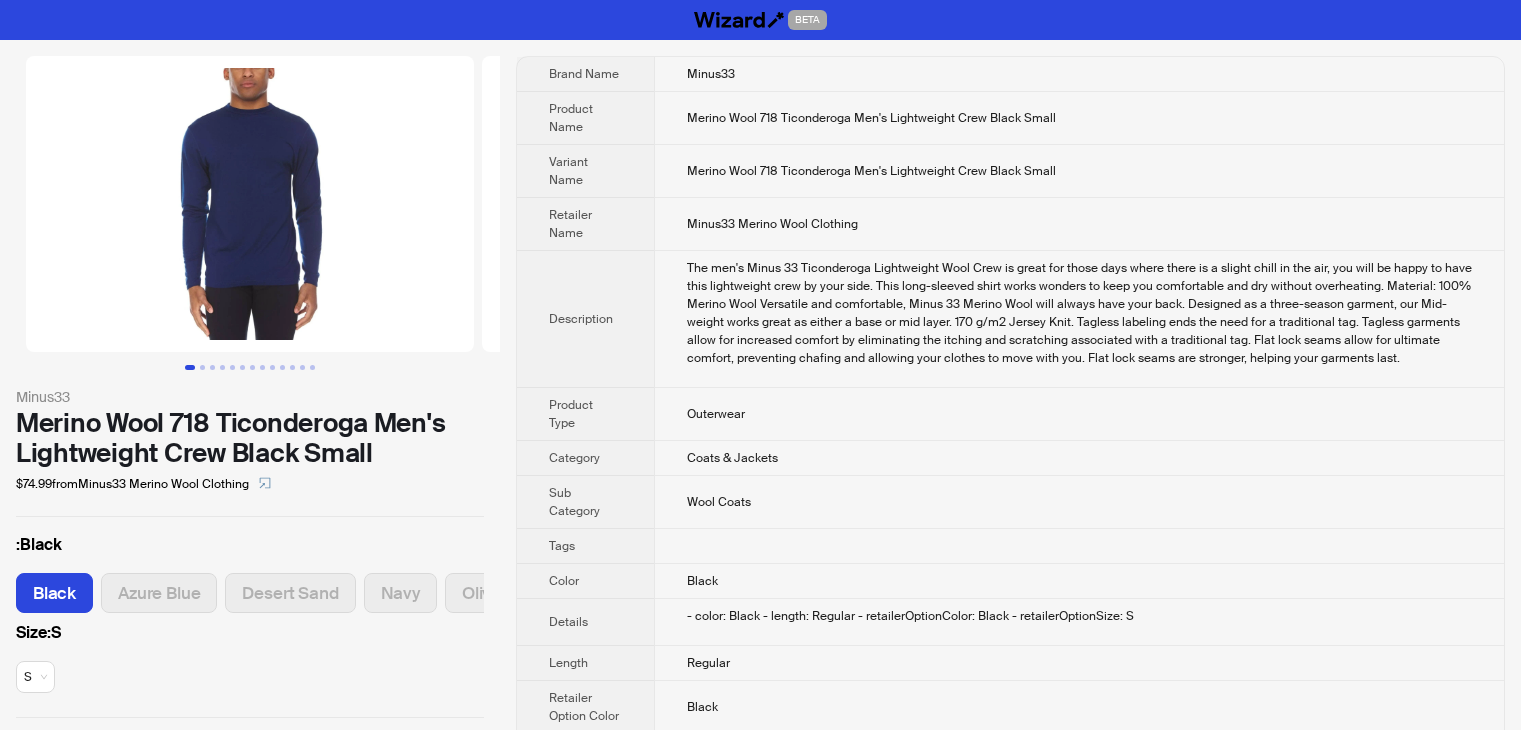 scroll, scrollTop: 0, scrollLeft: 0, axis: both 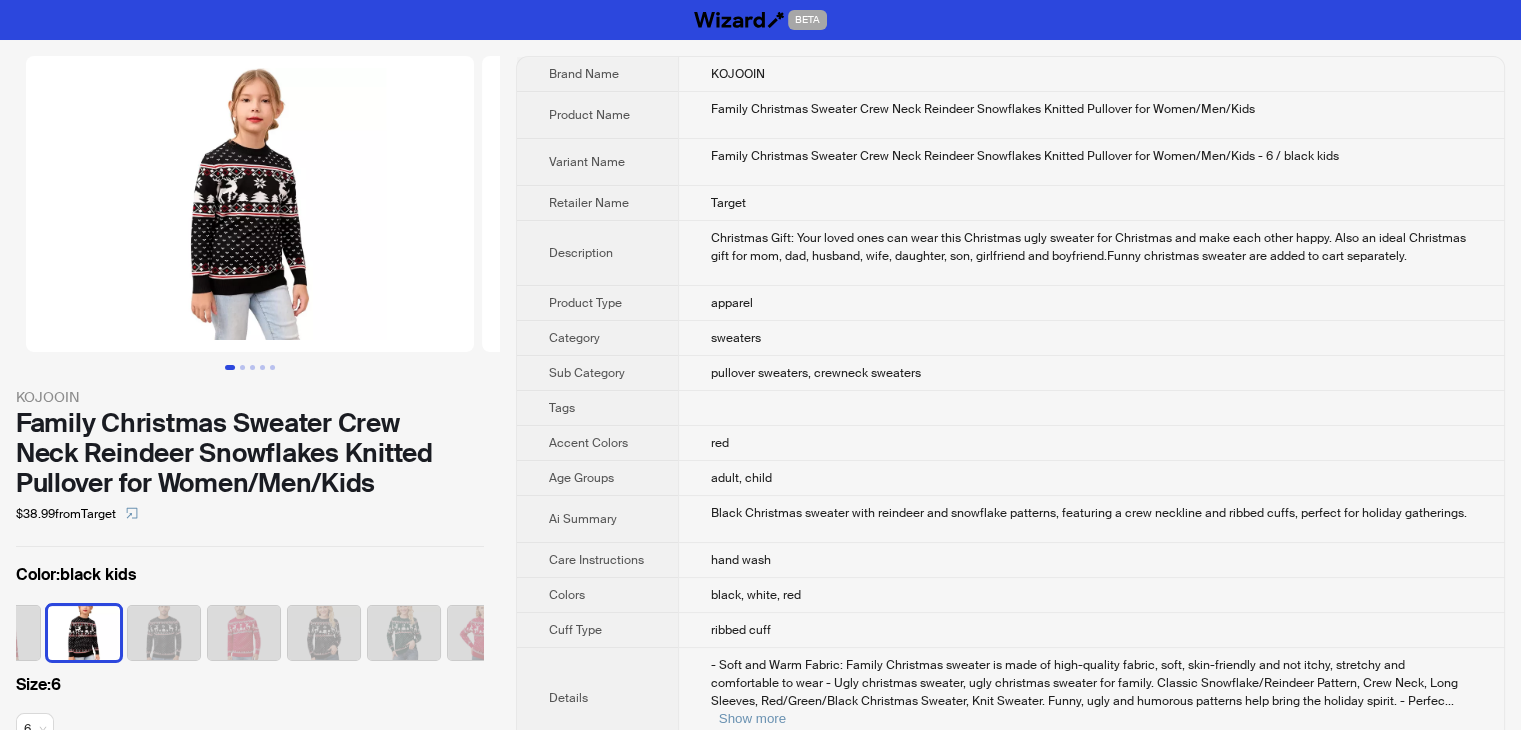 click at bounding box center [250, 204] 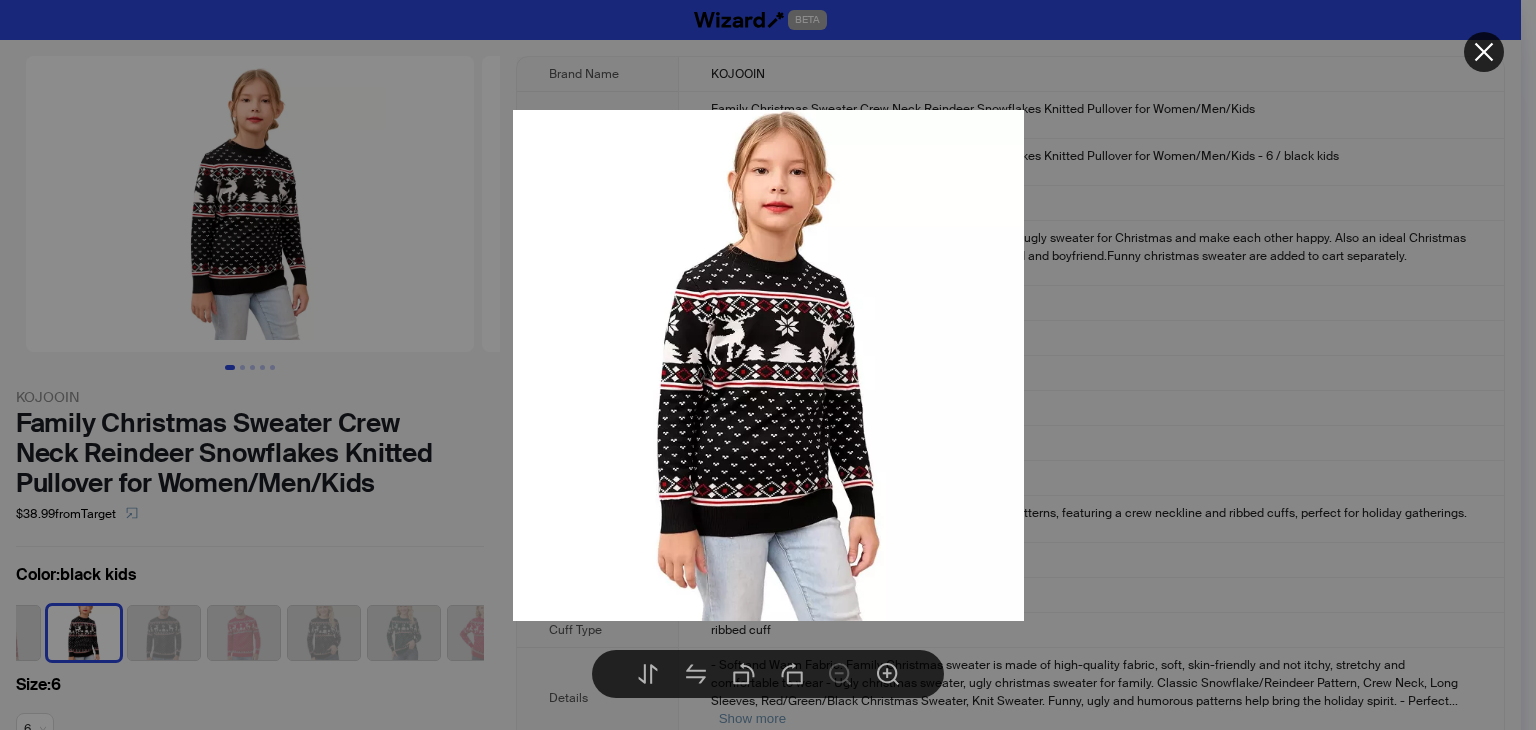 click at bounding box center [768, 365] 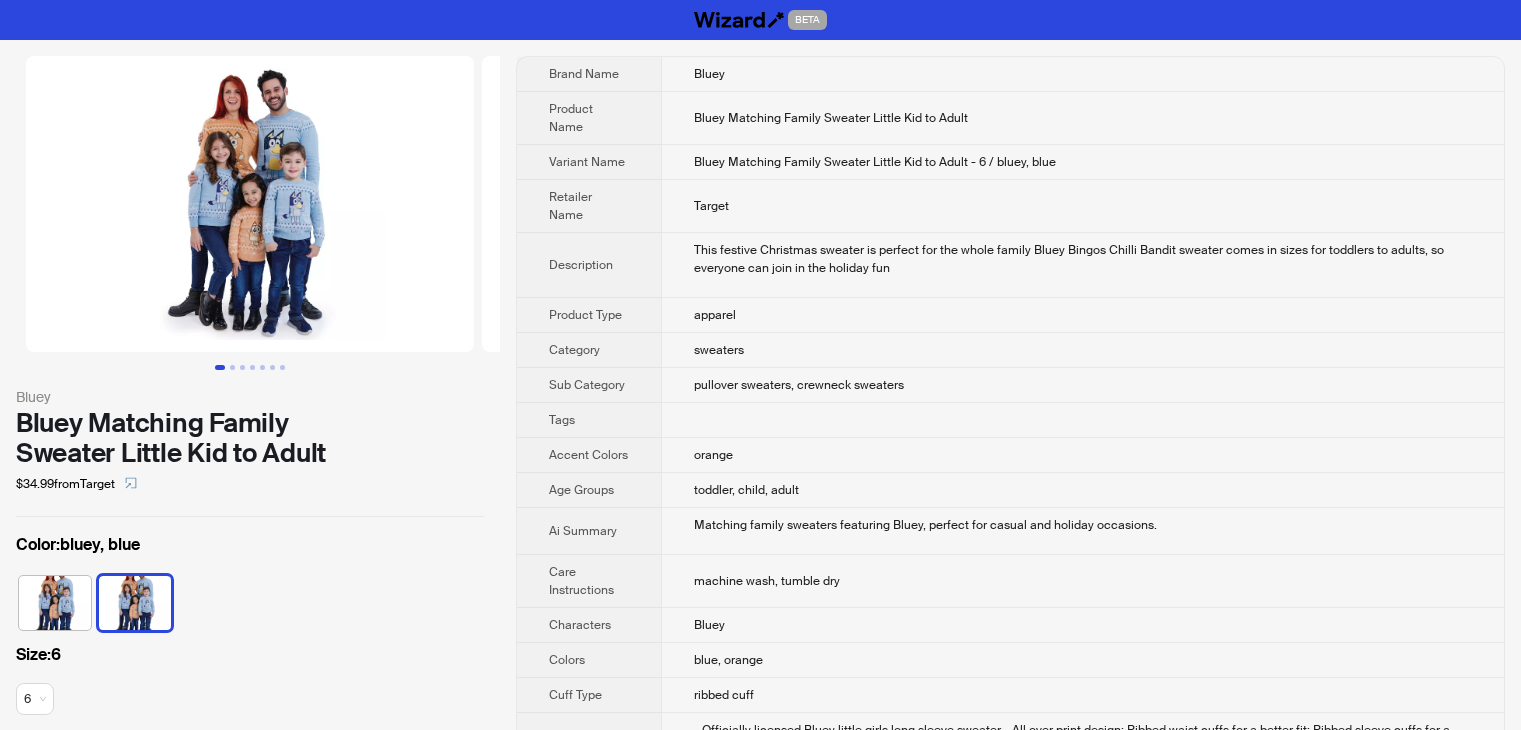 scroll, scrollTop: 0, scrollLeft: 0, axis: both 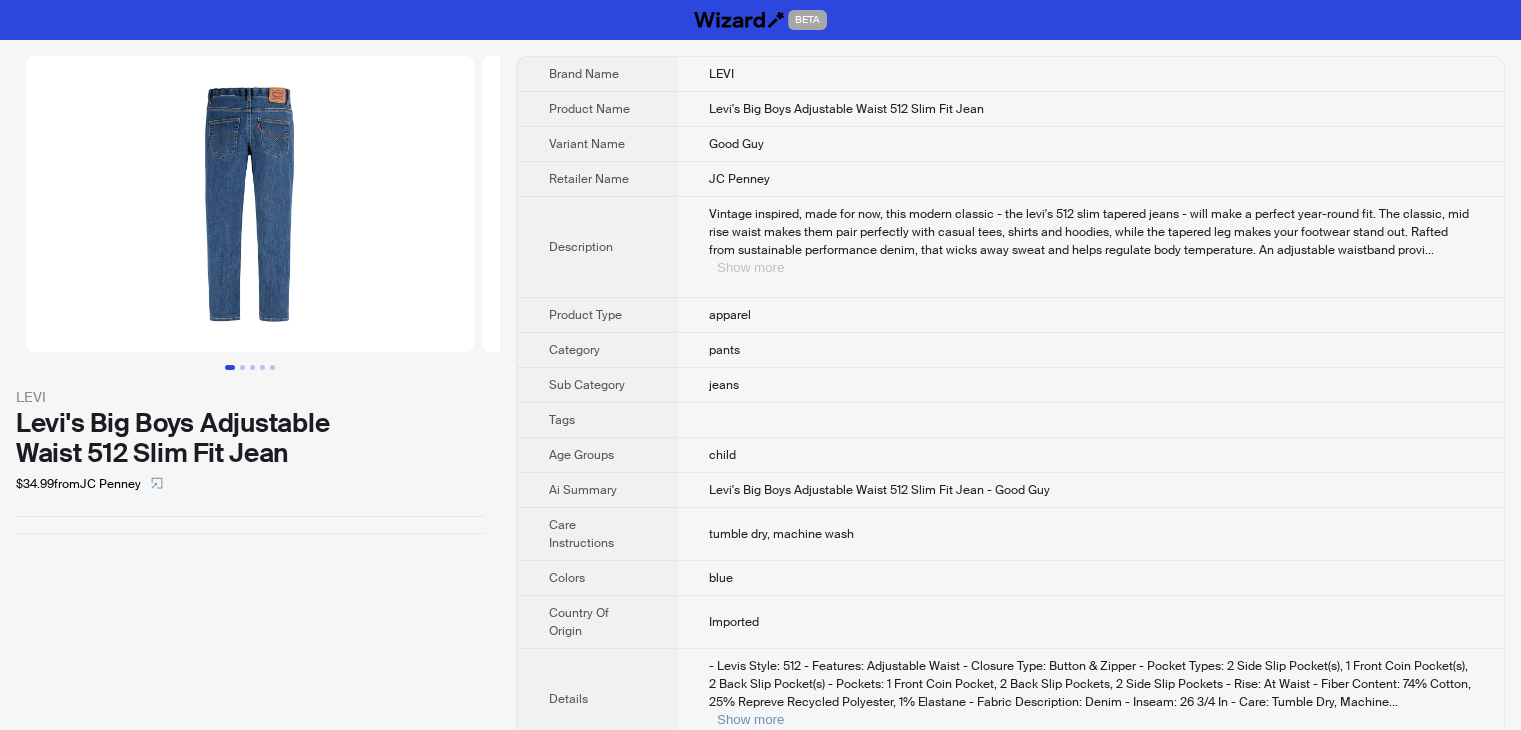click on "Show more" at bounding box center [750, 267] 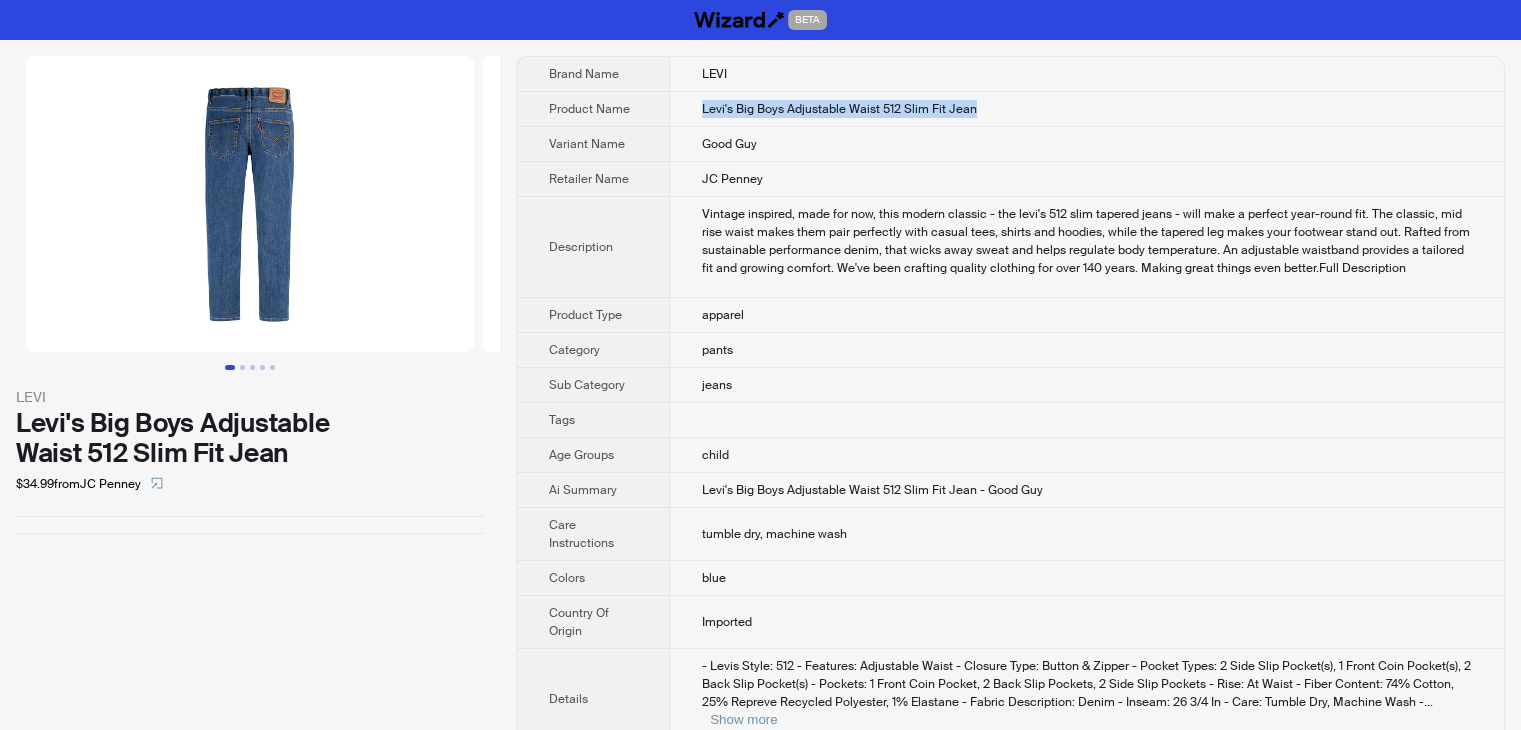 drag, startPoint x: 1013, startPoint y: 117, endPoint x: 676, endPoint y: 109, distance: 337.09494 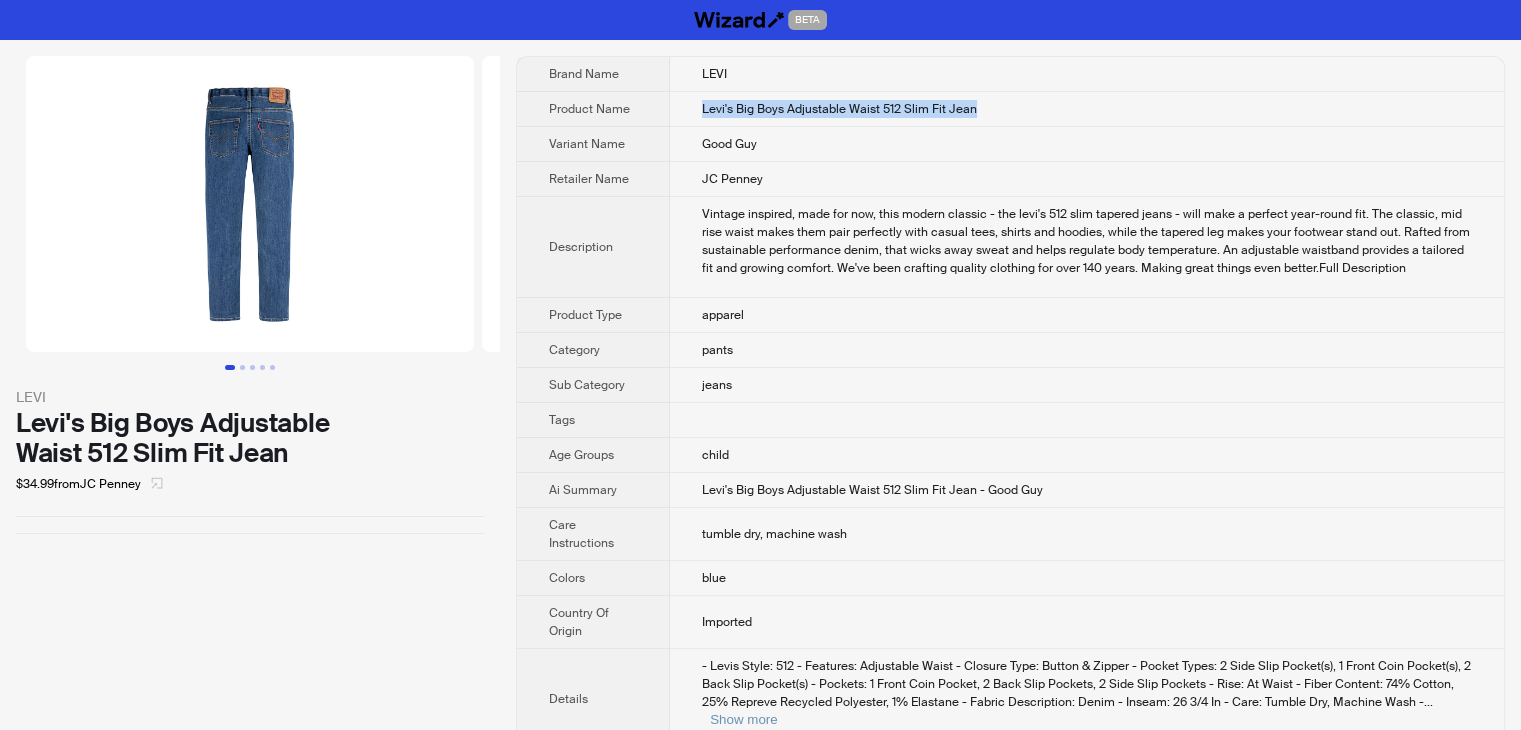 click 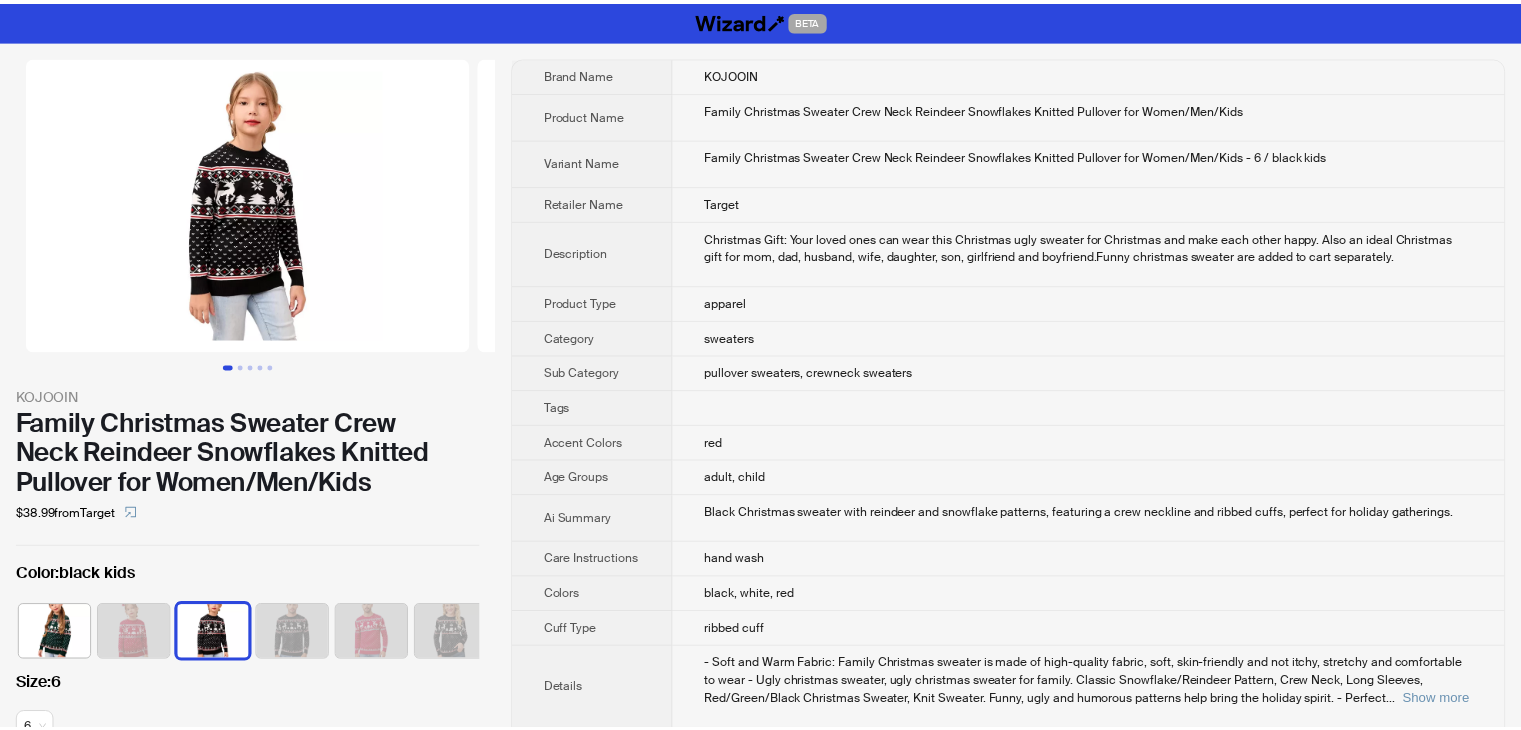 scroll, scrollTop: 0, scrollLeft: 0, axis: both 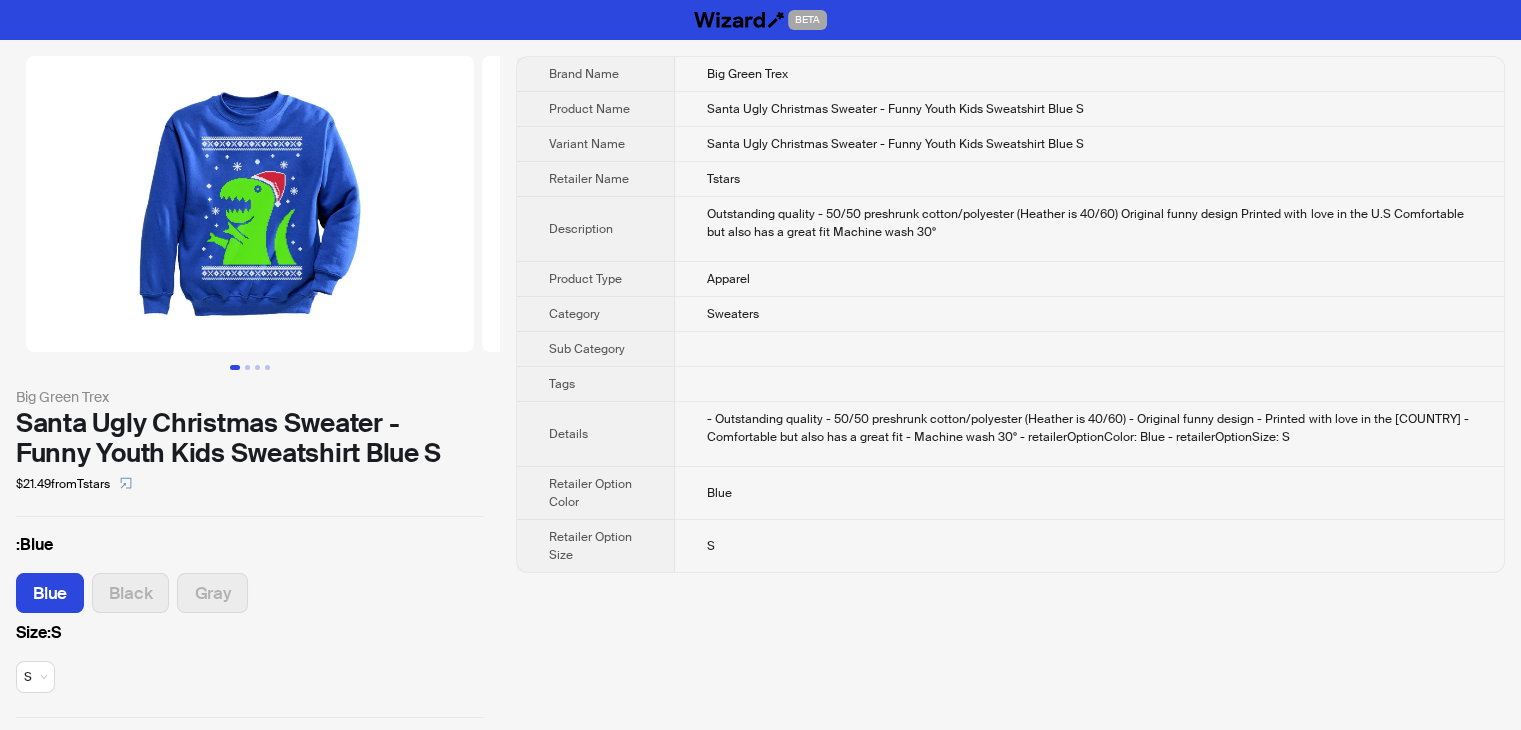 click at bounding box center (250, 204) 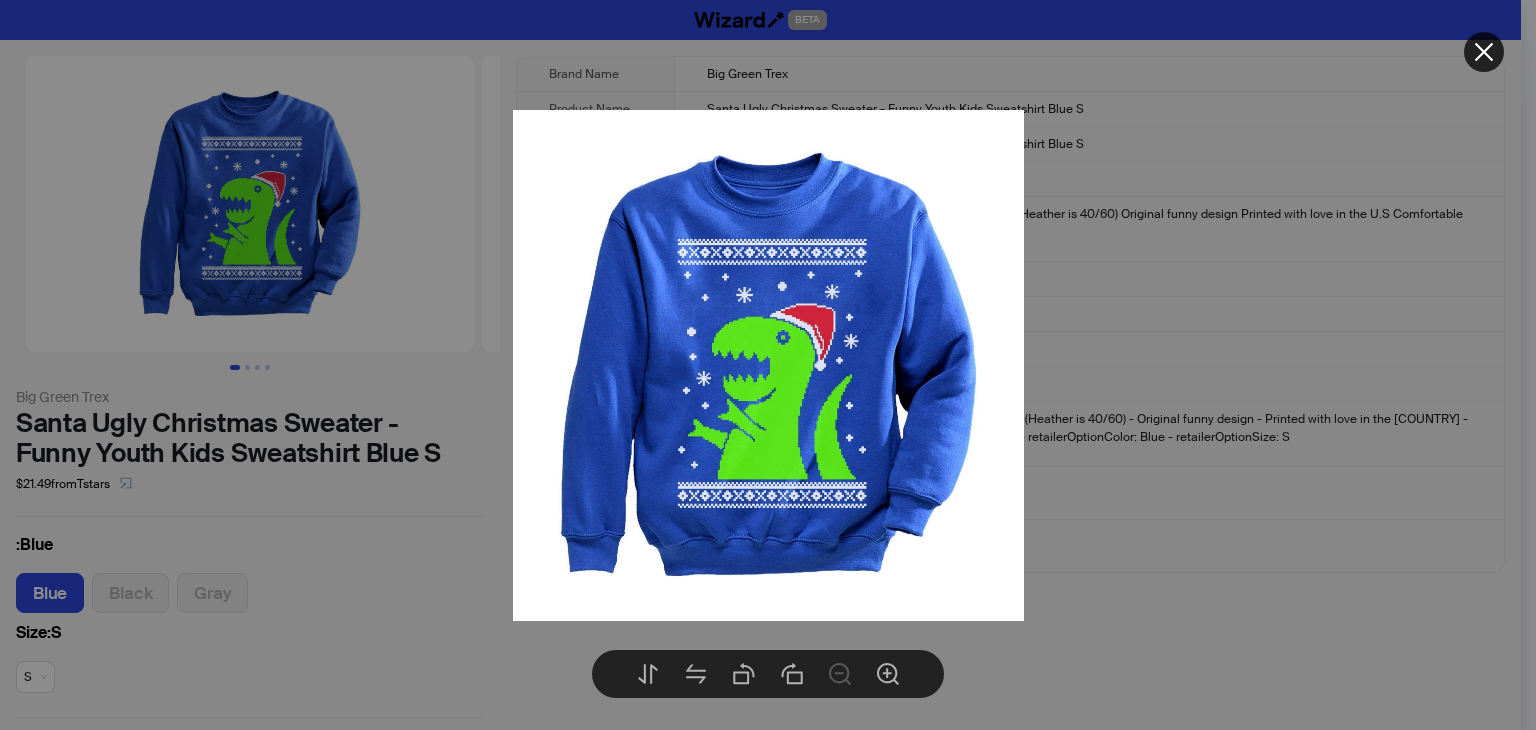 click at bounding box center (768, 365) 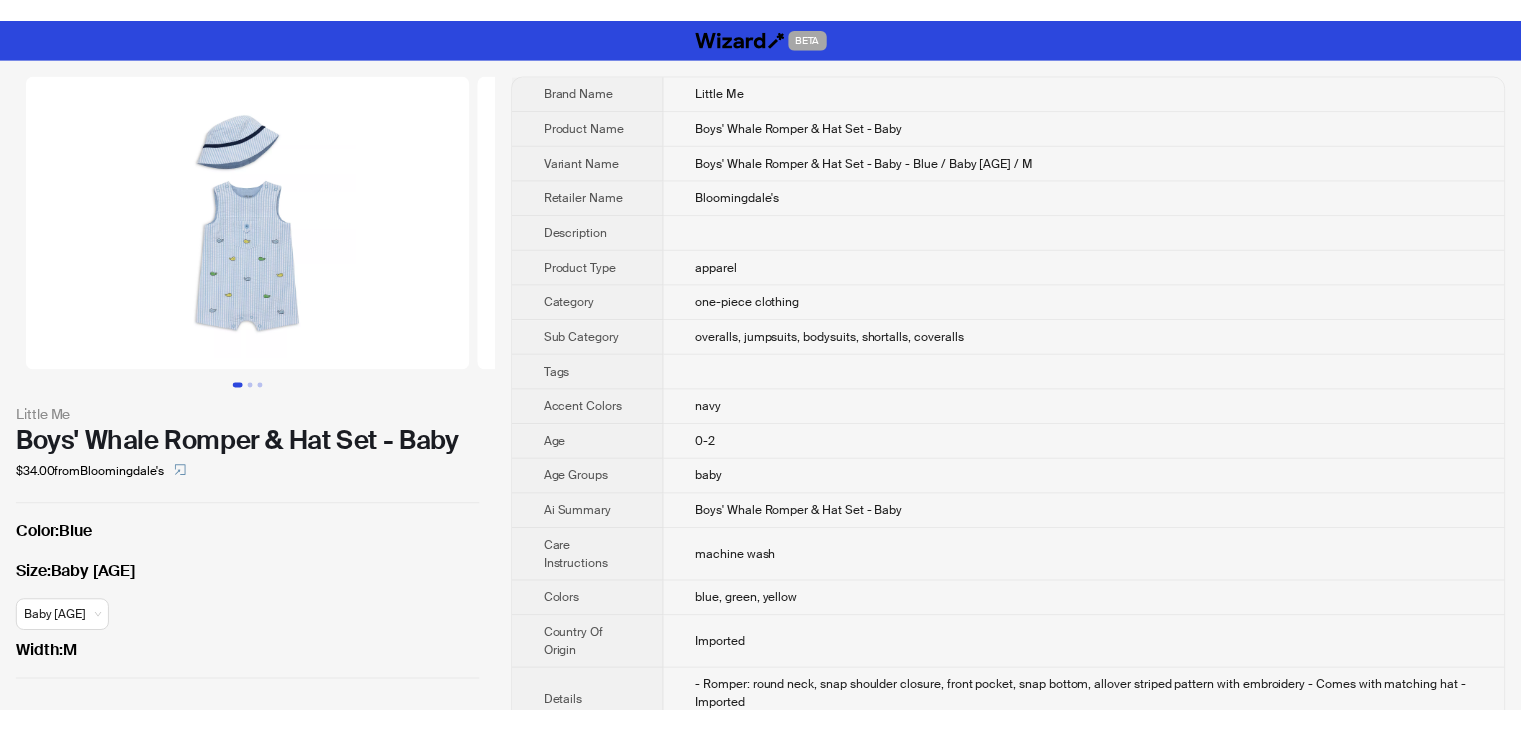scroll, scrollTop: 0, scrollLeft: 0, axis: both 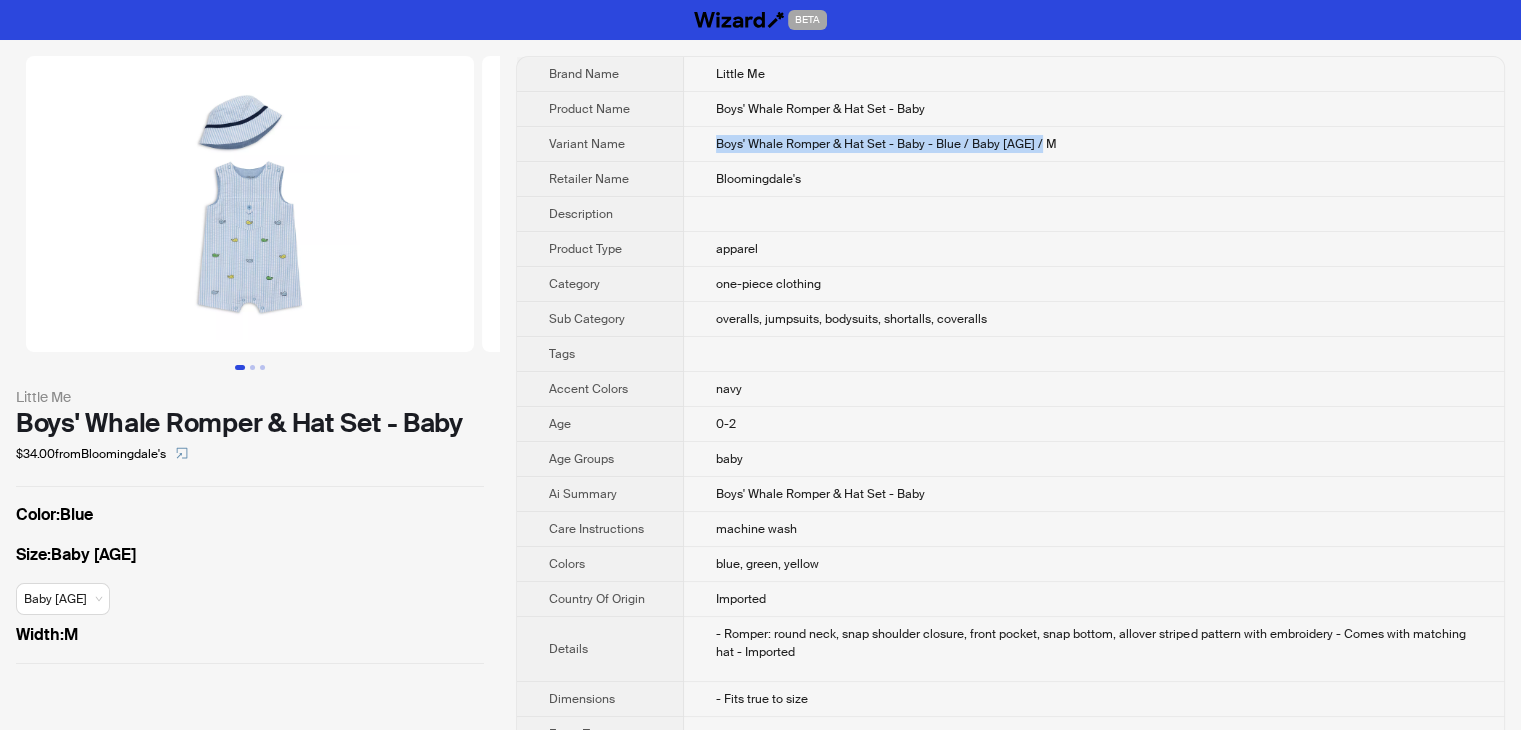 drag, startPoint x: 1080, startPoint y: 139, endPoint x: 691, endPoint y: 137, distance: 389.00513 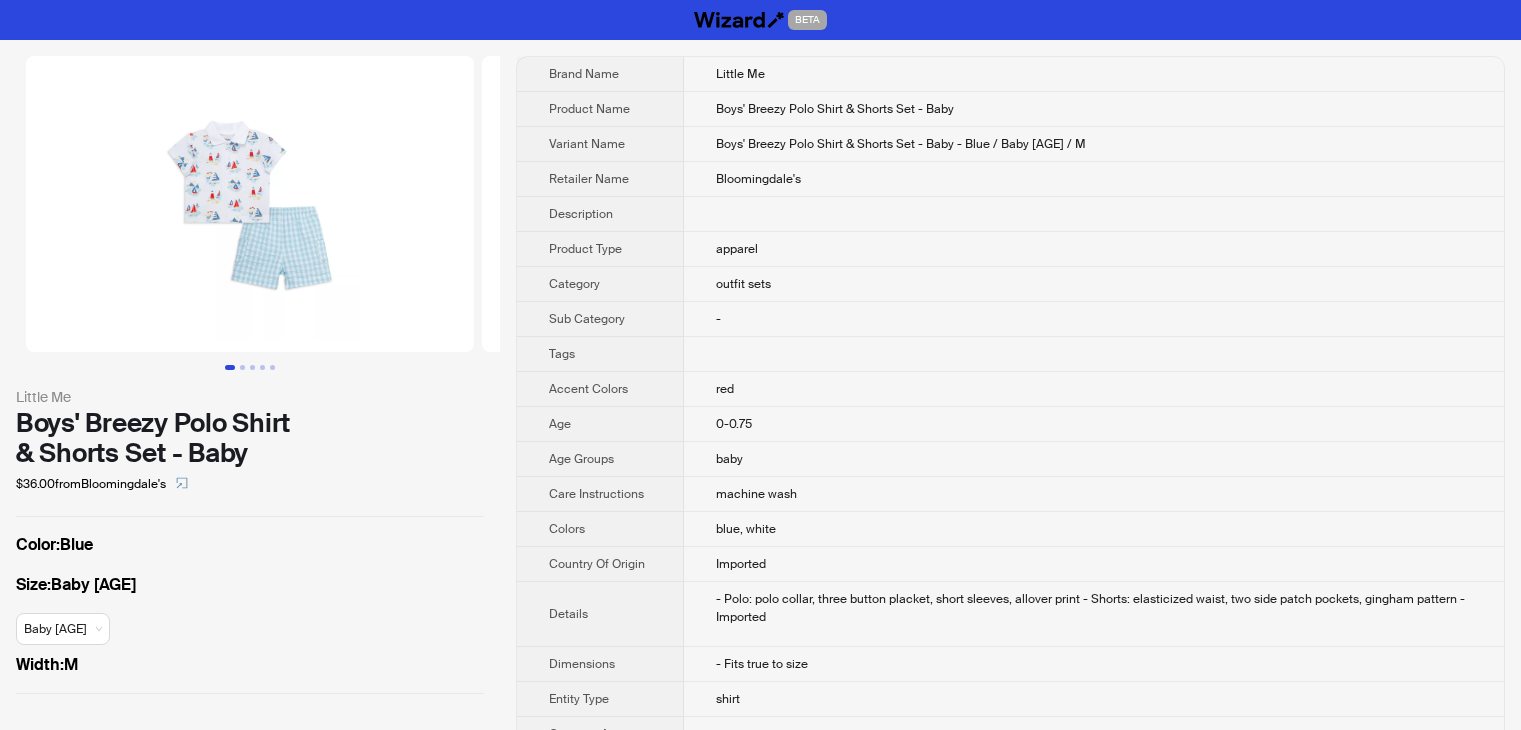 scroll, scrollTop: 0, scrollLeft: 0, axis: both 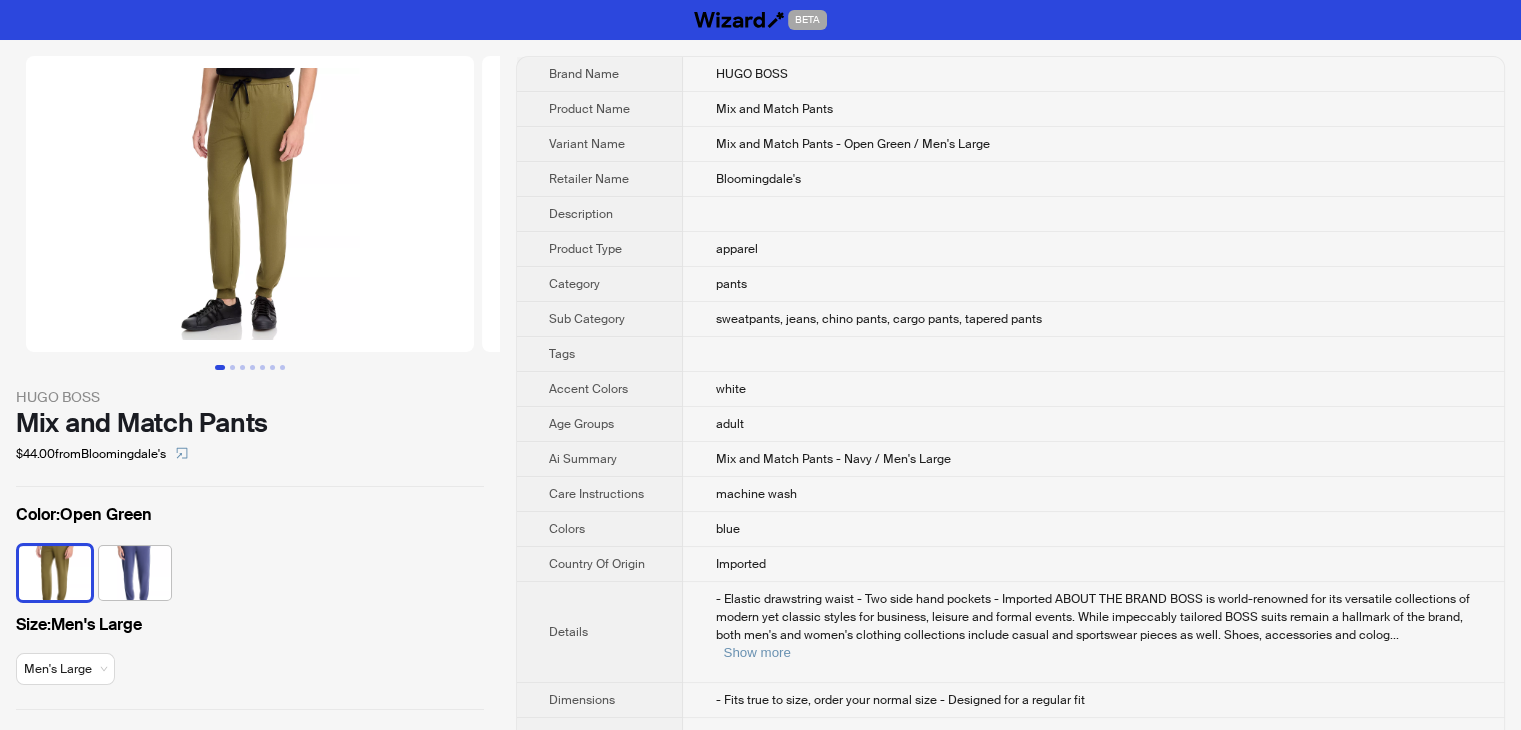 click at bounding box center (250, 204) 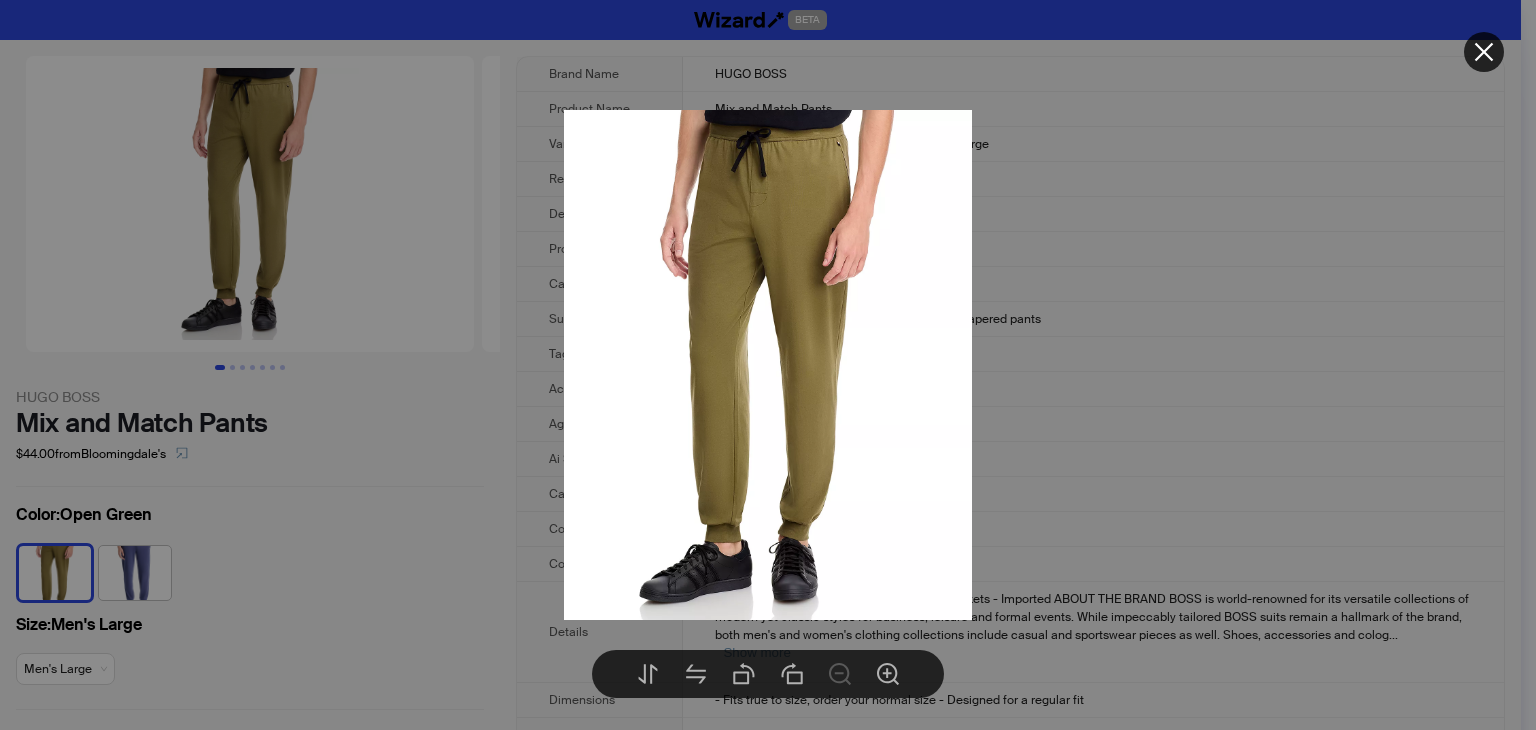 click at bounding box center [768, 365] 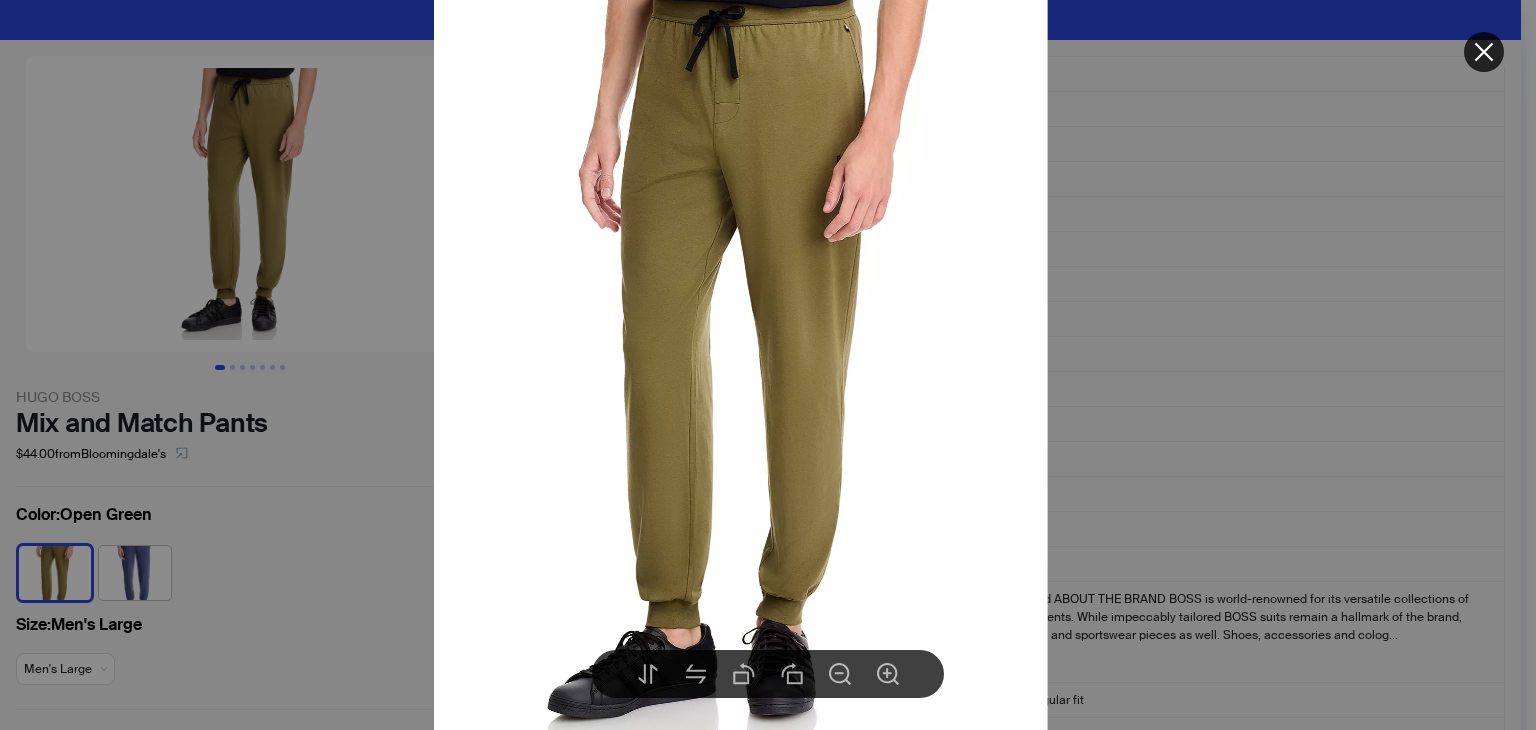 click at bounding box center [740, 361] 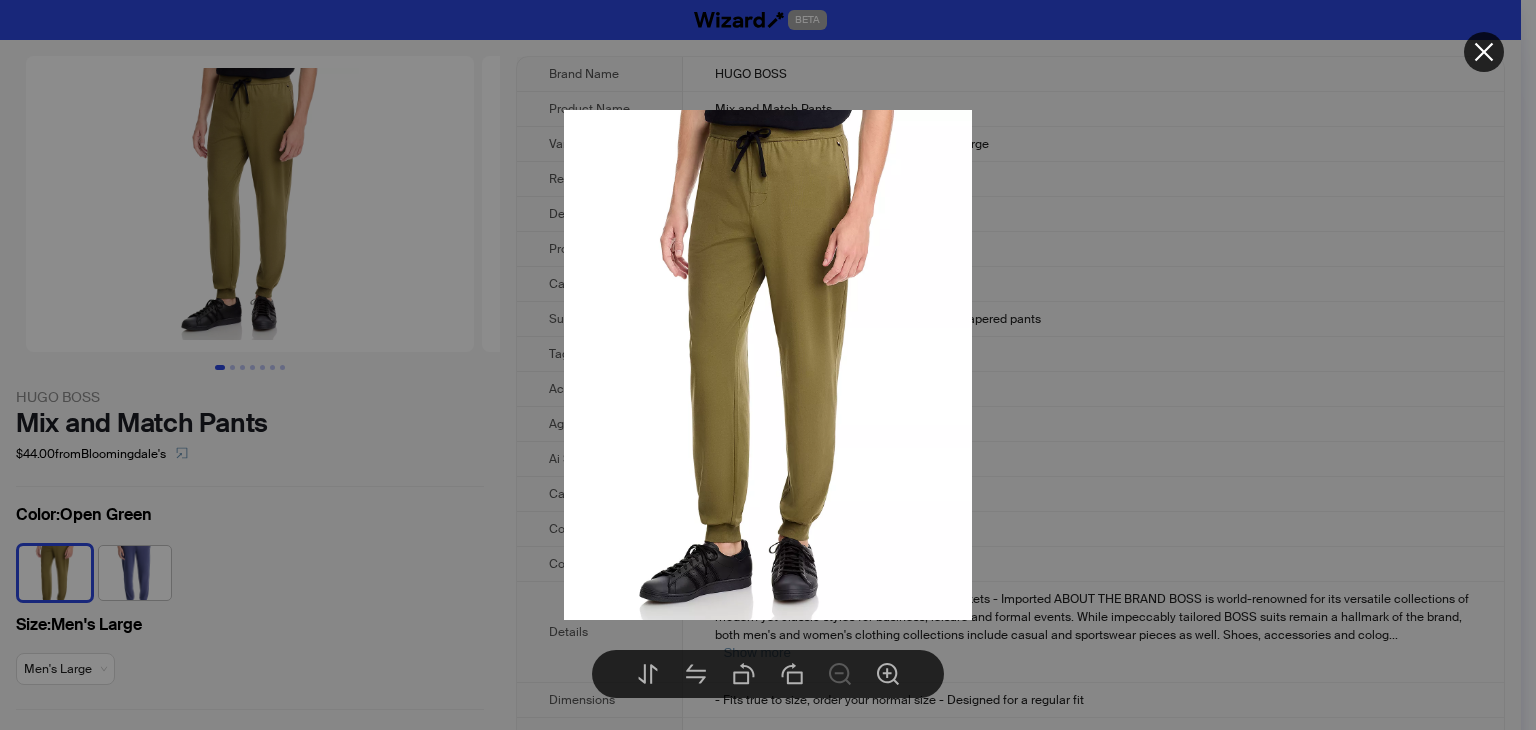click at bounding box center [768, 365] 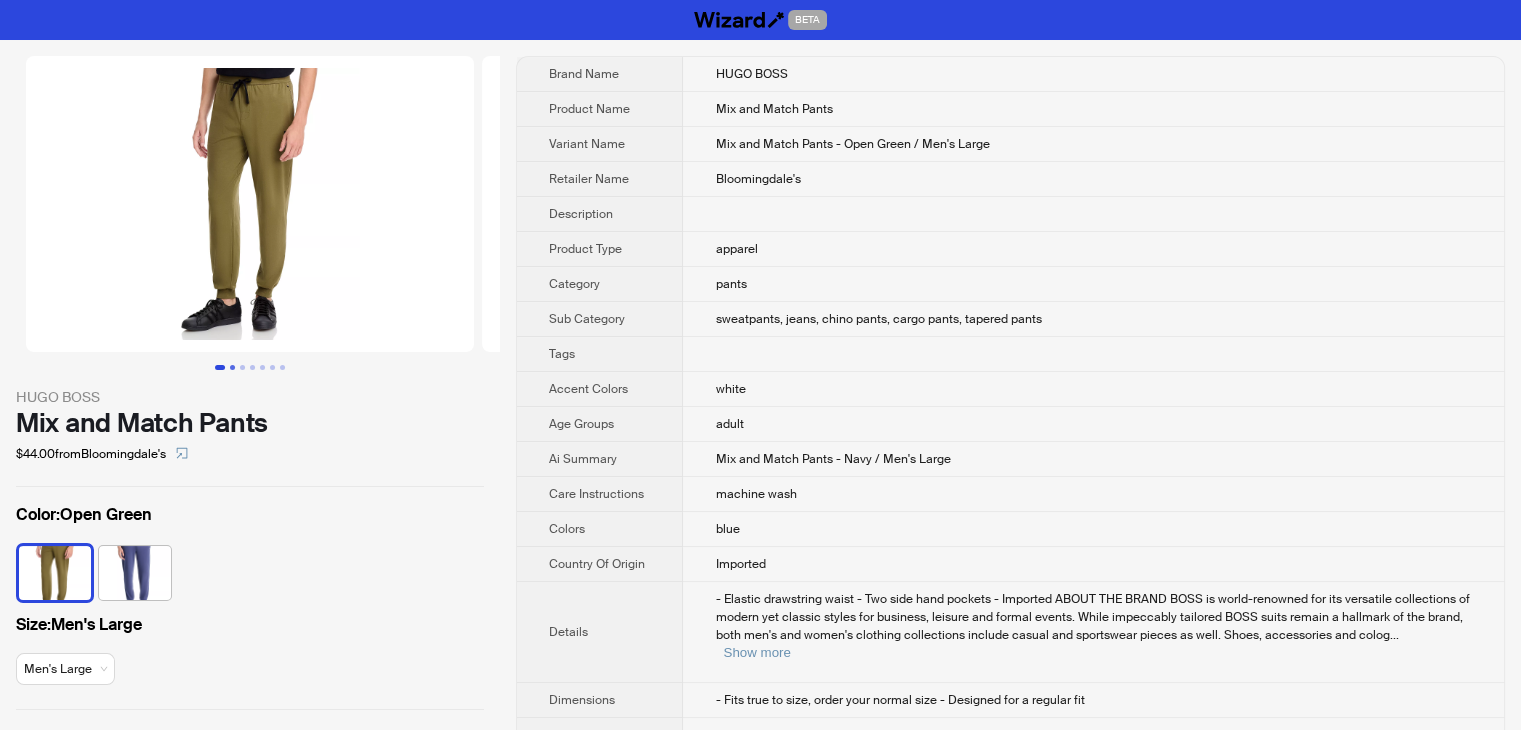 click at bounding box center (232, 367) 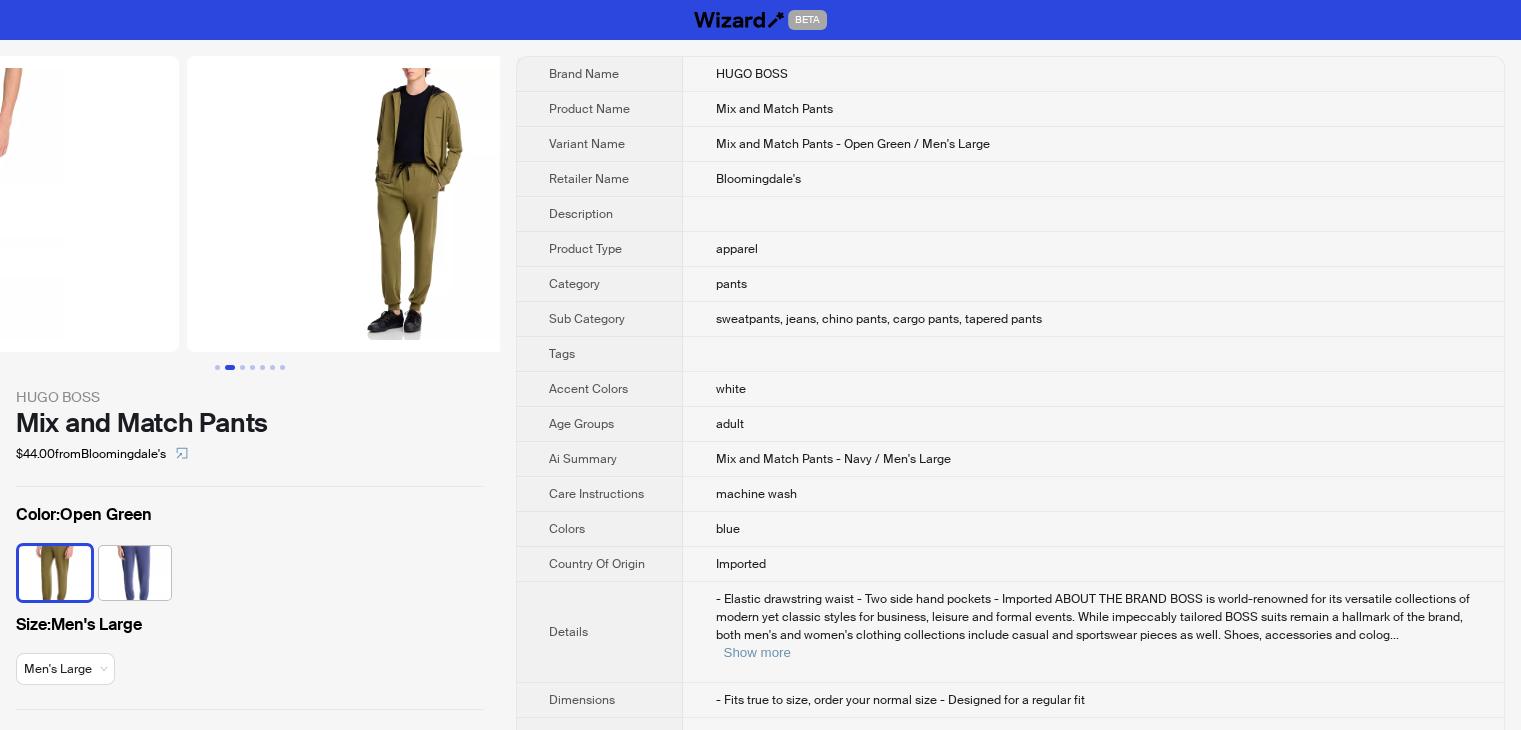 scroll, scrollTop: 0, scrollLeft: 456, axis: horizontal 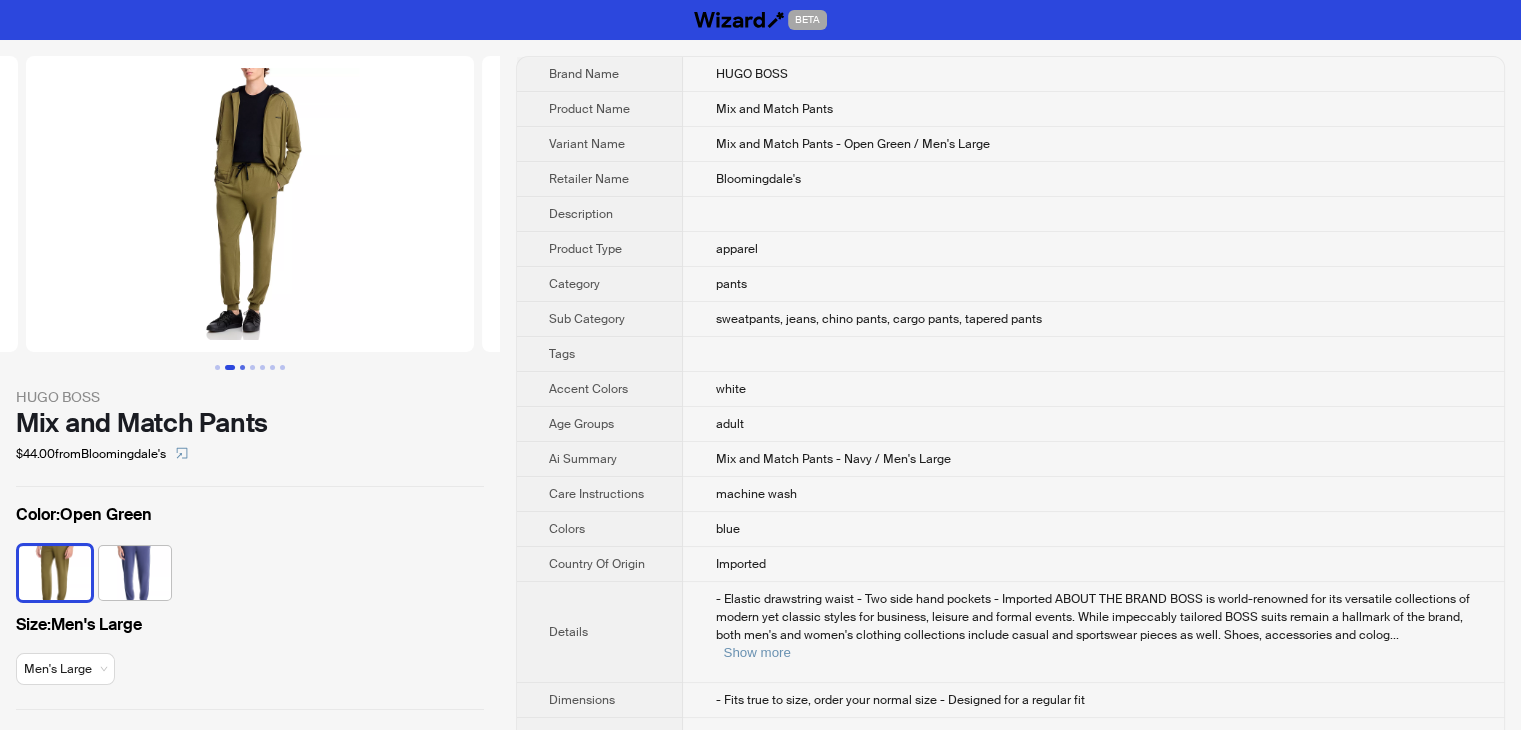click at bounding box center [242, 367] 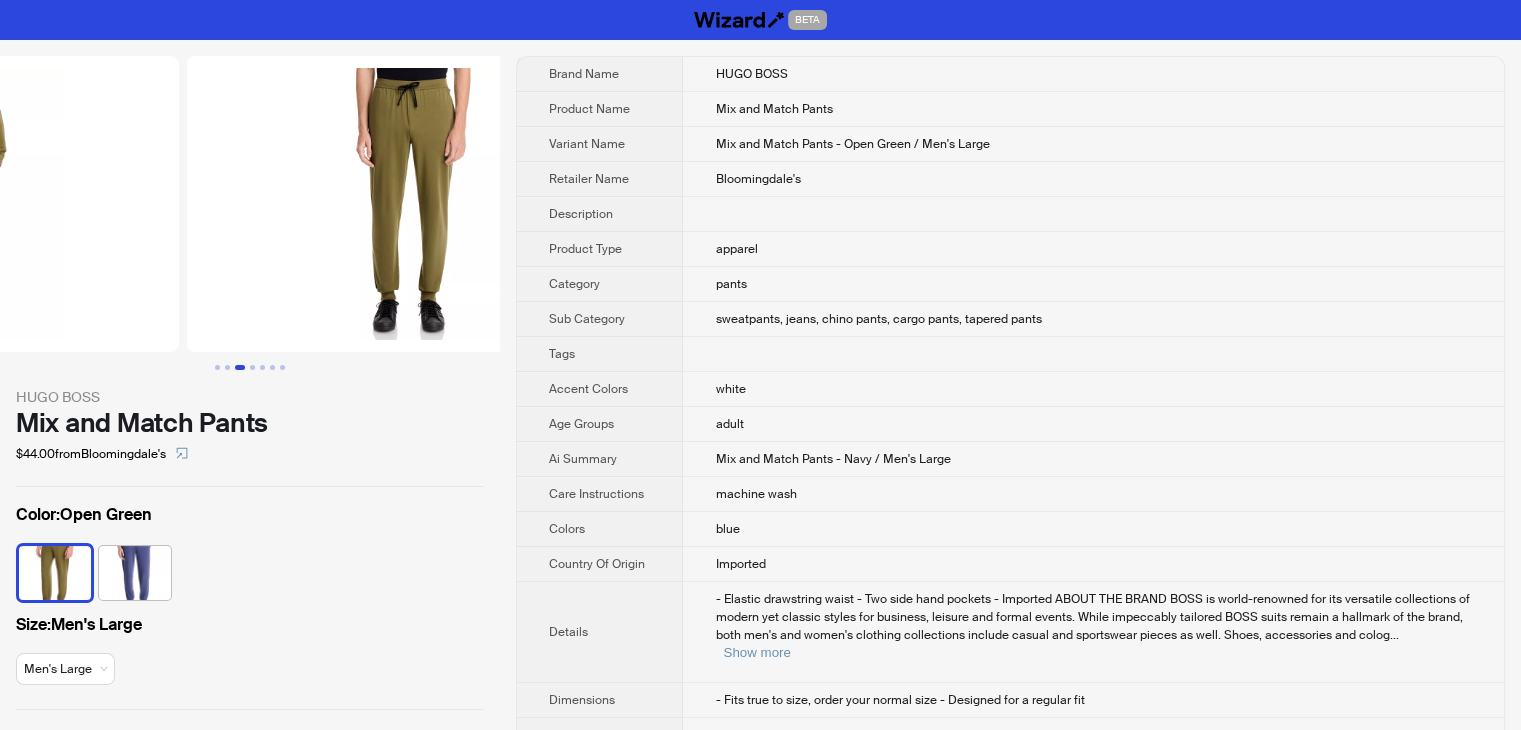 scroll, scrollTop: 0, scrollLeft: 912, axis: horizontal 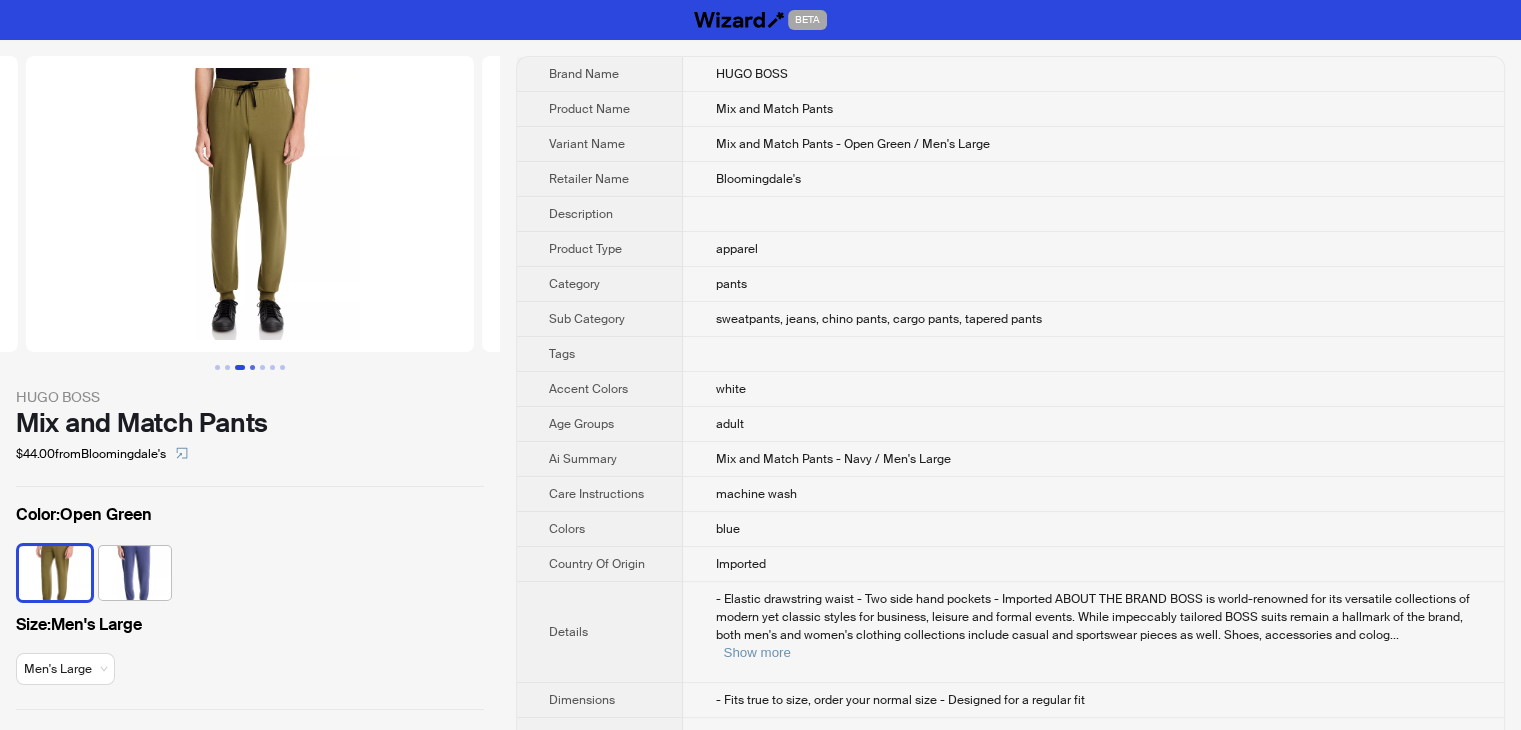 click at bounding box center (252, 367) 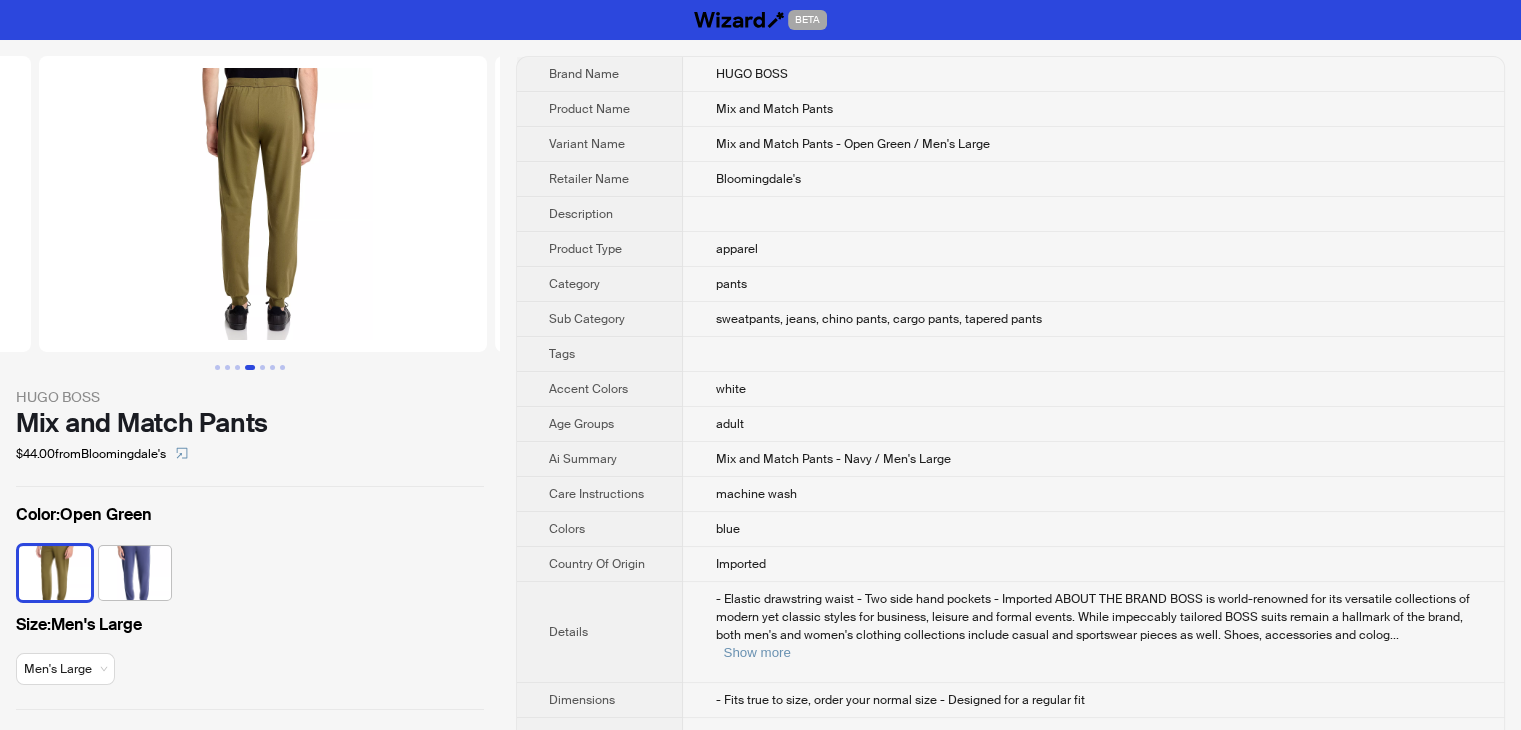 scroll, scrollTop: 0, scrollLeft: 1368, axis: horizontal 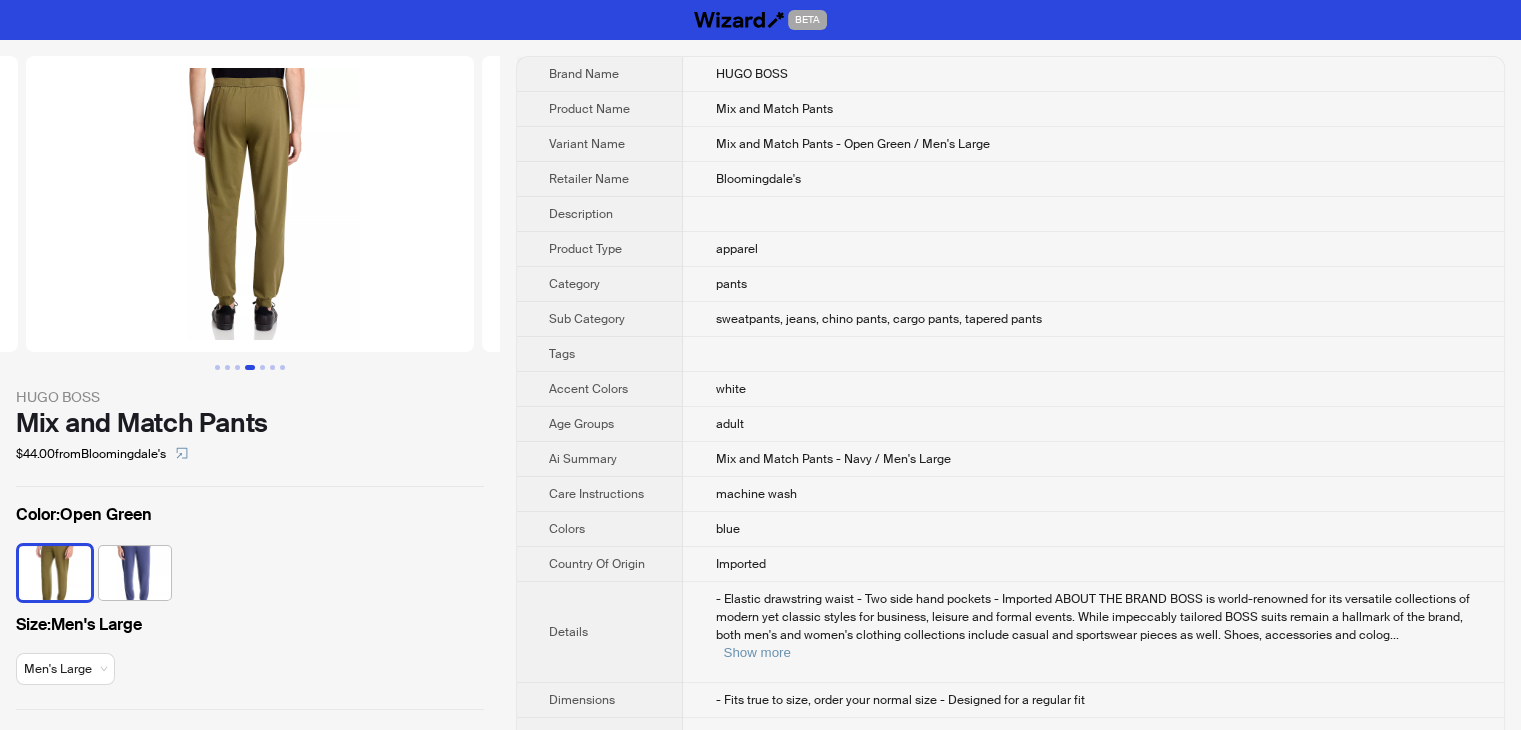 click at bounding box center [135, 573] 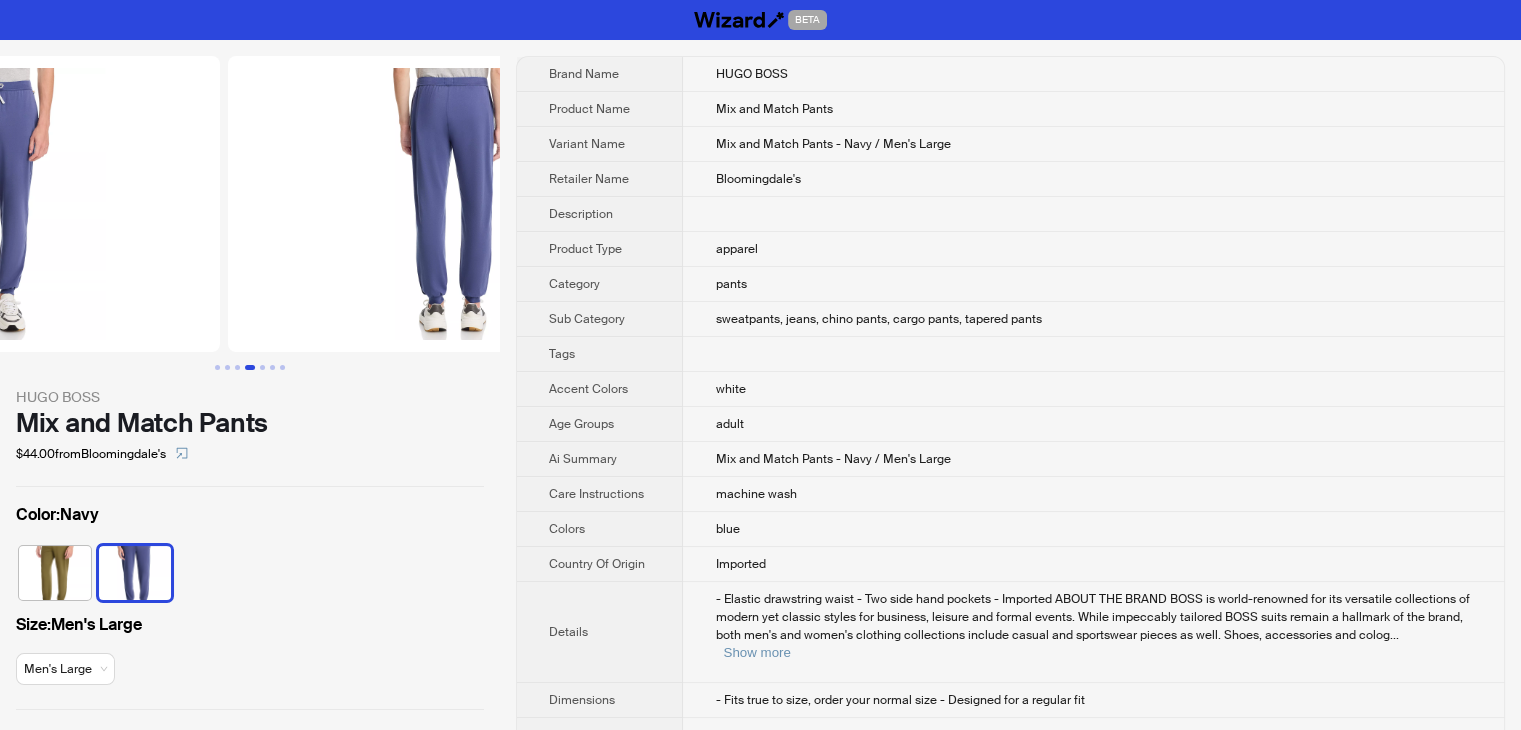 scroll, scrollTop: 0, scrollLeft: 1368, axis: horizontal 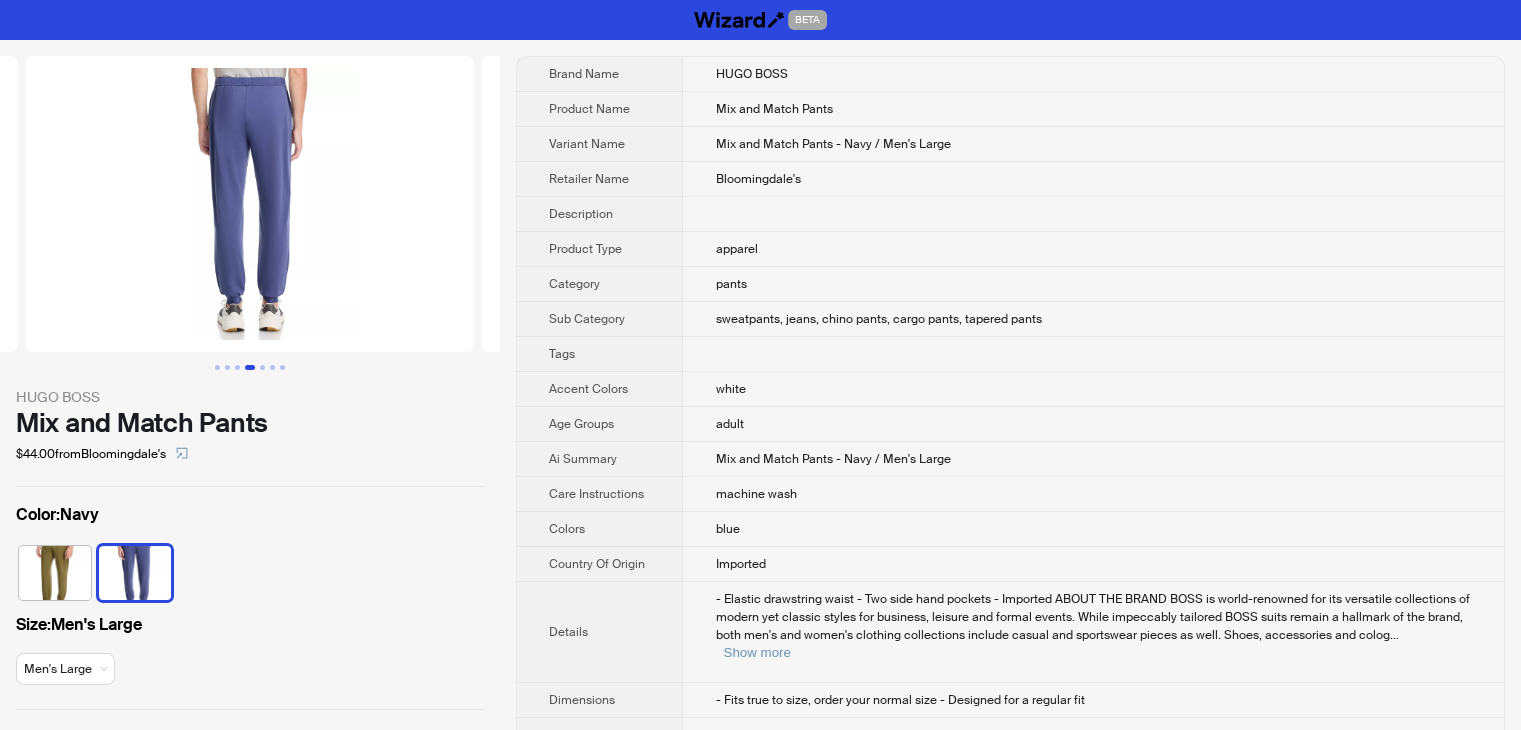 click at bounding box center (55, 573) 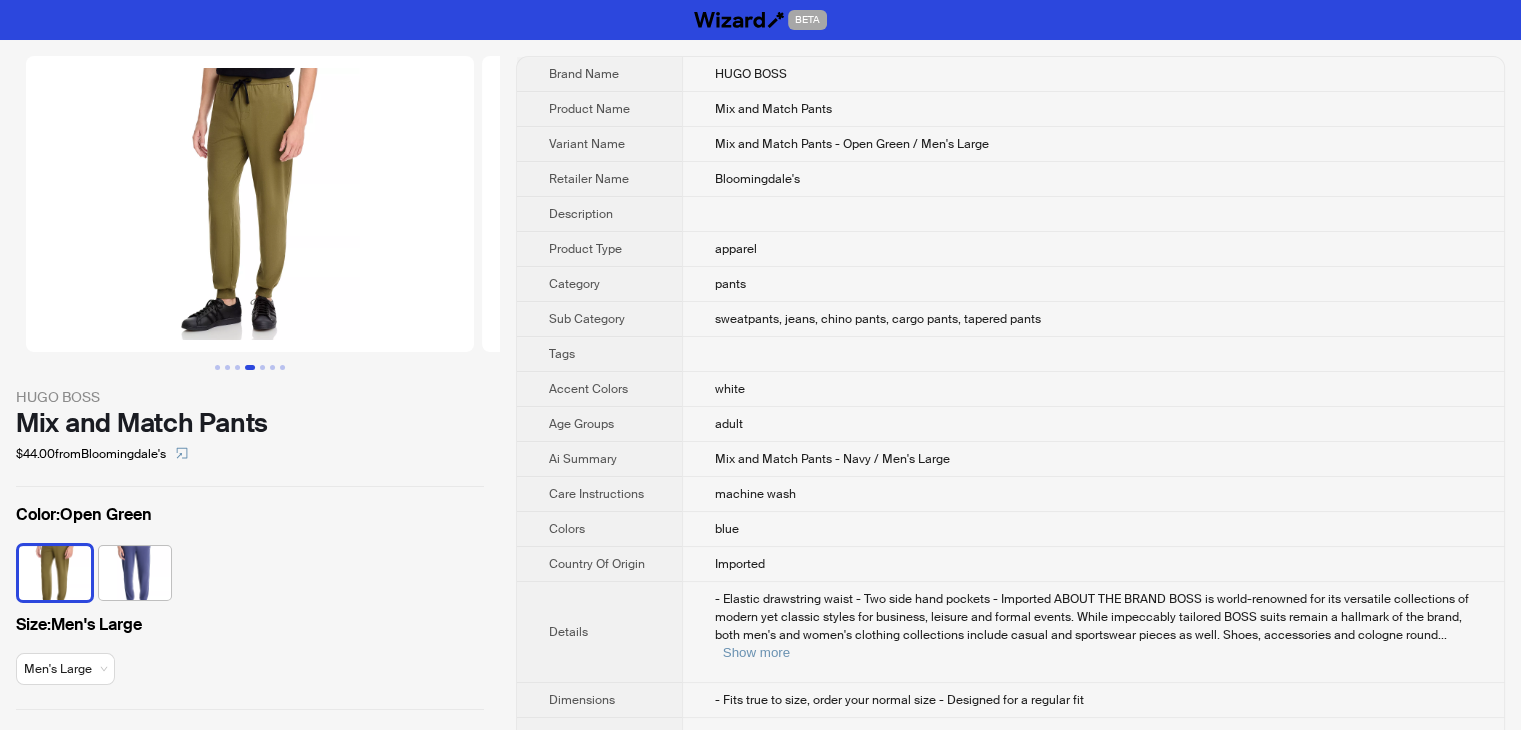 scroll, scrollTop: 0, scrollLeft: 1368, axis: horizontal 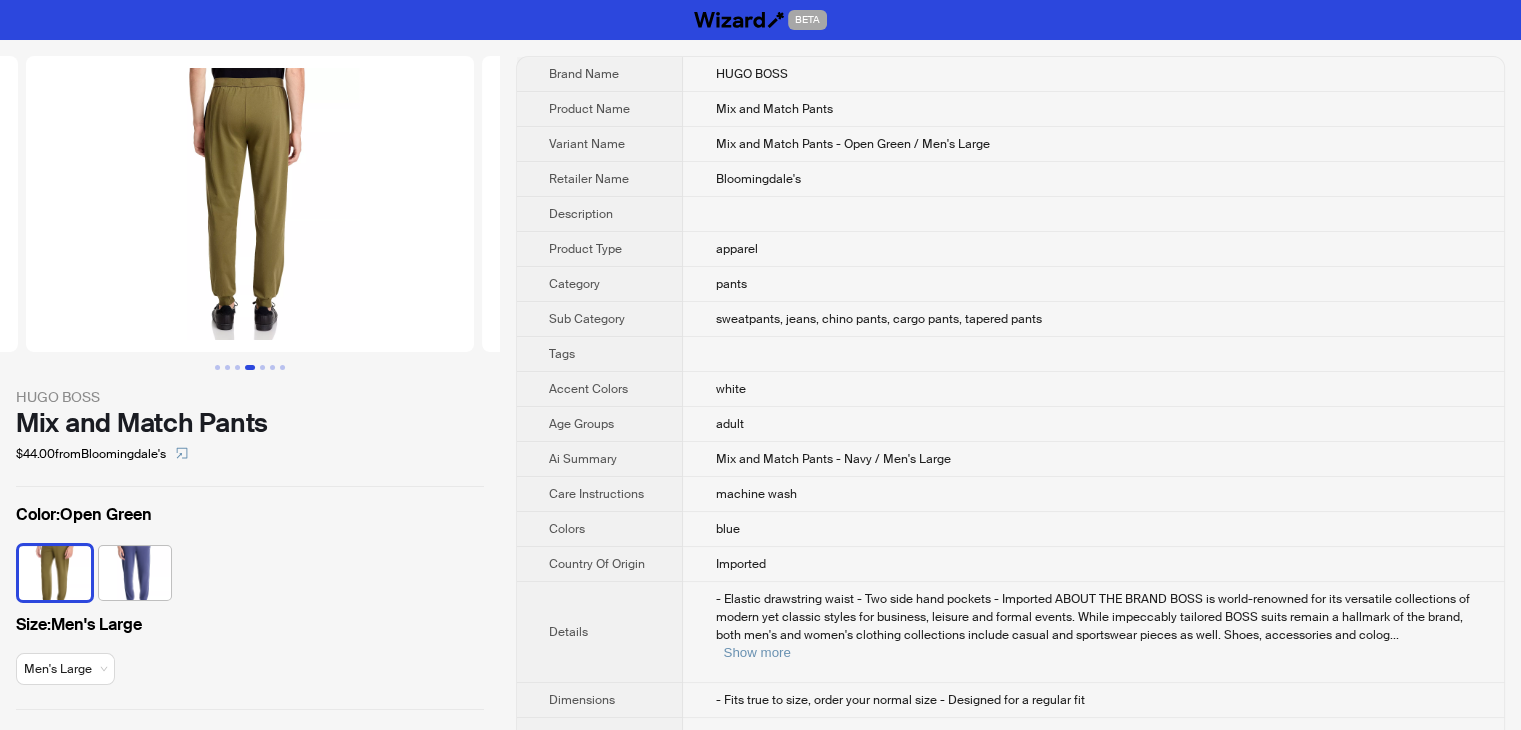 click on "Color :  Open Green" at bounding box center [250, 515] 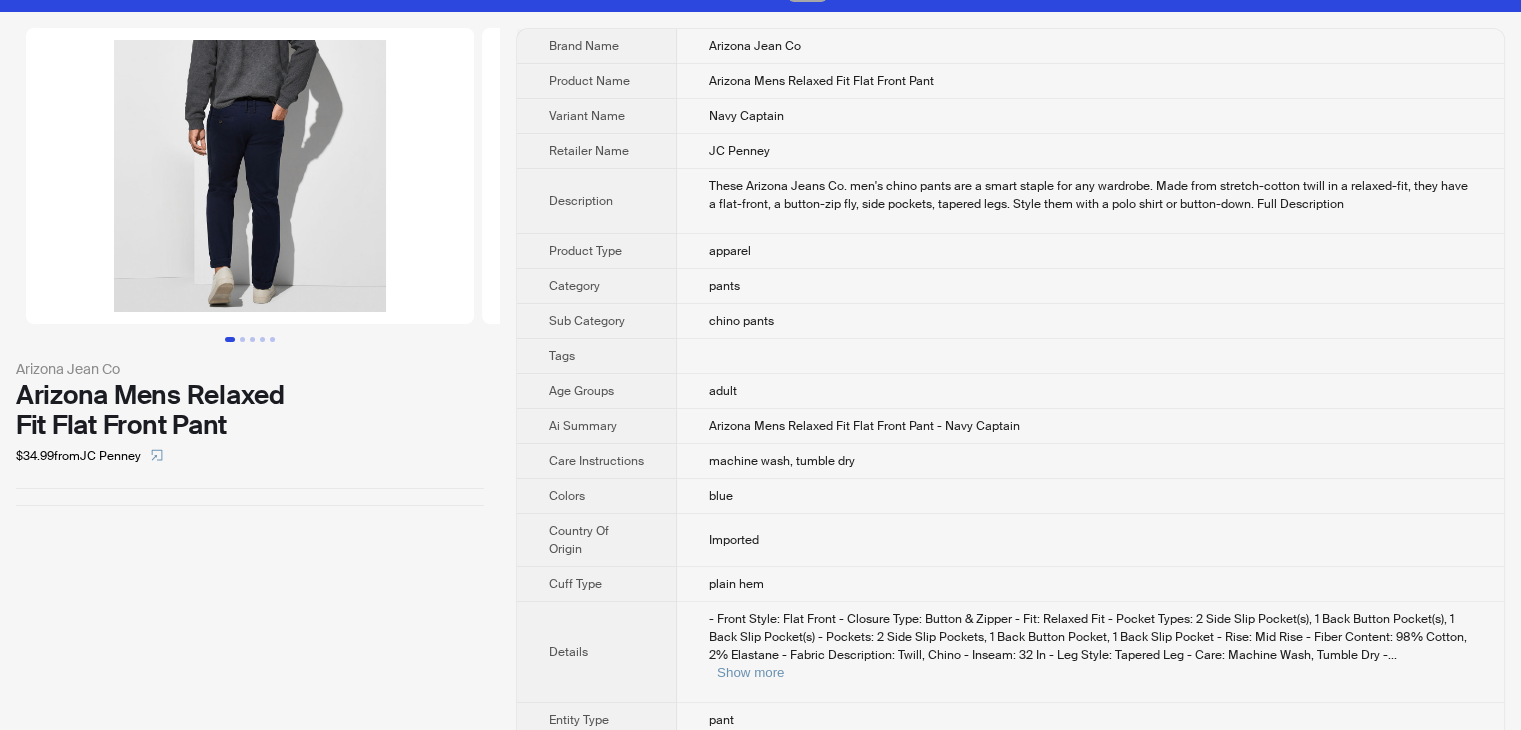 scroll, scrollTop: 0, scrollLeft: 0, axis: both 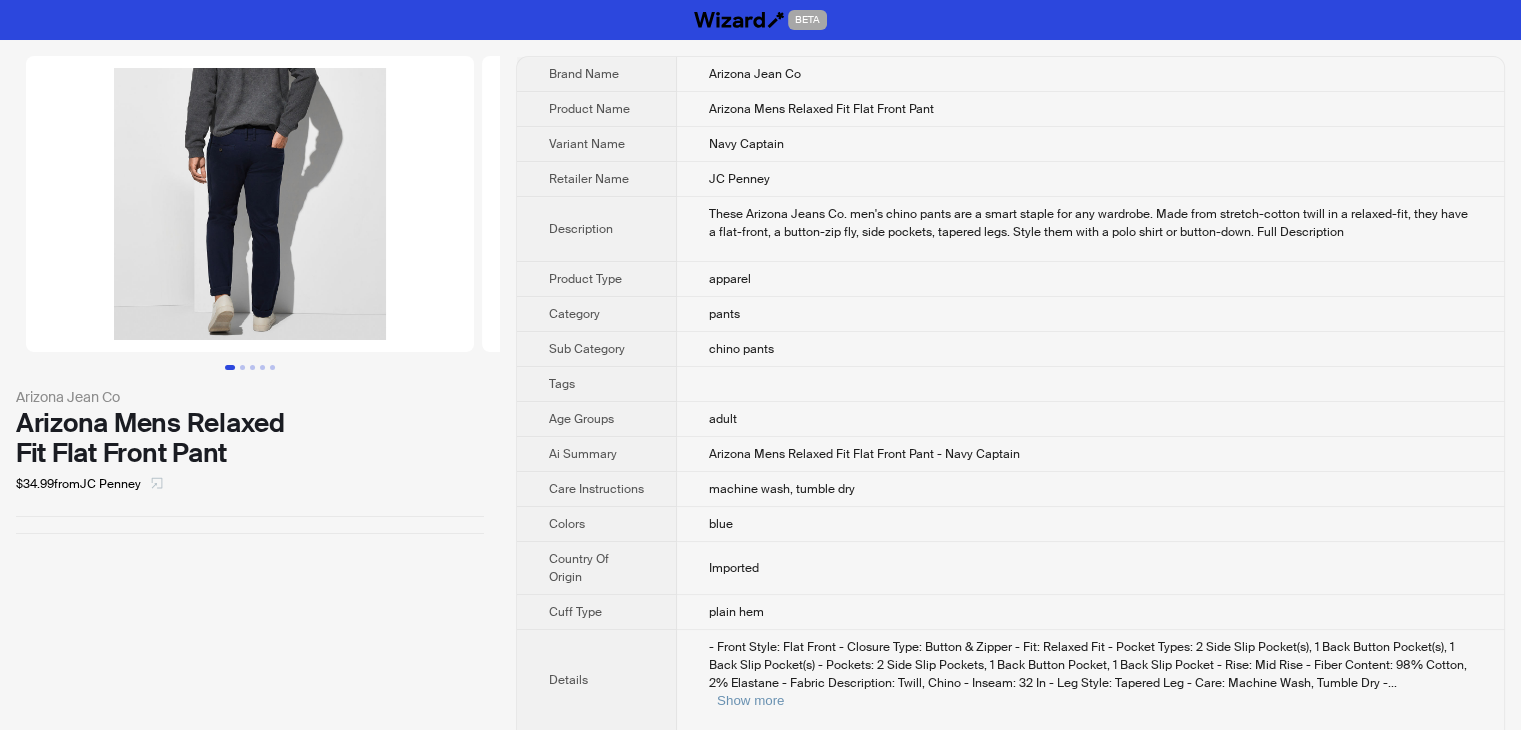 click 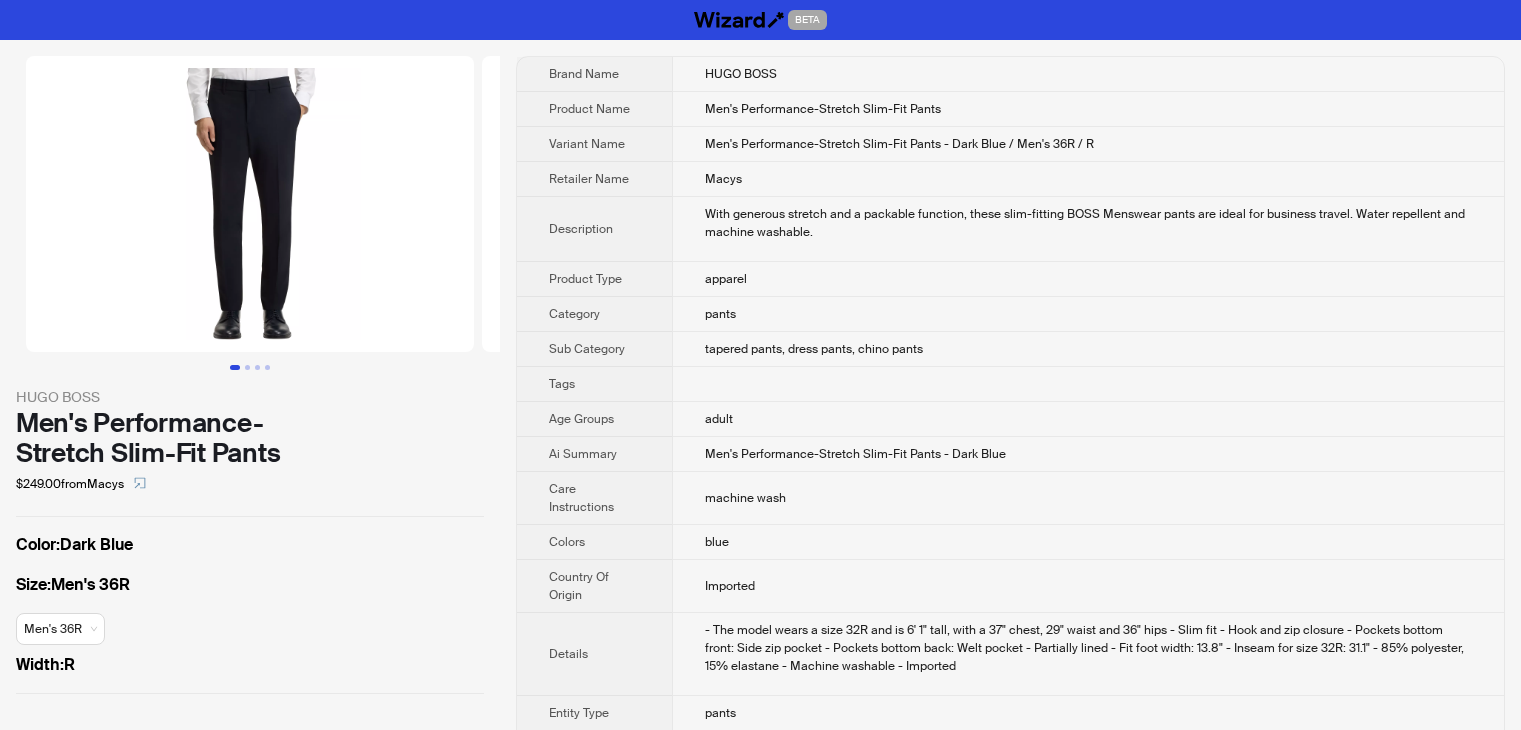 scroll, scrollTop: 0, scrollLeft: 0, axis: both 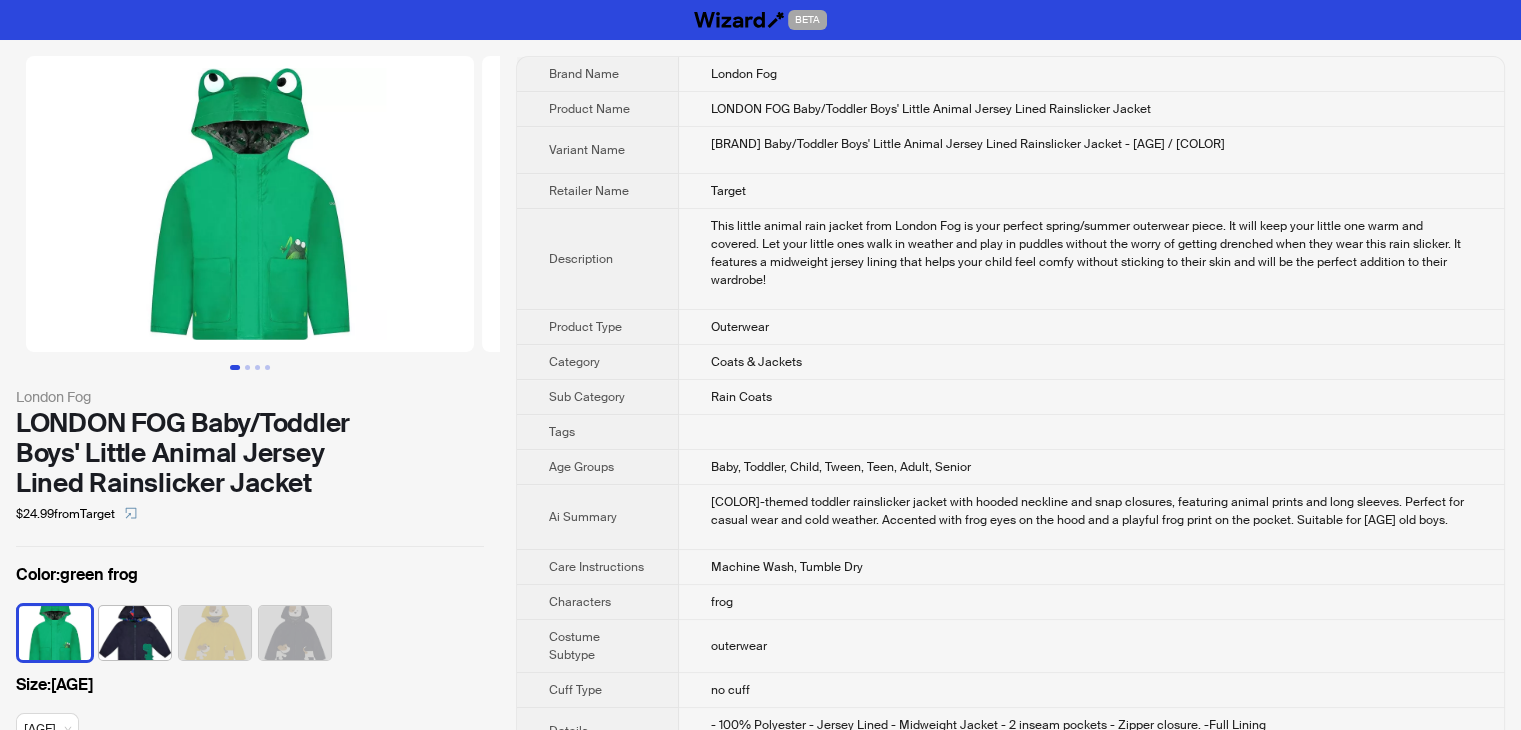 drag, startPoint x: 1325, startPoint y: 142, endPoint x: 693, endPoint y: 148, distance: 632.0285 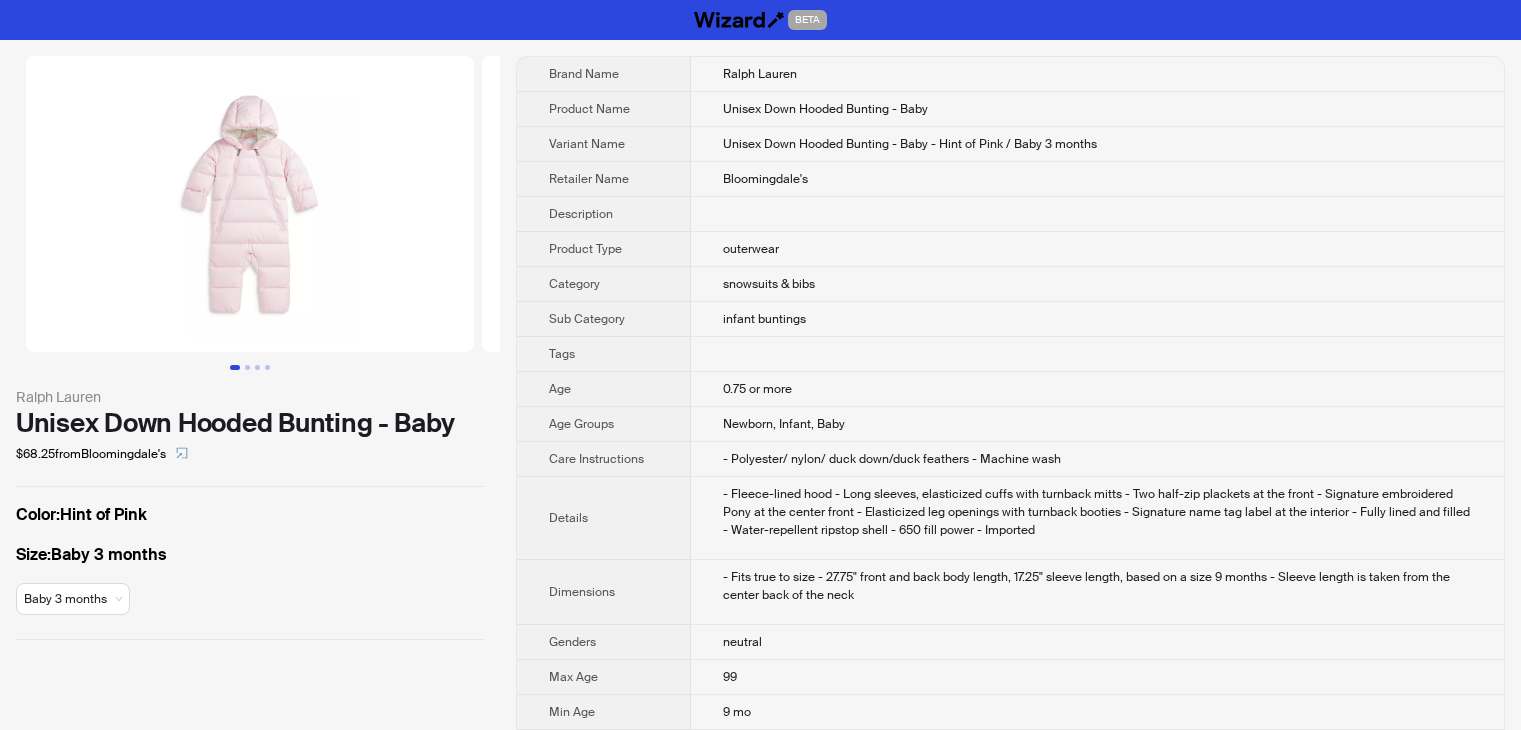 scroll, scrollTop: 0, scrollLeft: 0, axis: both 